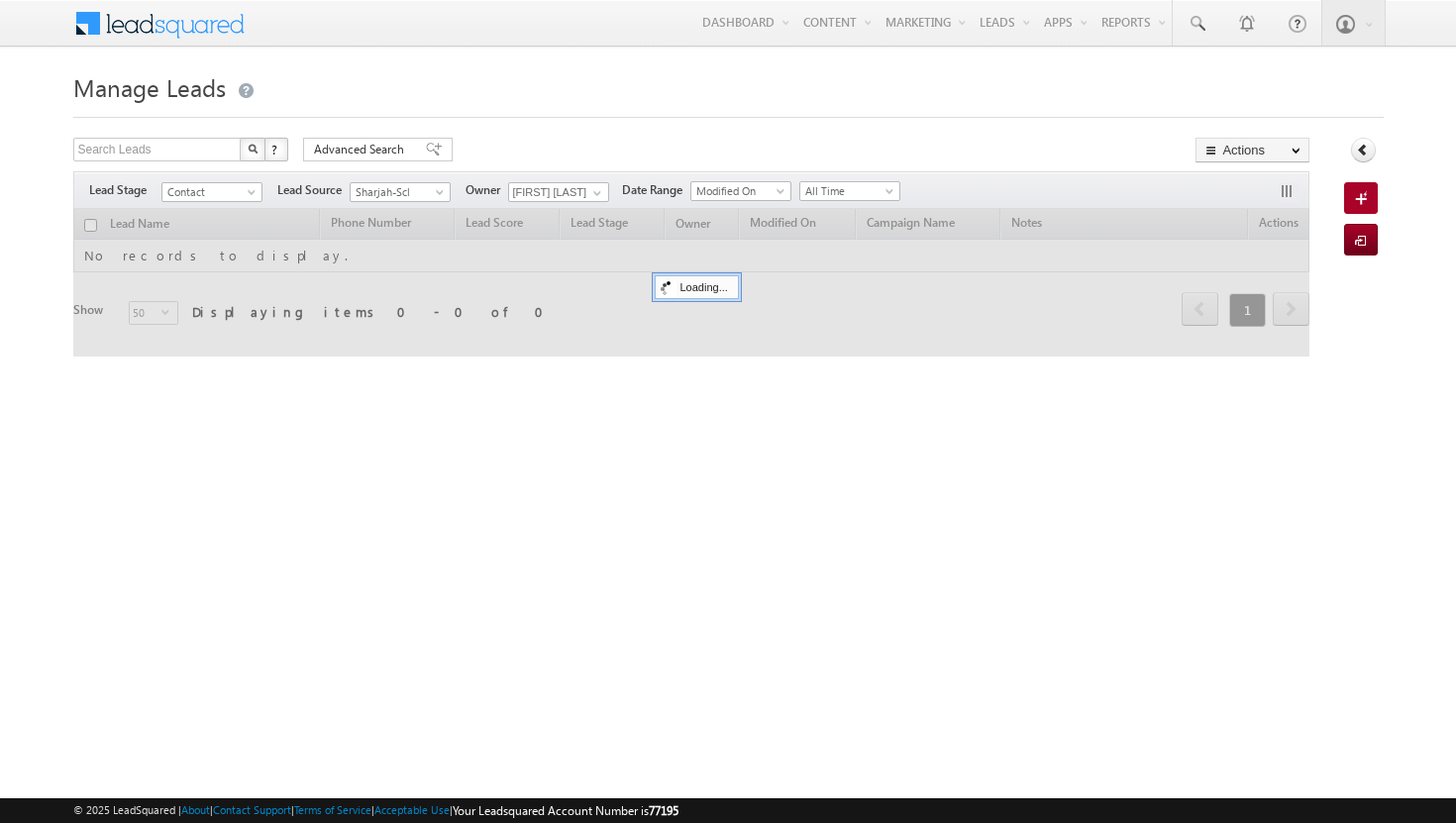 scroll, scrollTop: 0, scrollLeft: 0, axis: both 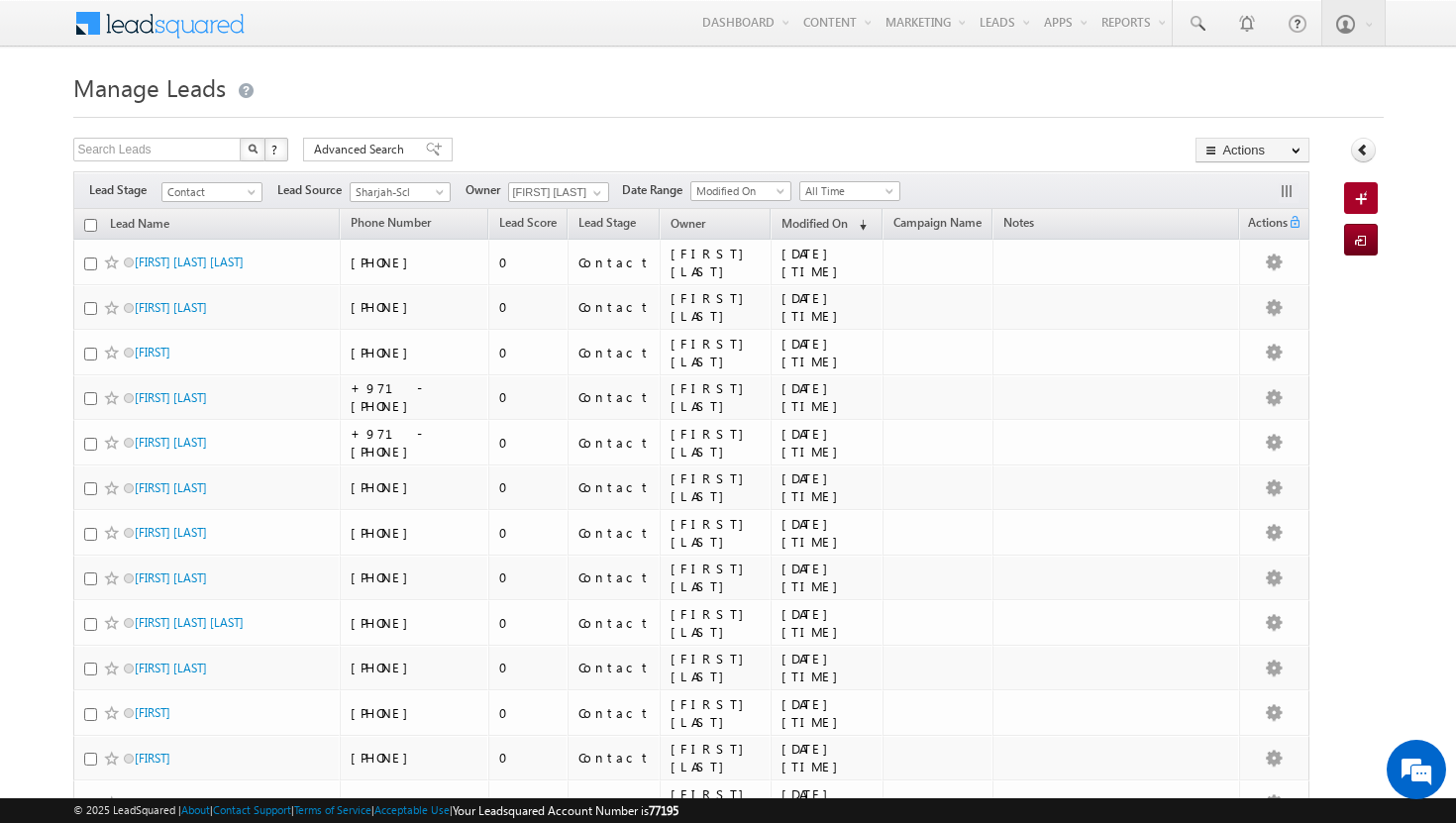 click at bounding box center (90, 225) 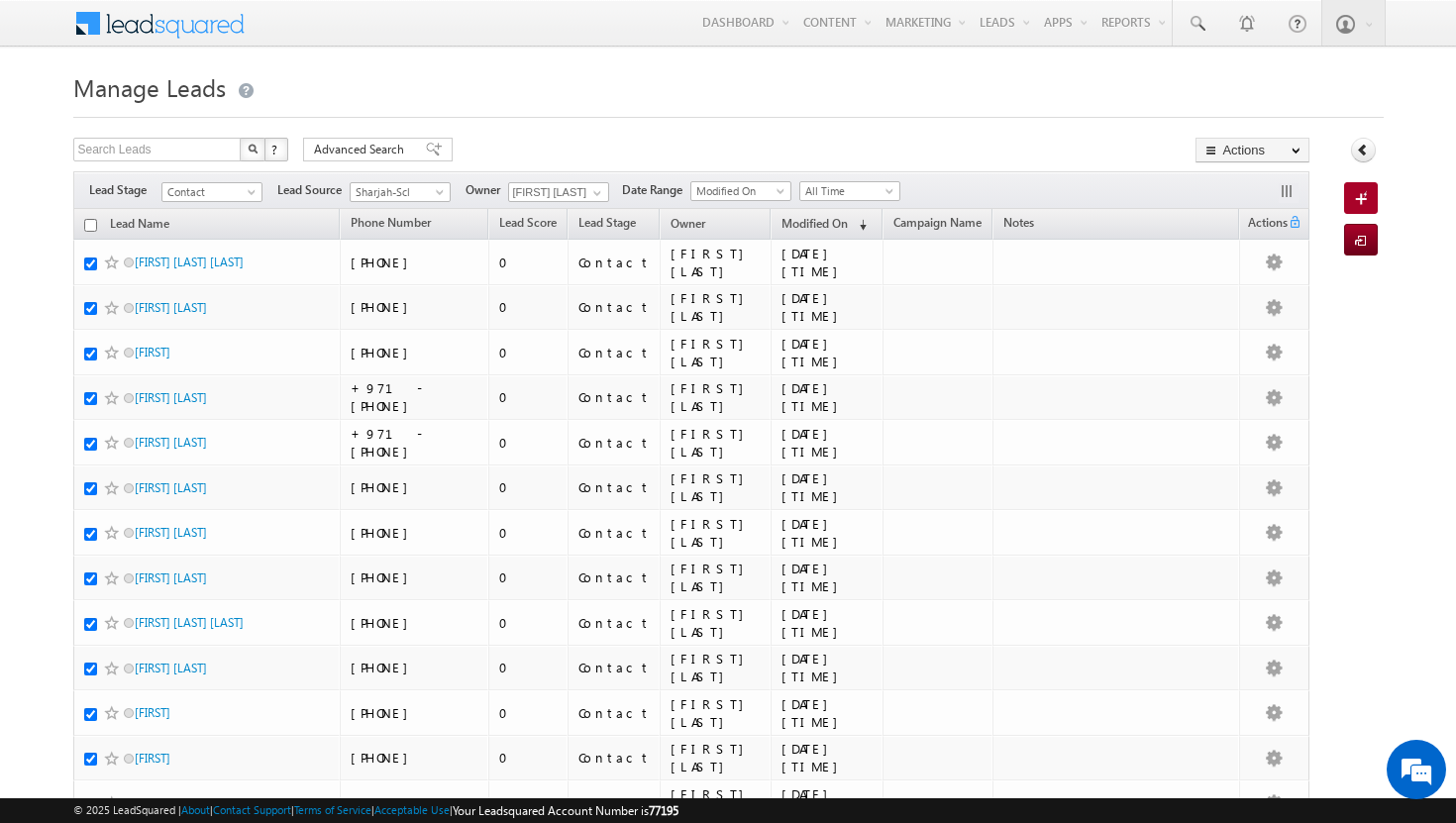 checkbox on "true" 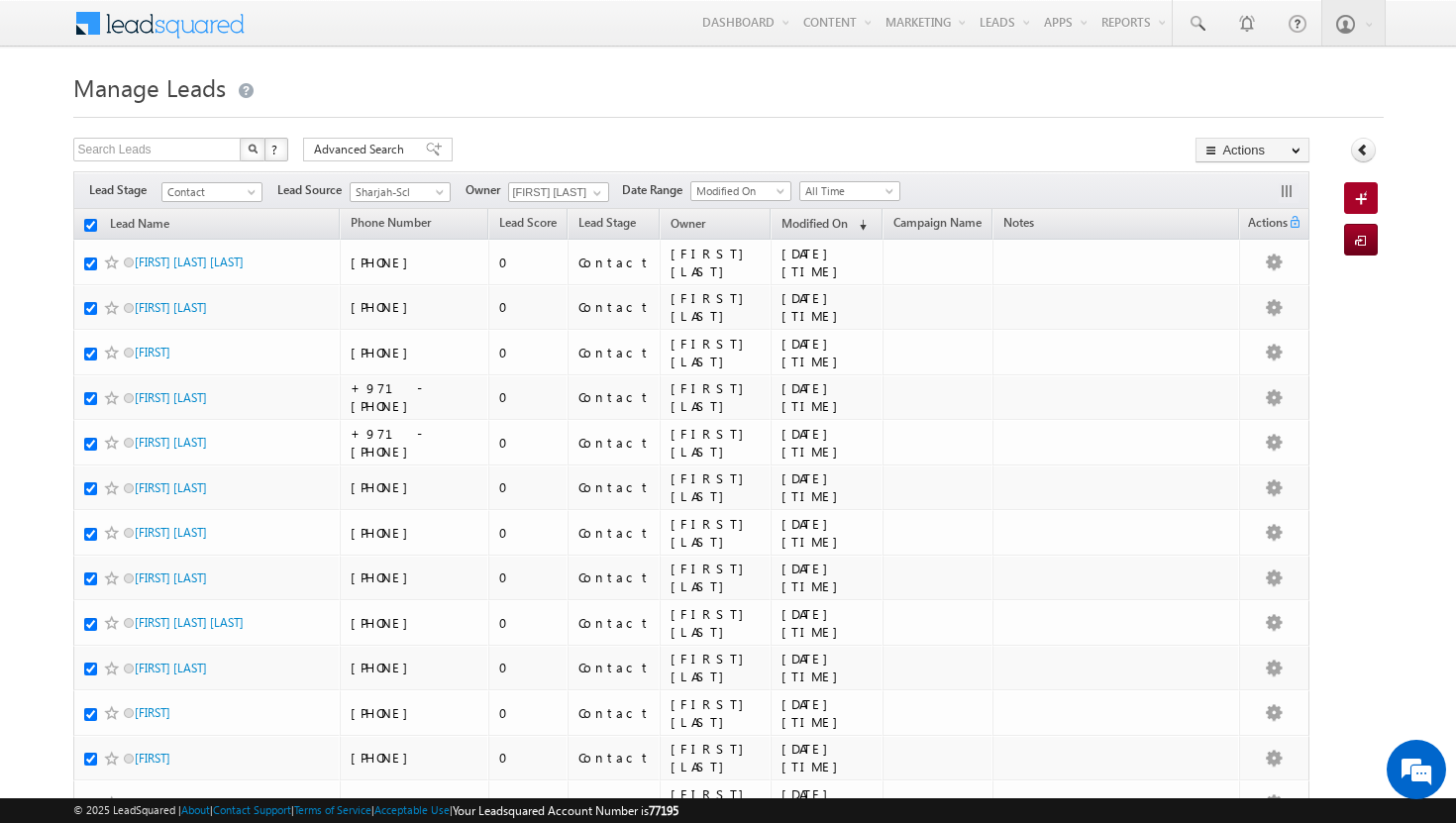 checkbox on "true" 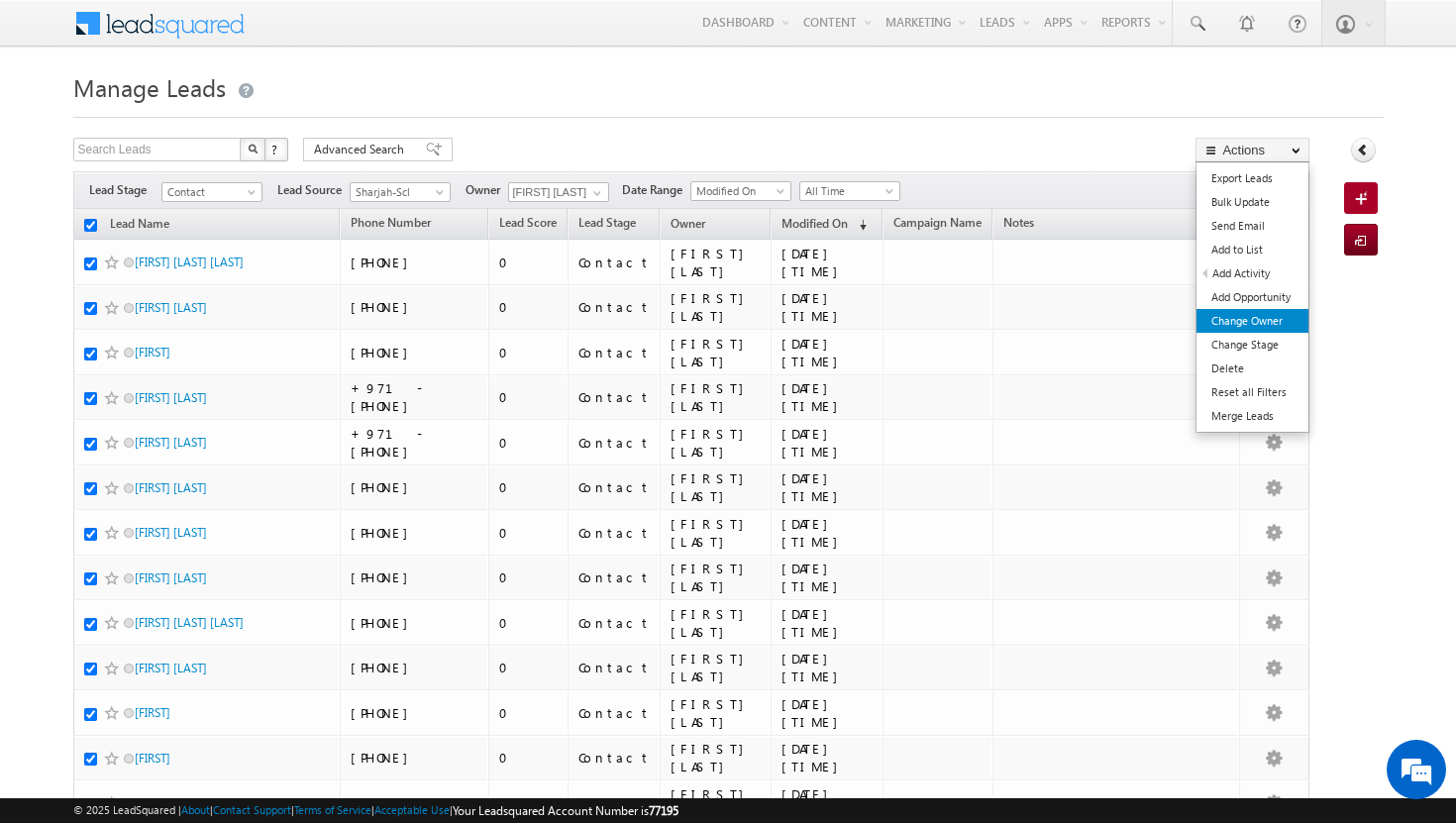 click on "Change Owner" at bounding box center [1252, 321] 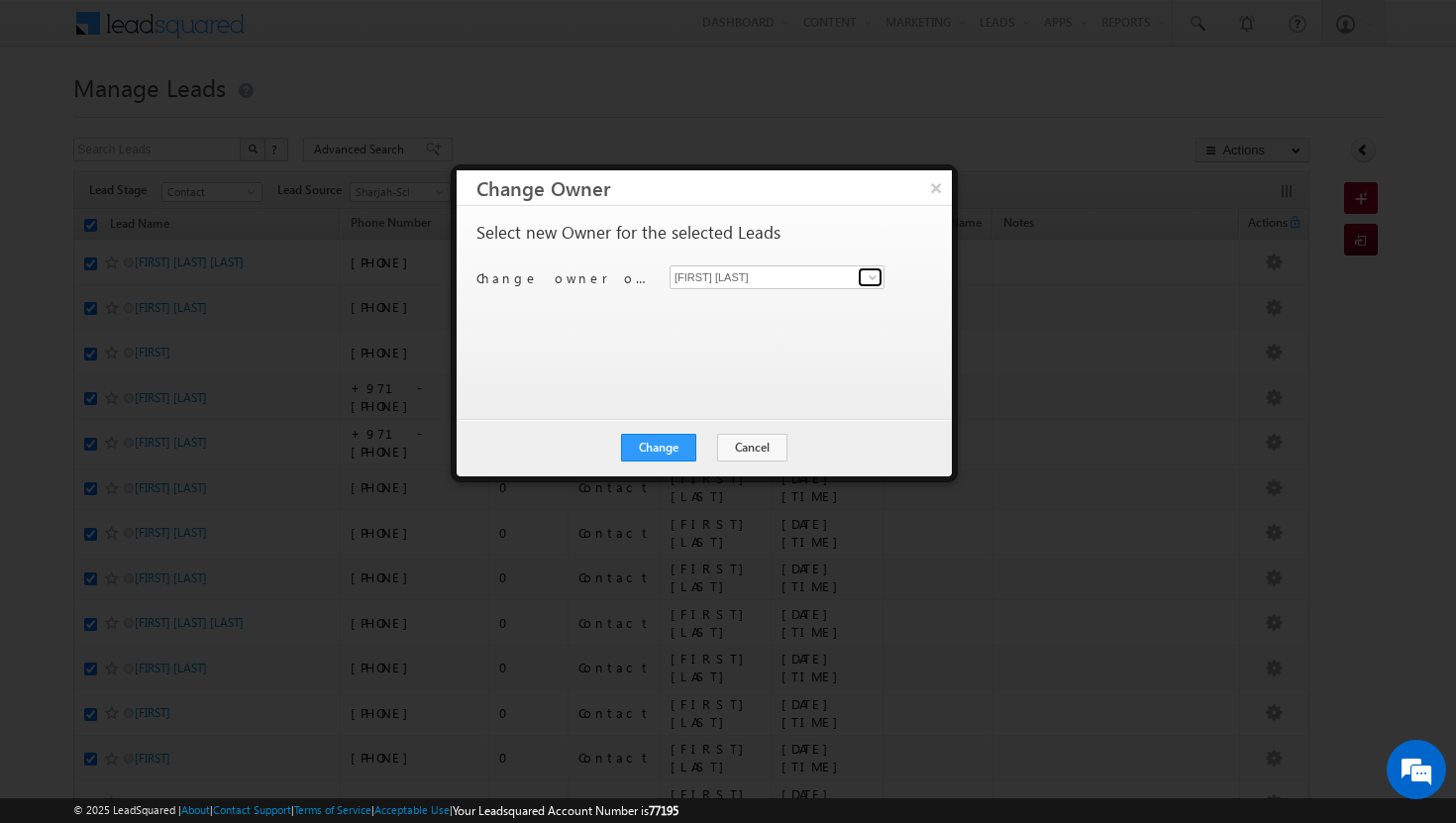 click at bounding box center (873, 277) 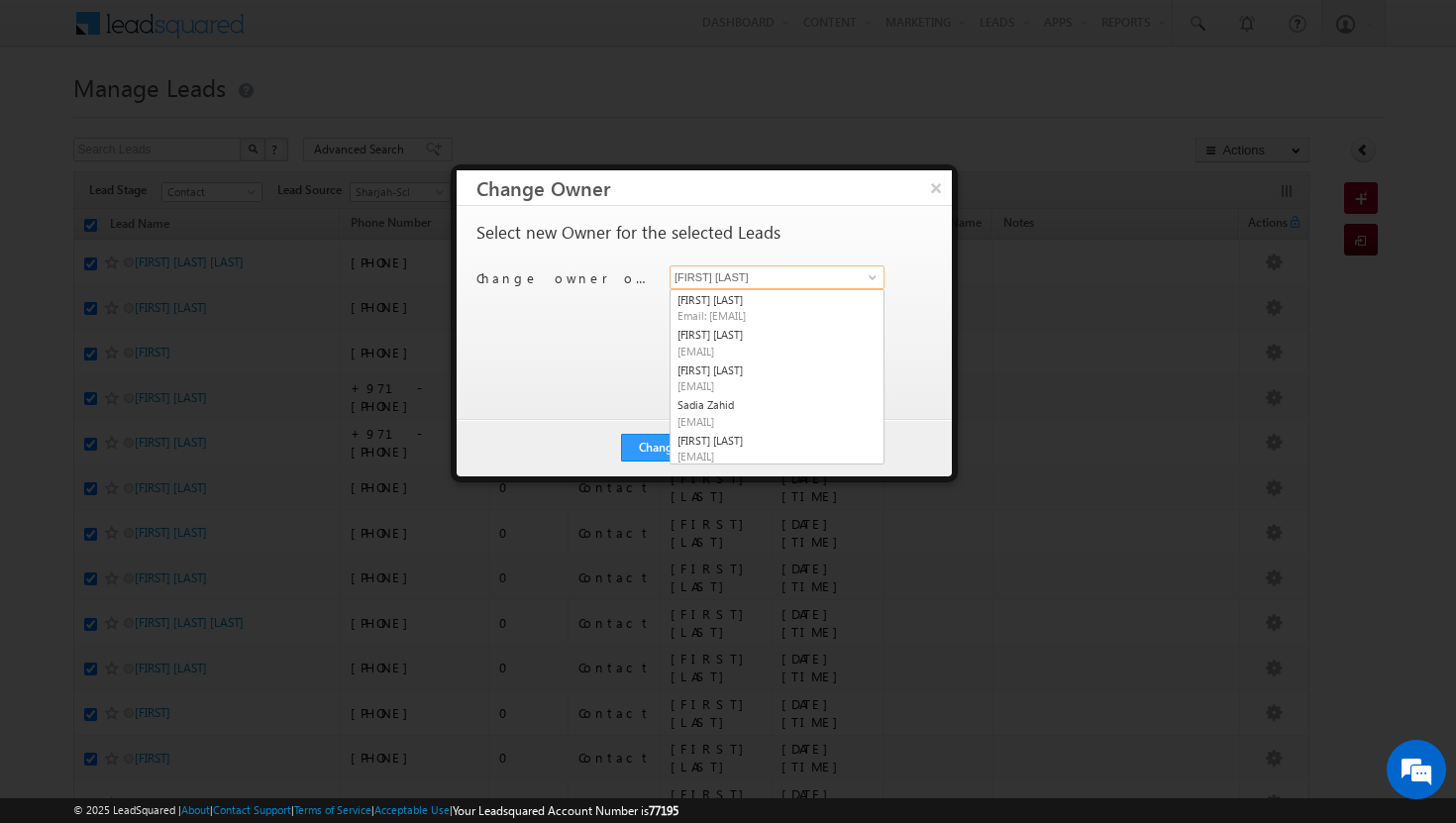 scroll, scrollTop: 0, scrollLeft: 0, axis: both 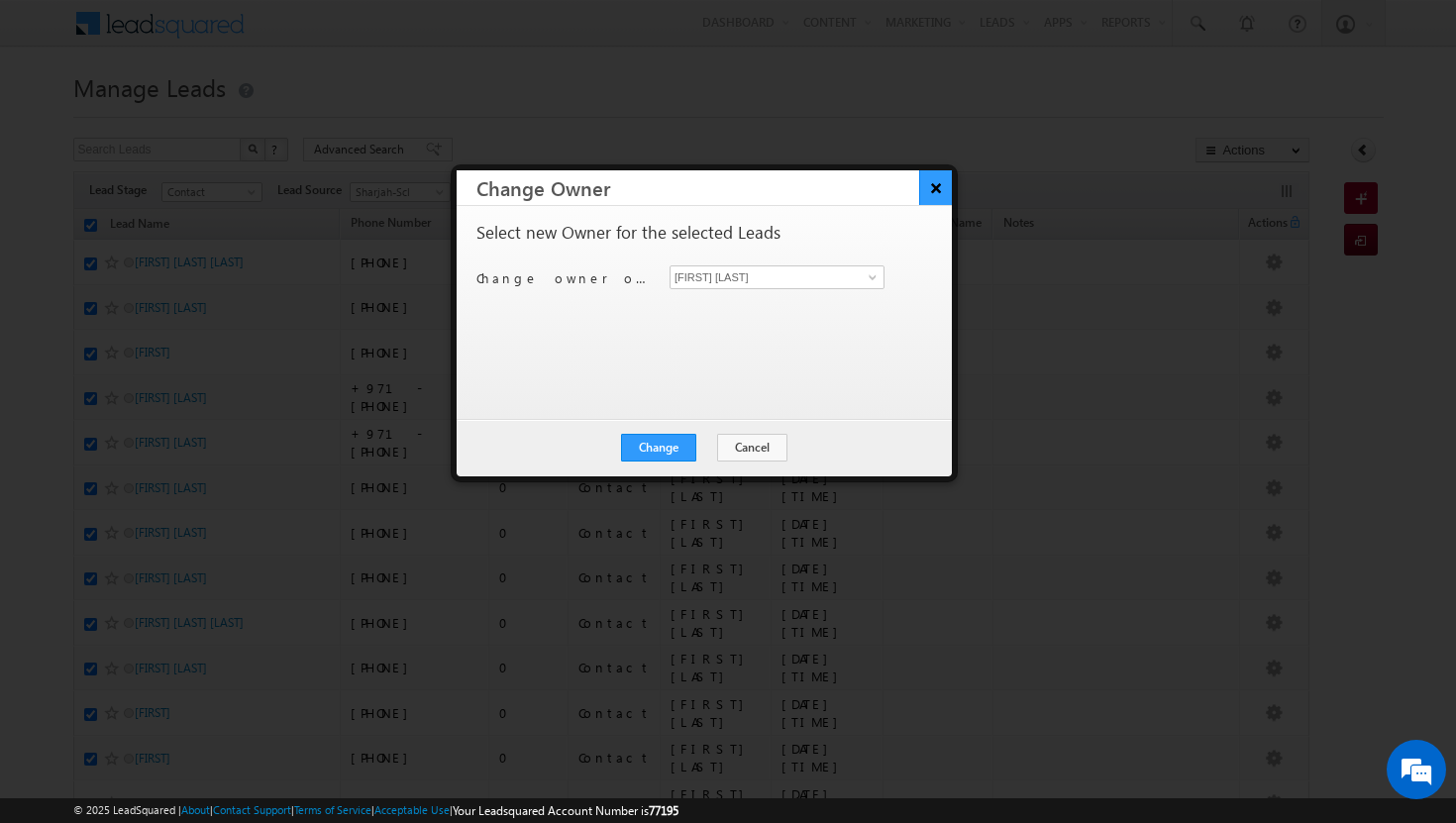click on "×" at bounding box center [935, 187] 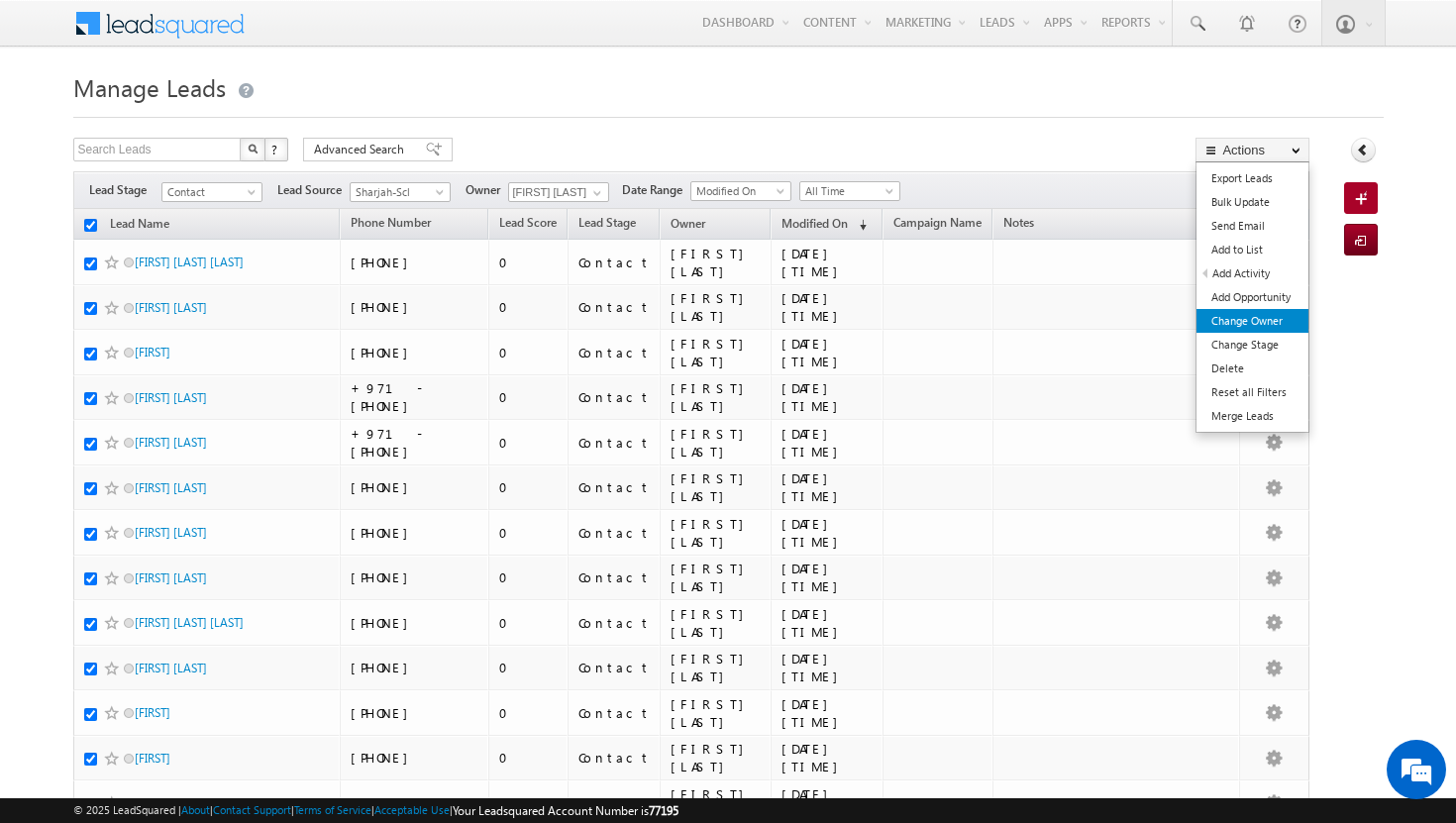 click on "Change Owner" at bounding box center [1252, 321] 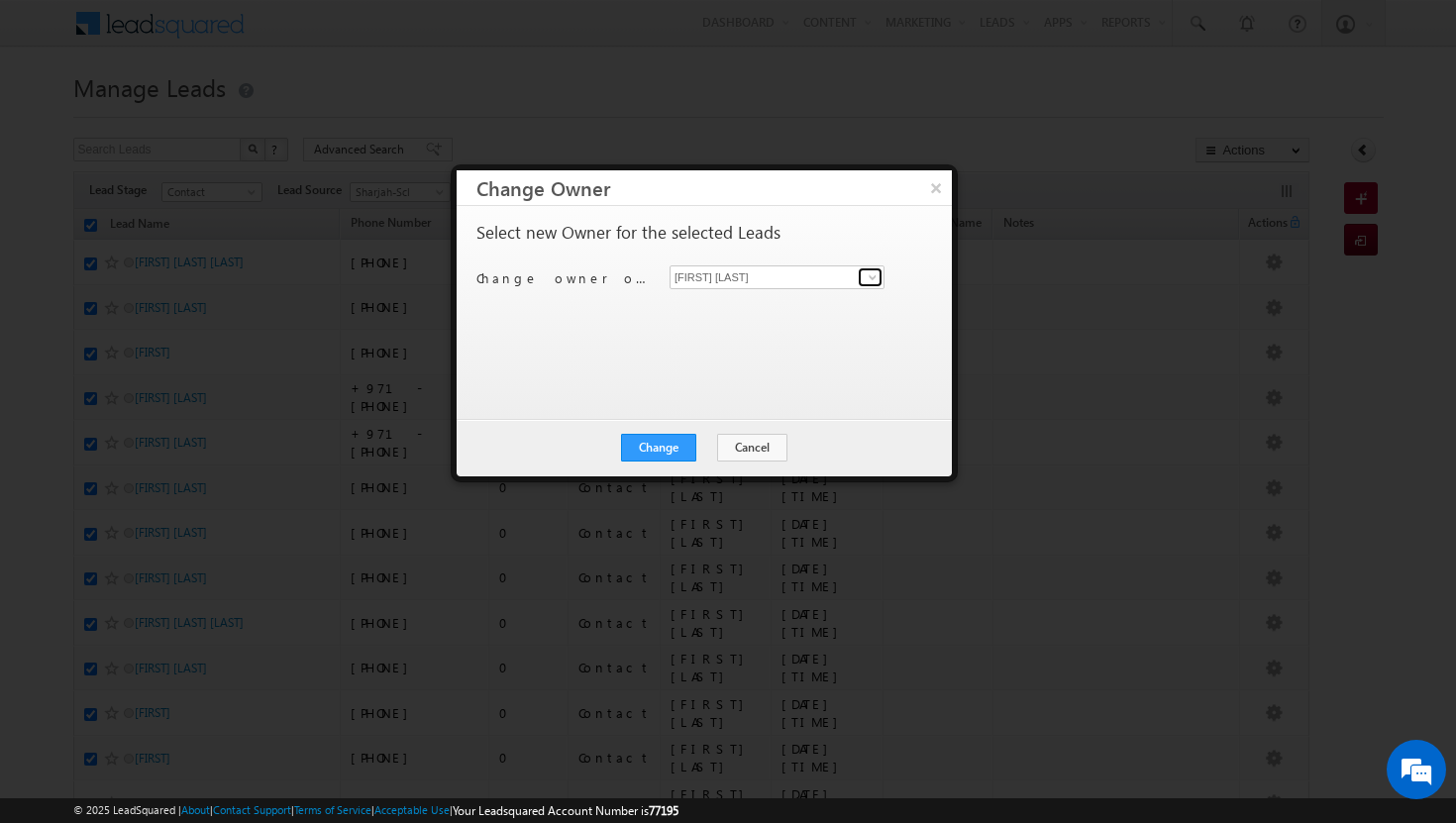 click at bounding box center [873, 277] 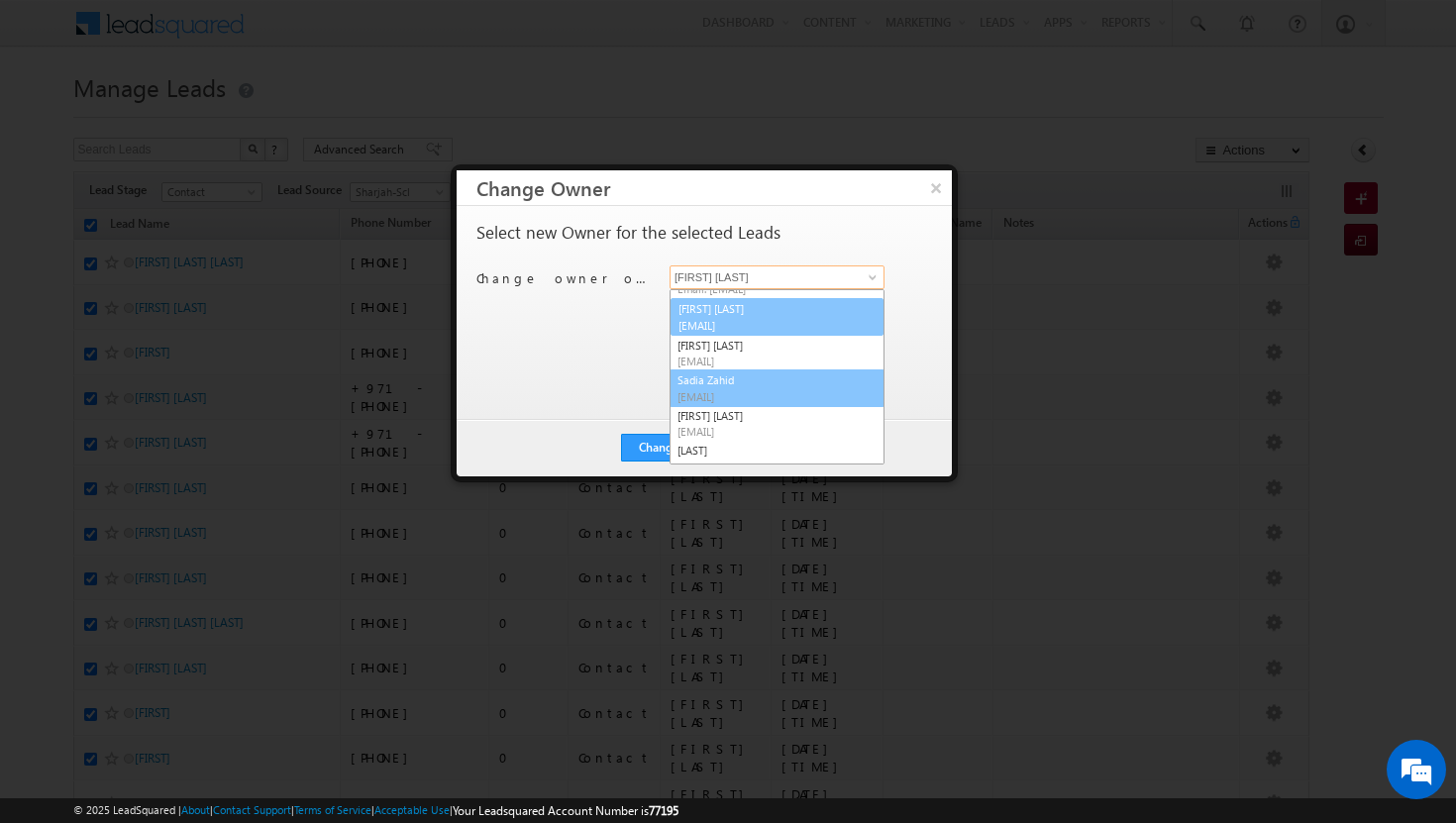 scroll, scrollTop: 0, scrollLeft: 0, axis: both 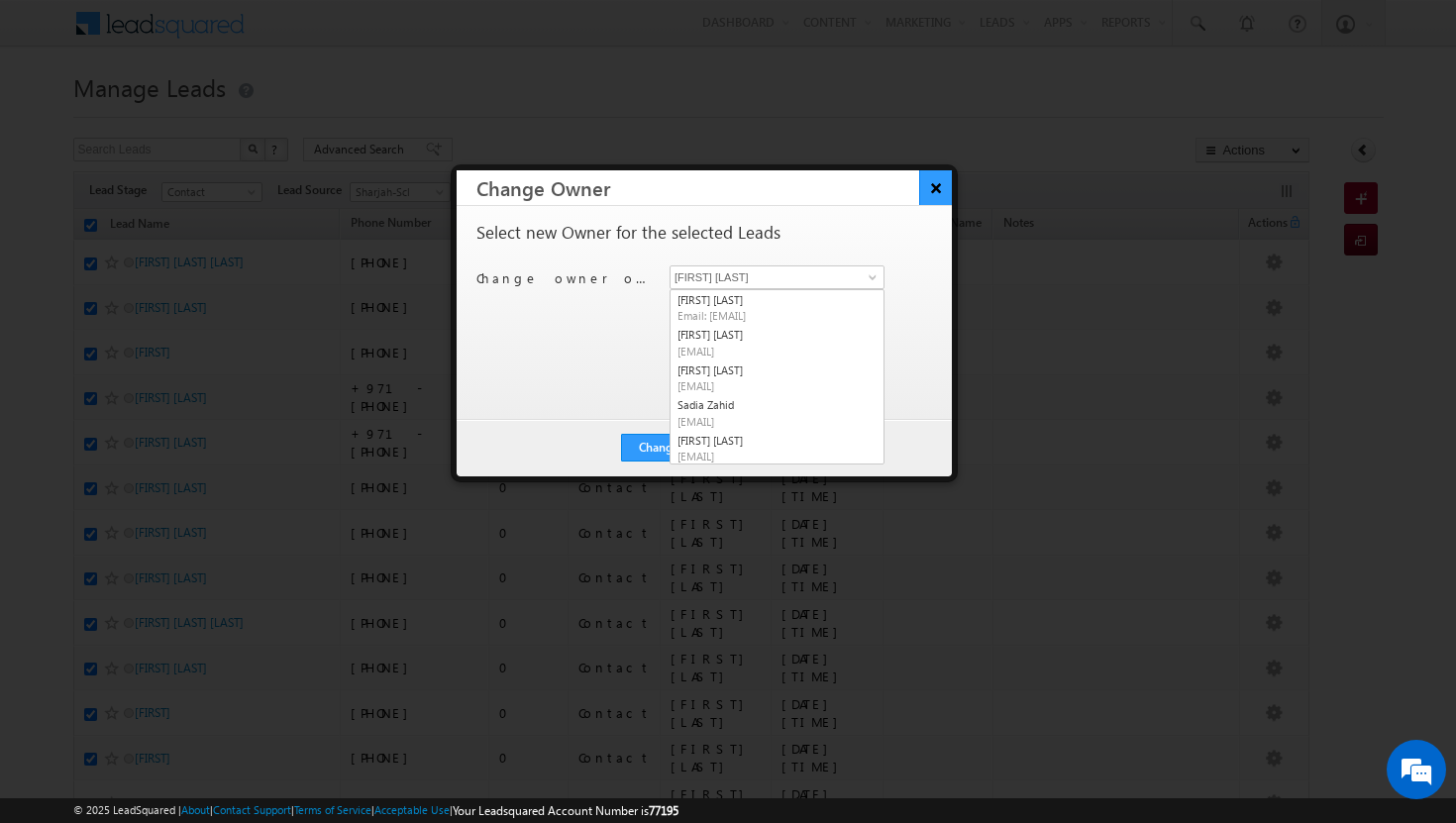 click on "×" at bounding box center (935, 187) 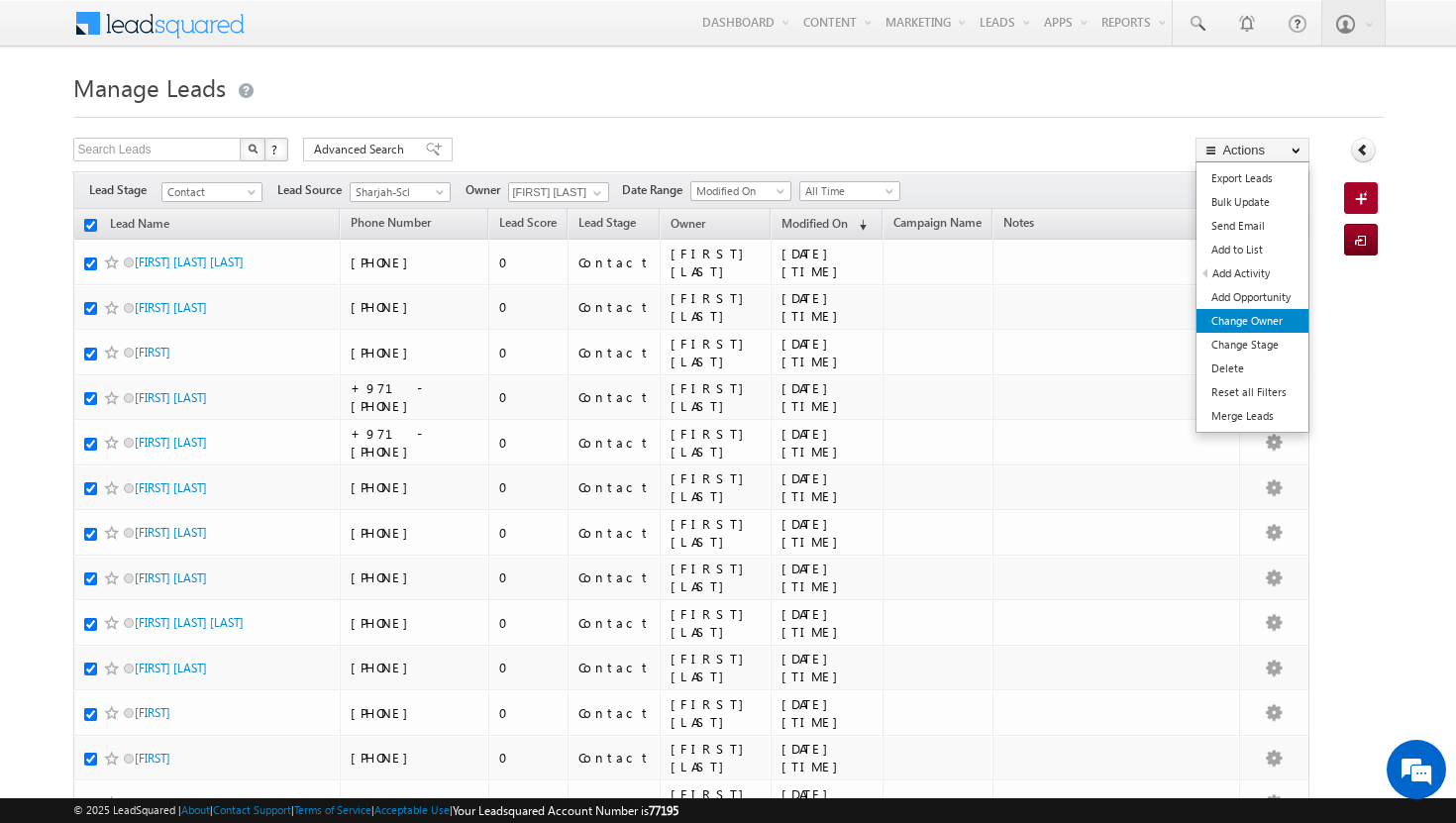 click on "Change Owner" at bounding box center [1252, 321] 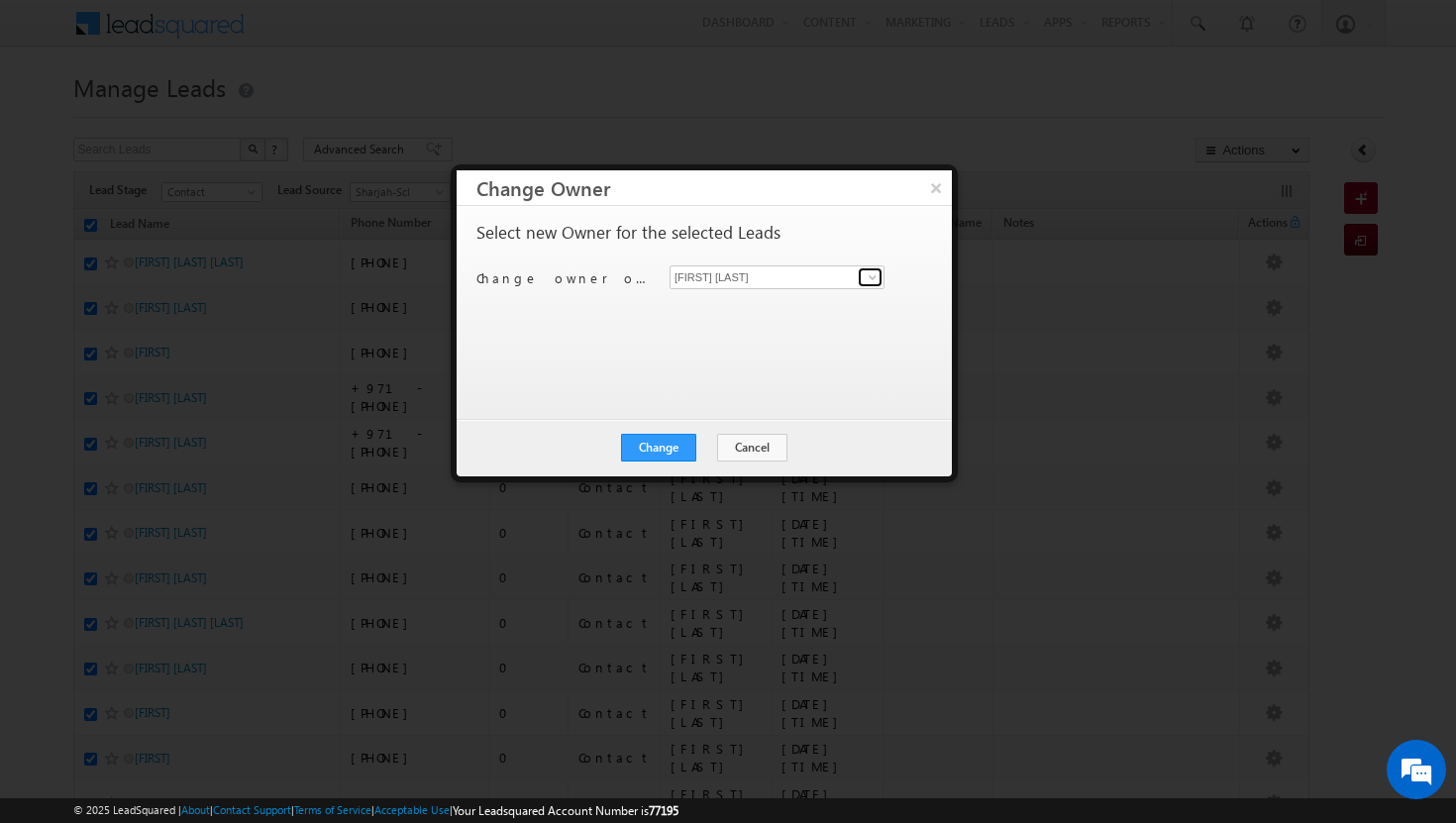 click at bounding box center [873, 277] 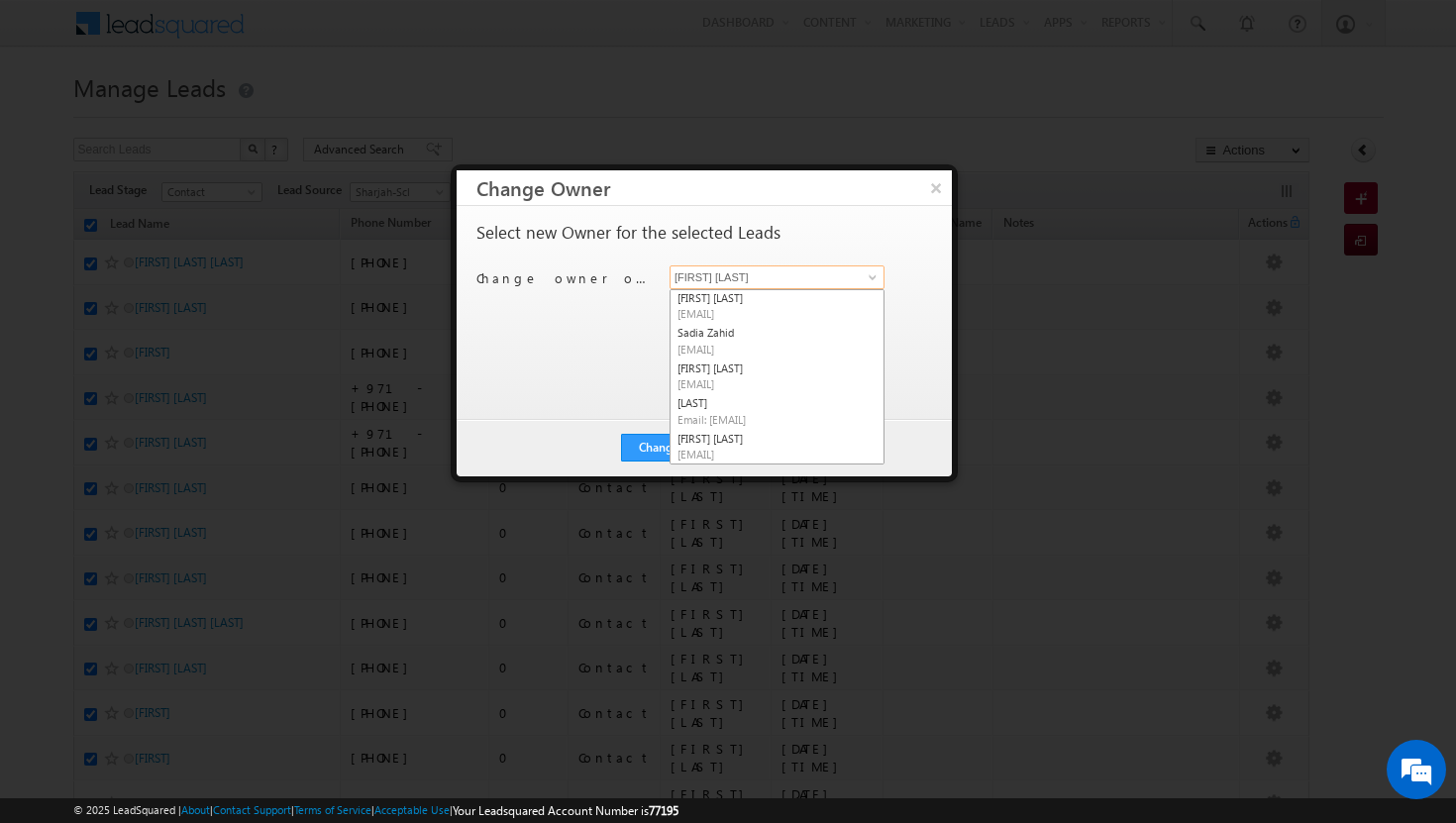 scroll, scrollTop: 70, scrollLeft: 0, axis: vertical 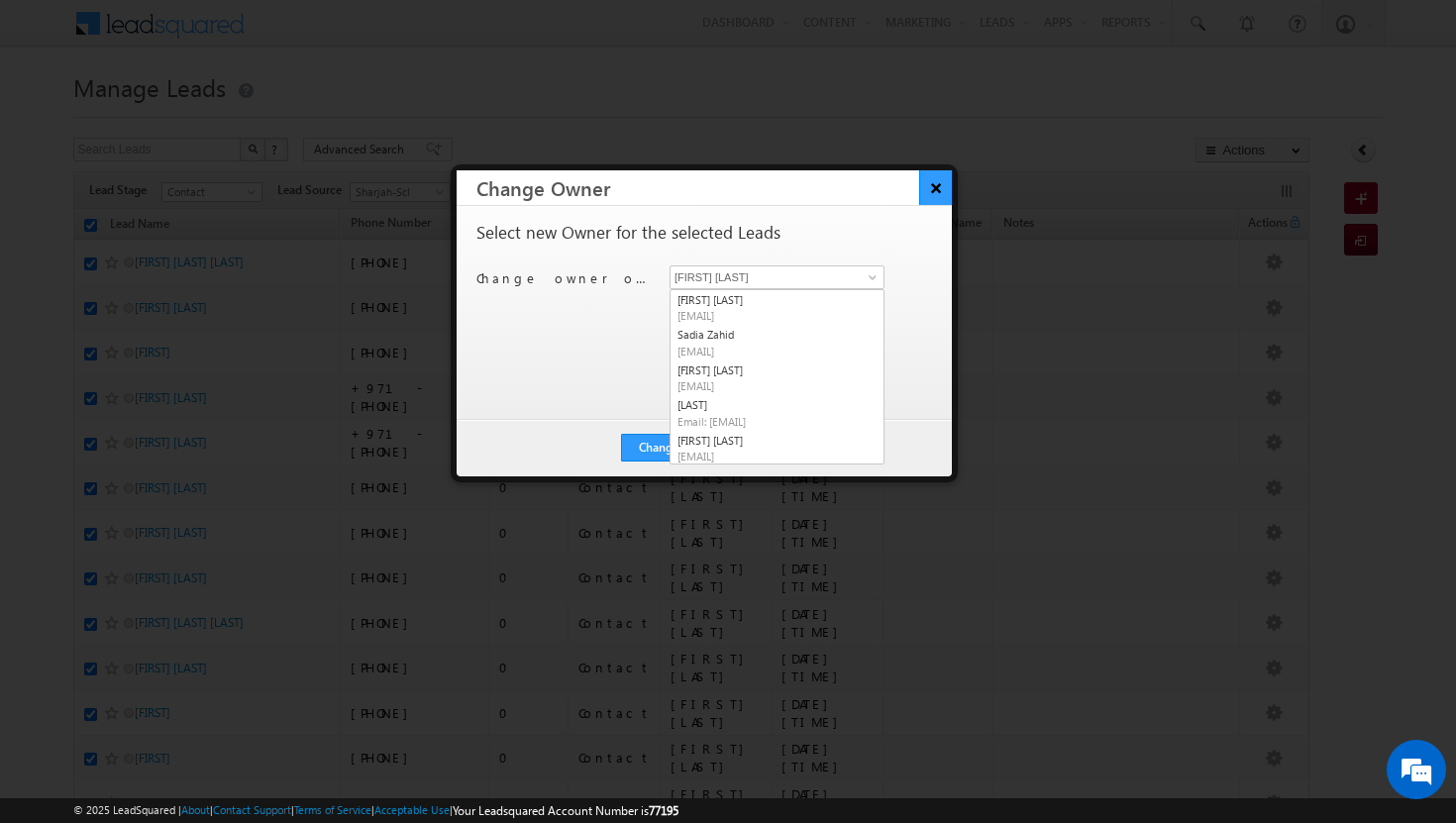 click on "×" at bounding box center (935, 187) 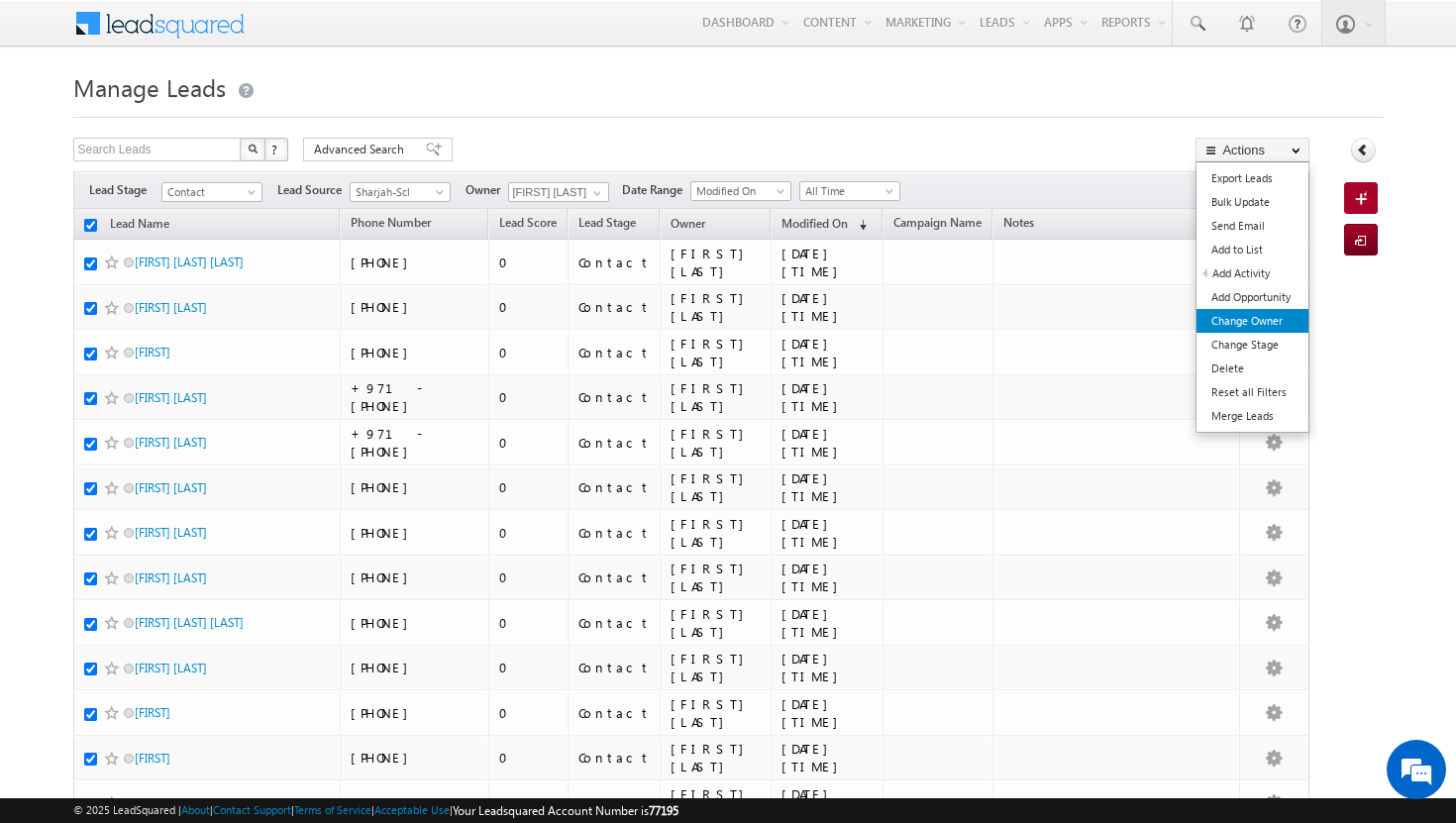 click on "Change Owner" at bounding box center (1252, 321) 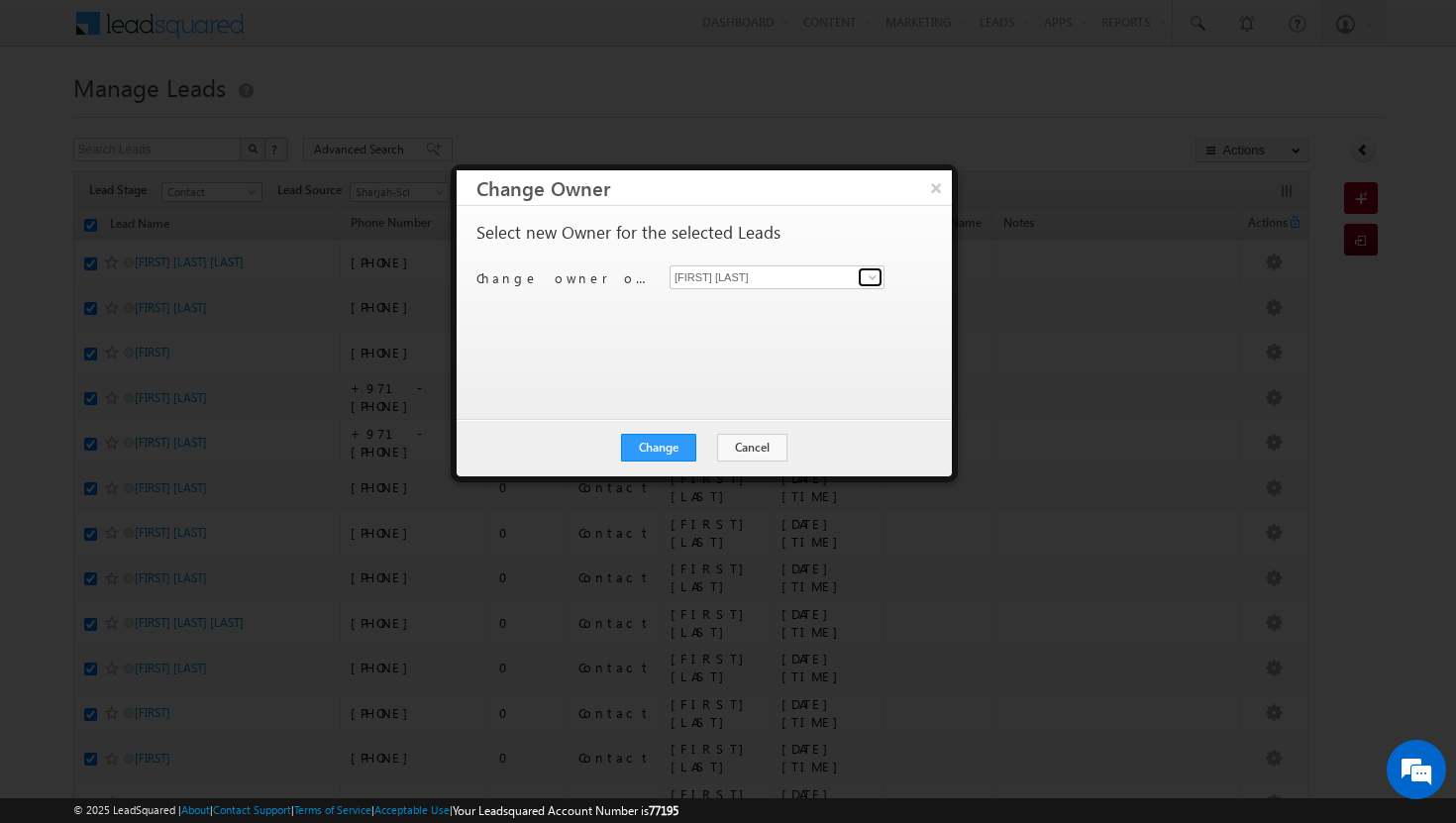 click at bounding box center (873, 277) 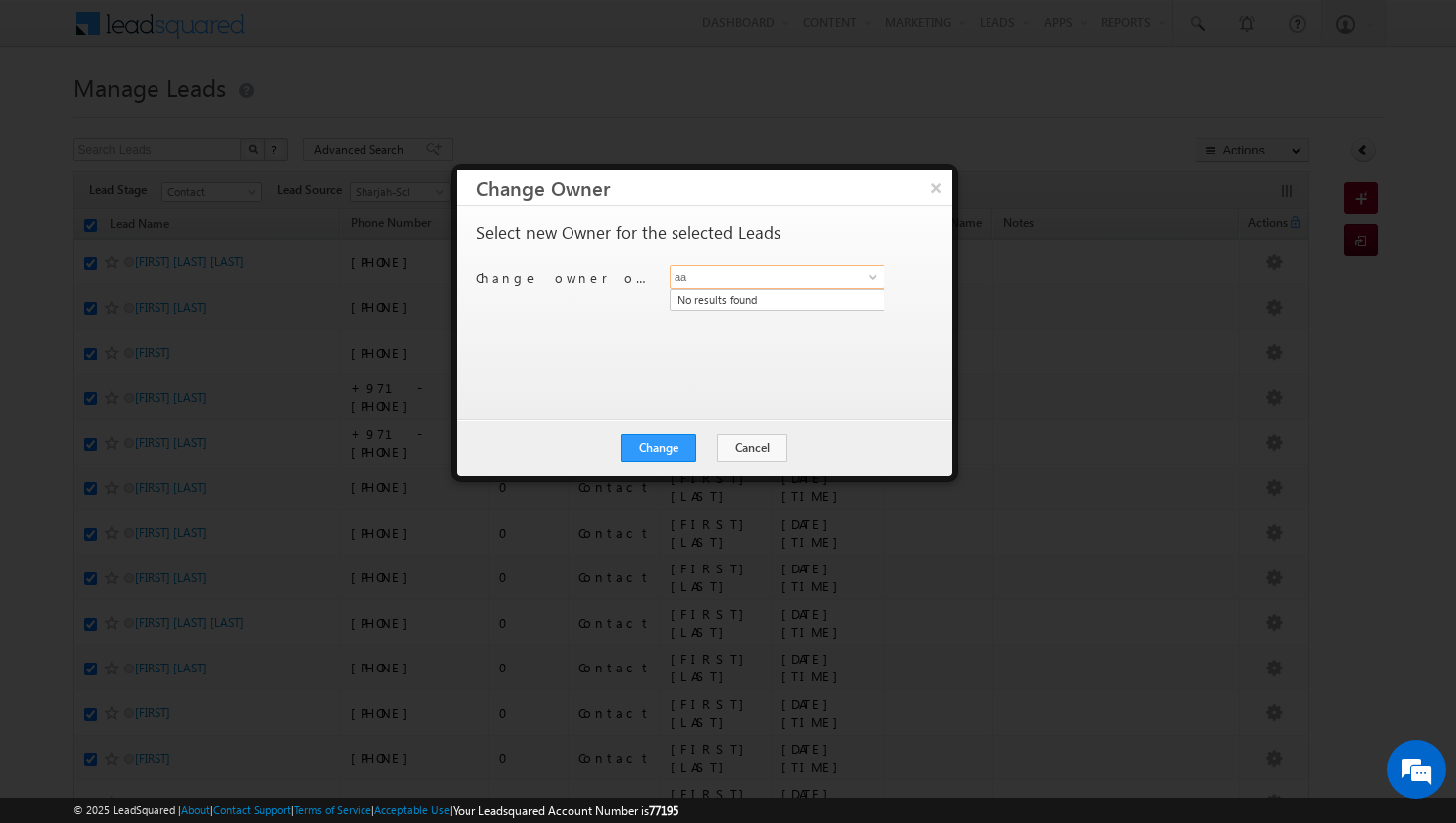 type on "a" 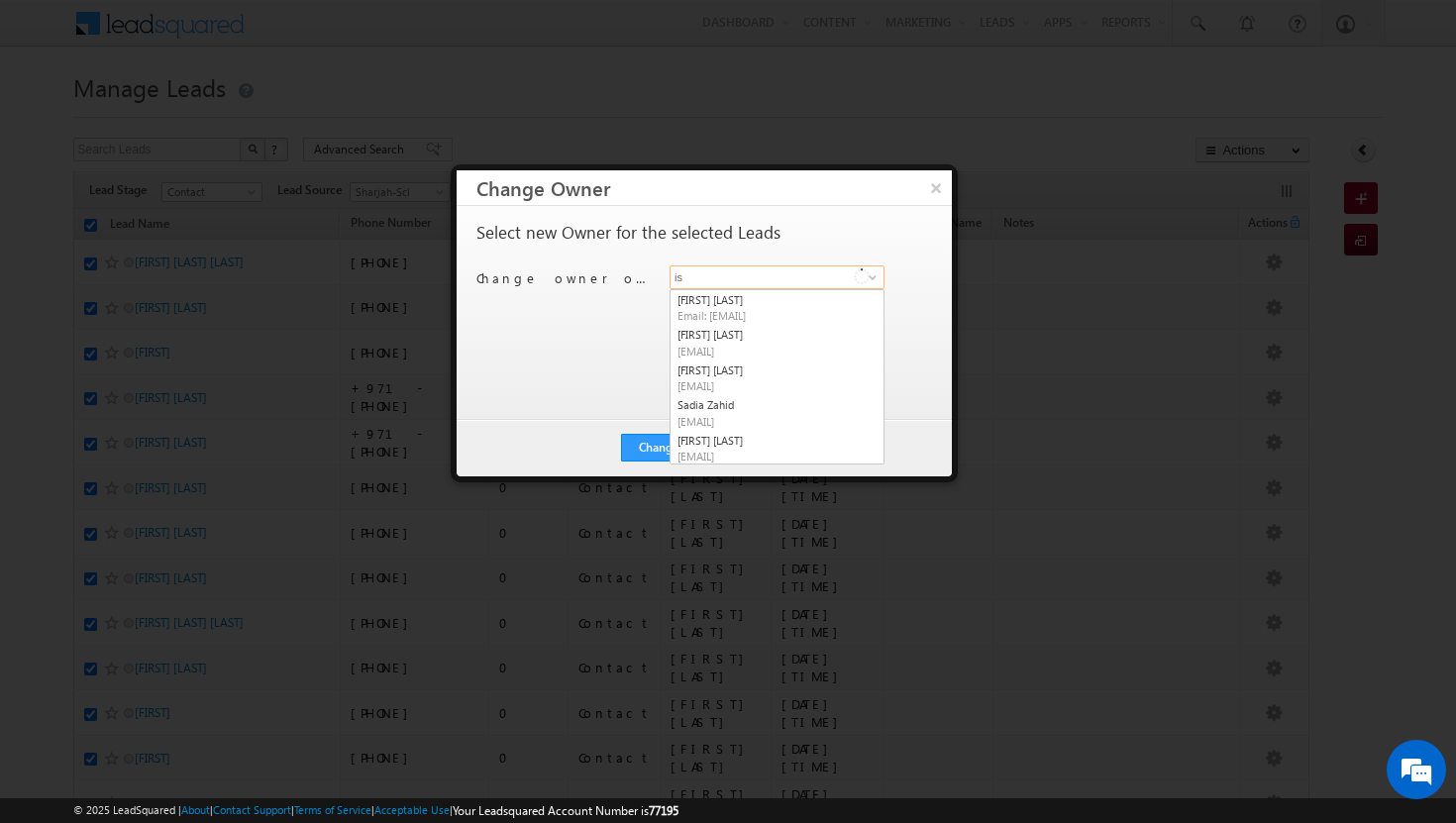type on "isl" 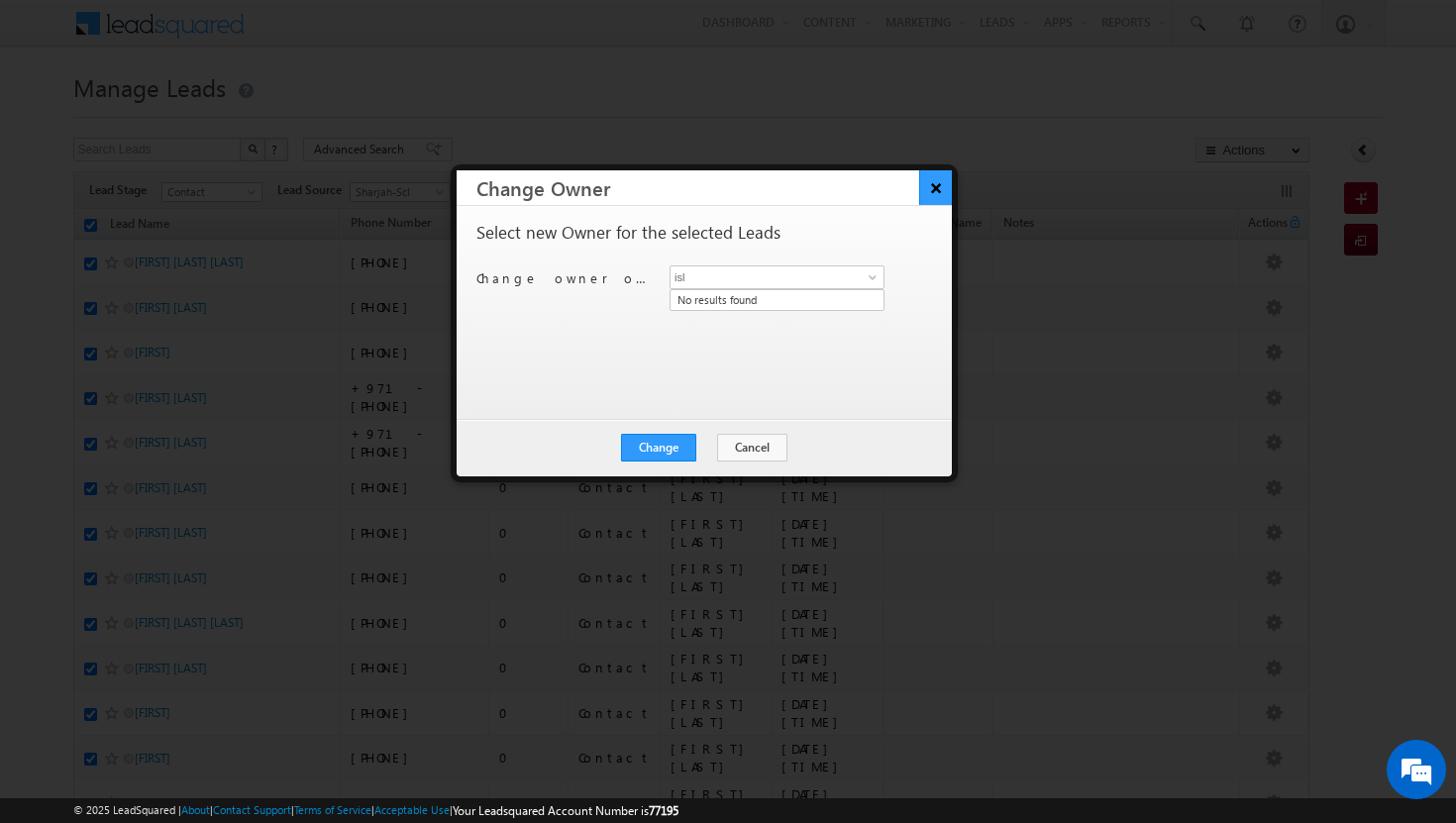 click on "×" at bounding box center [935, 187] 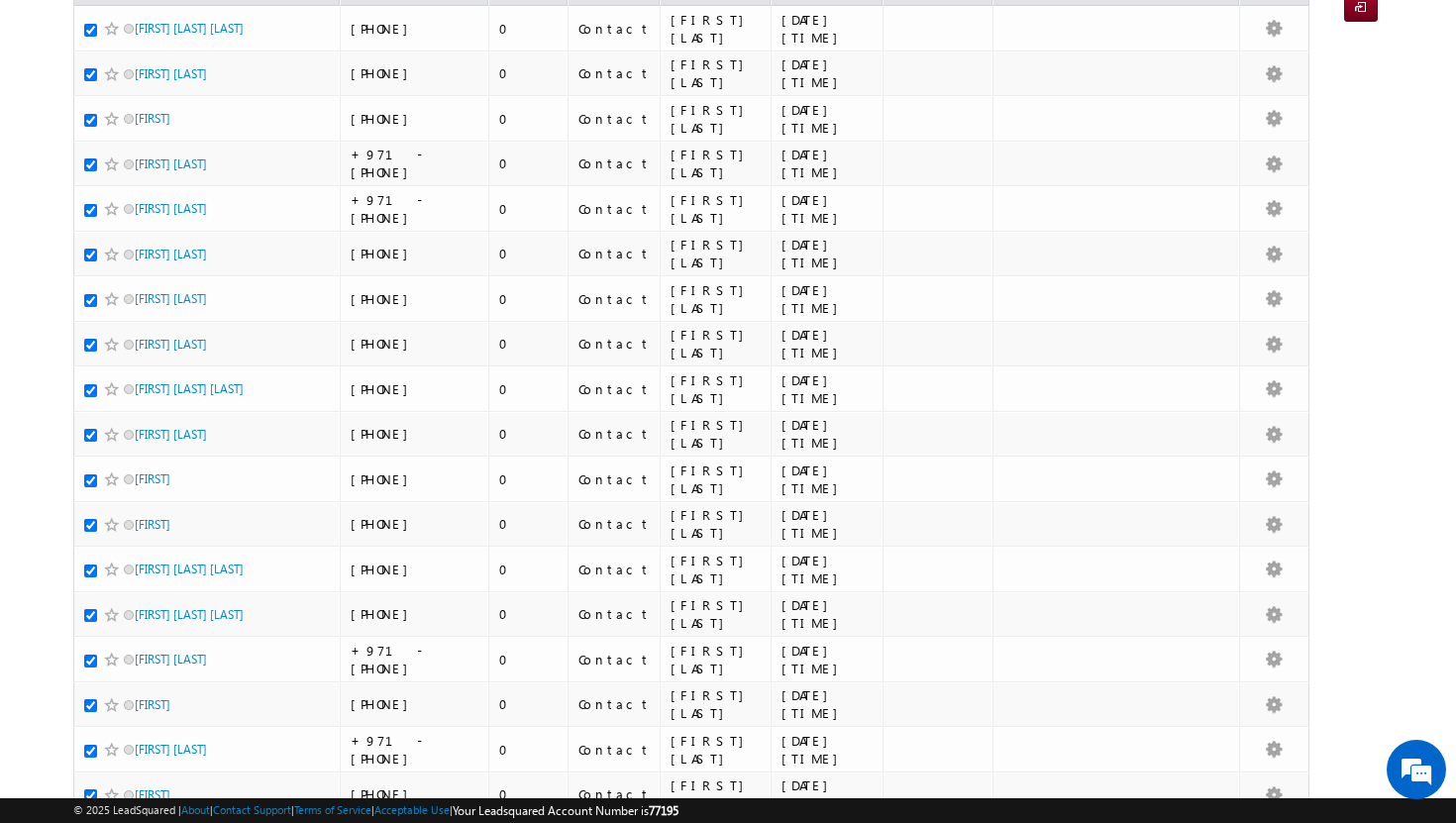 scroll, scrollTop: 0, scrollLeft: 0, axis: both 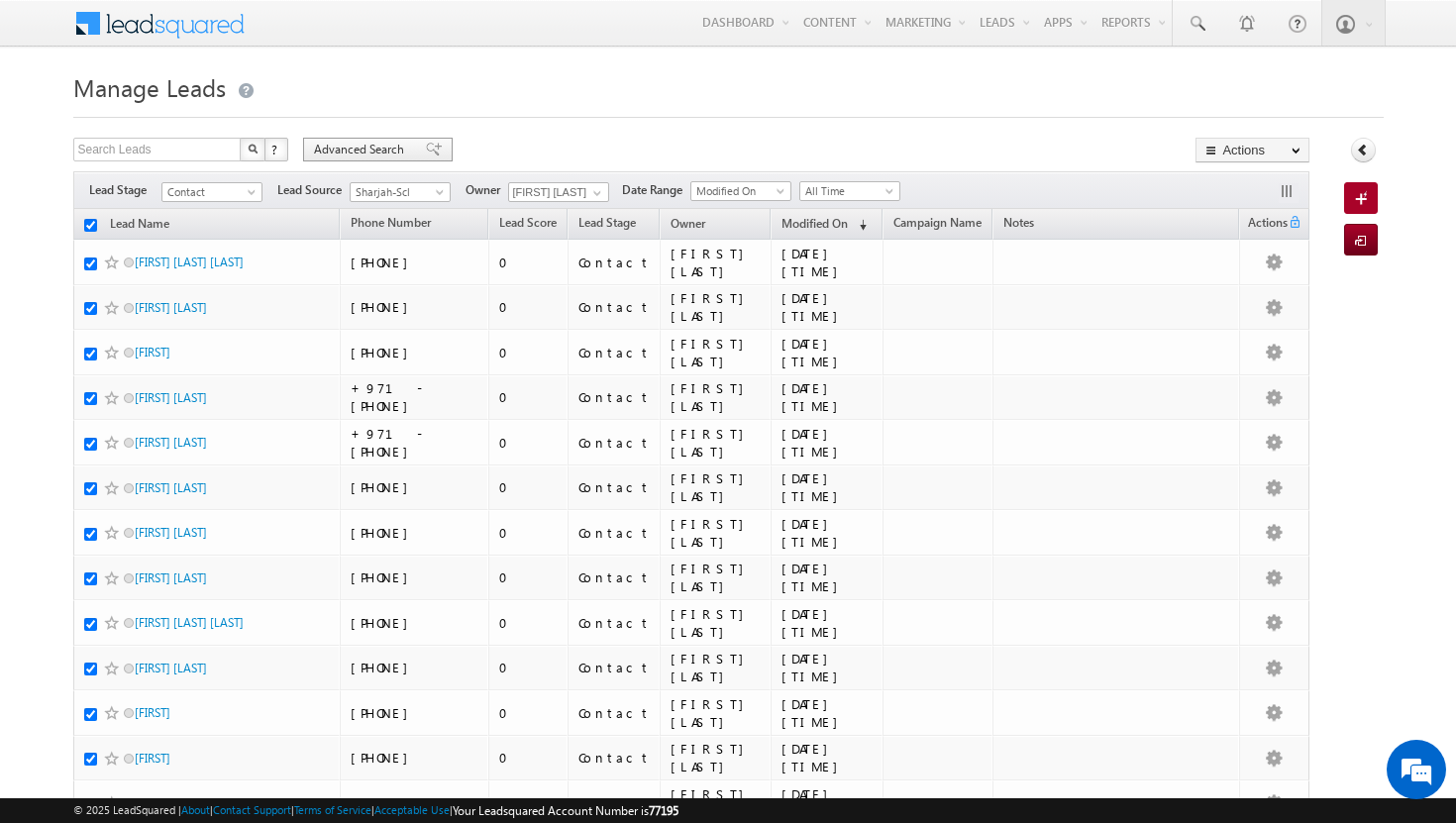 click on "Advanced Search" at bounding box center (362, 150) 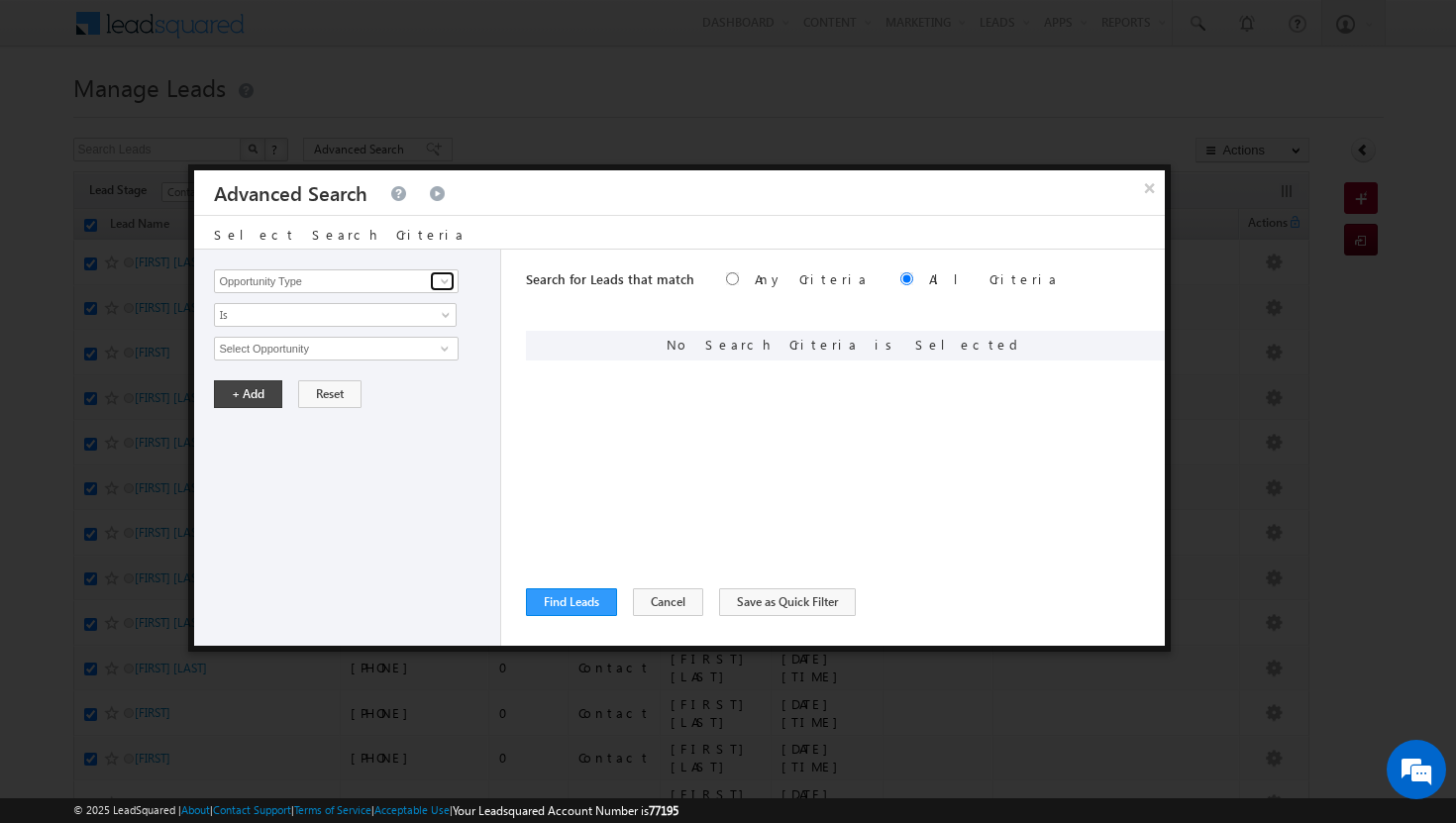 click at bounding box center (445, 281) 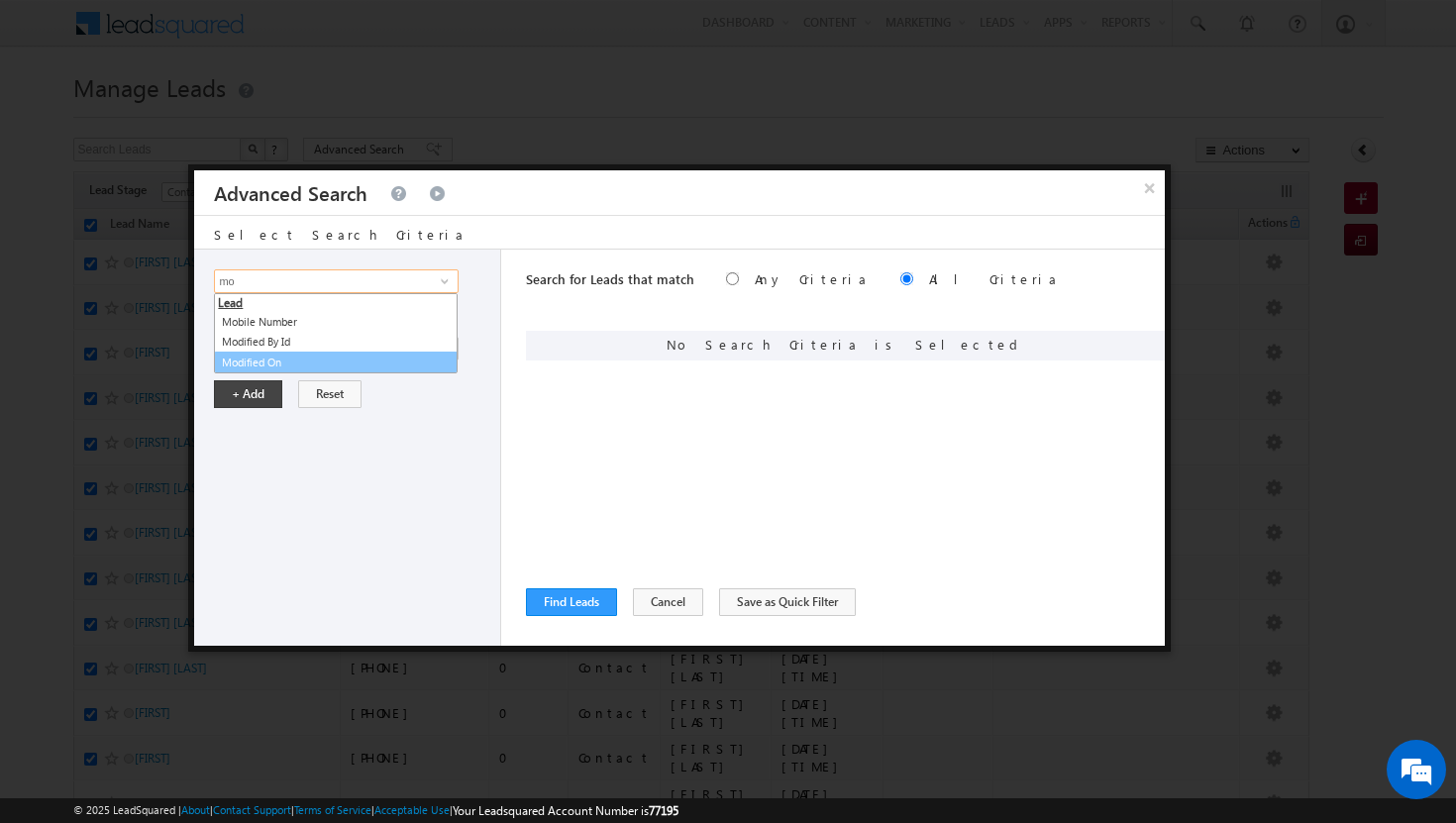click on "Modified On" at bounding box center [336, 362] 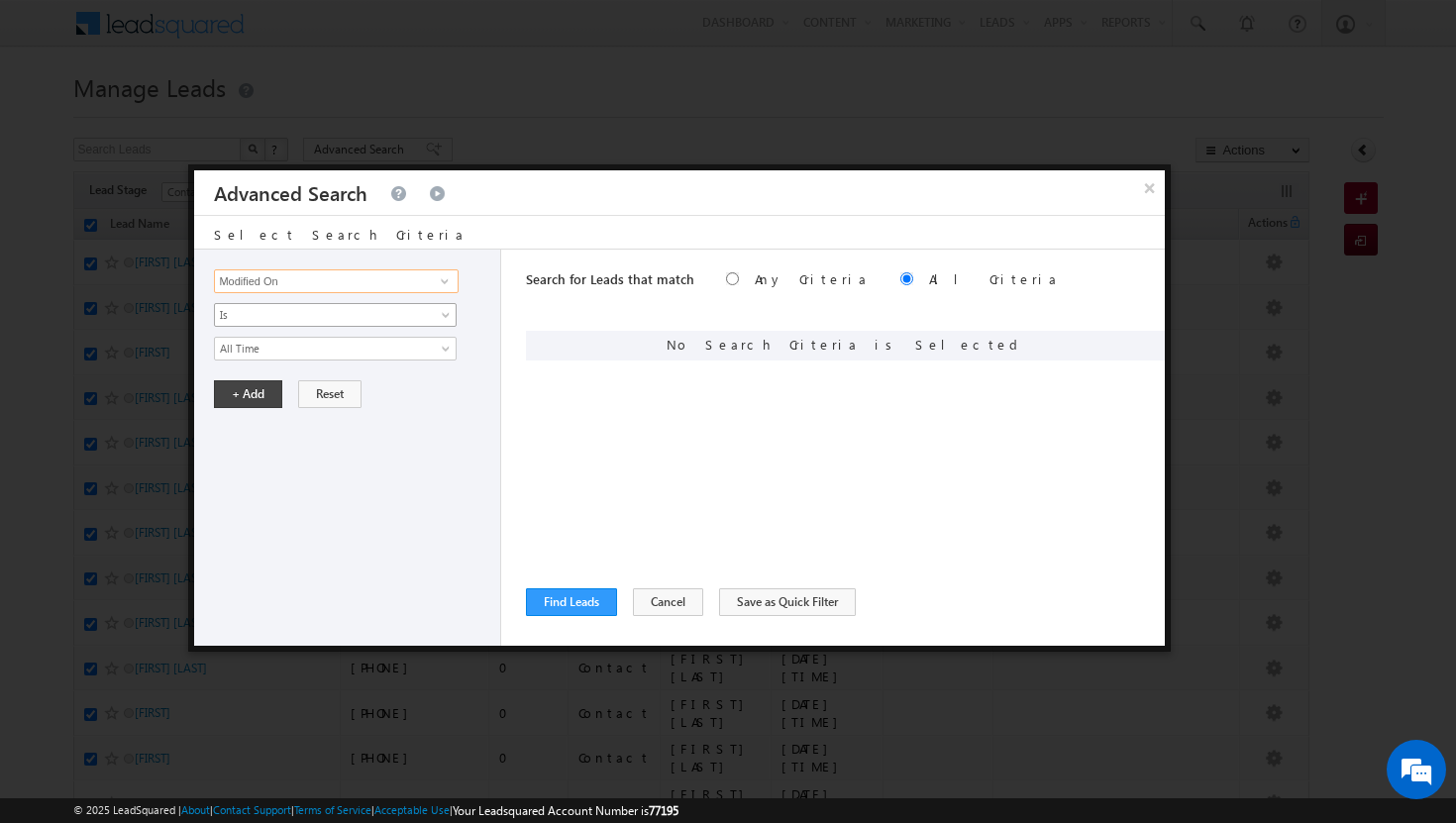 type on "Modified On" 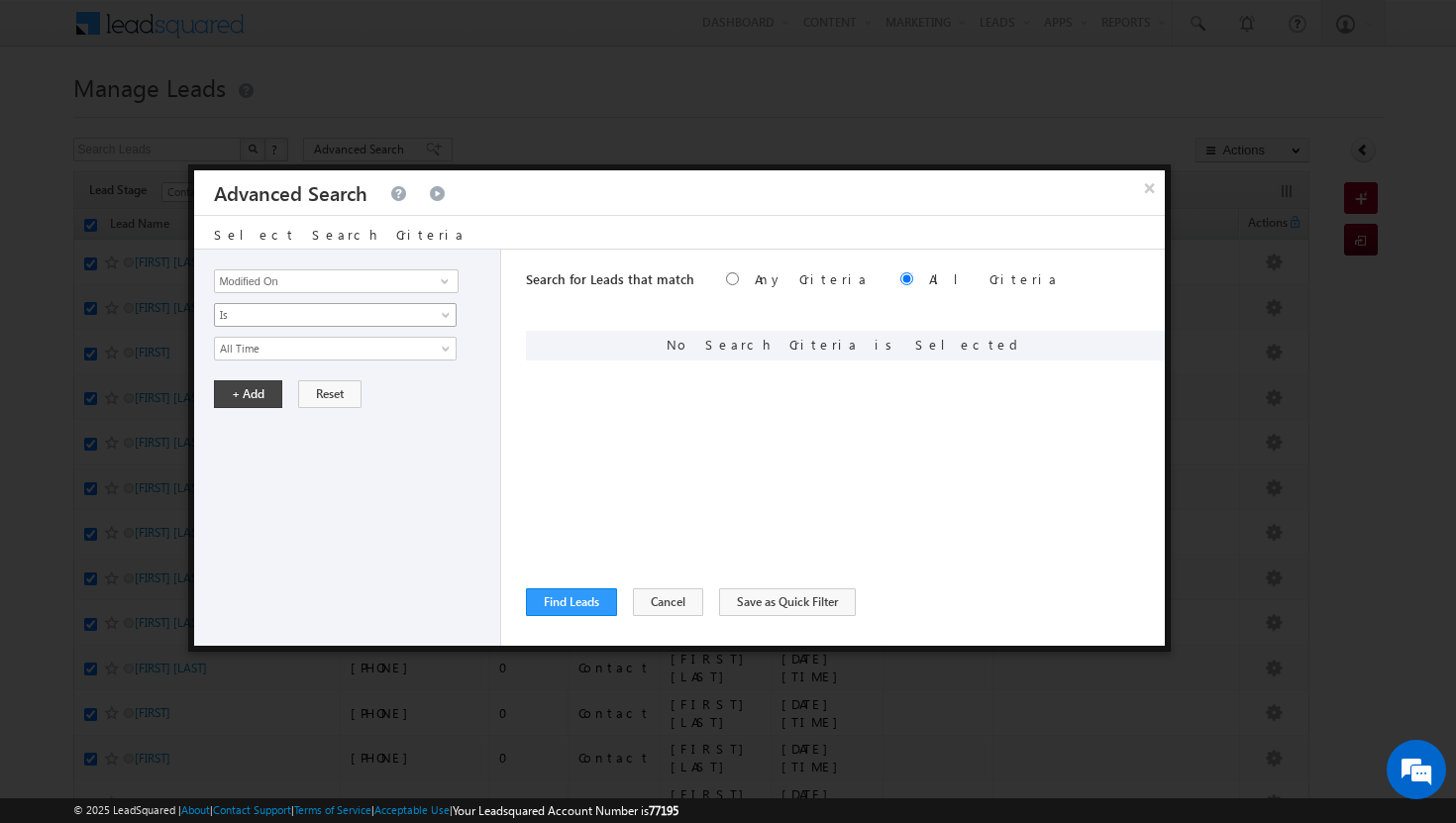 click on "Is" at bounding box center (322, 315) 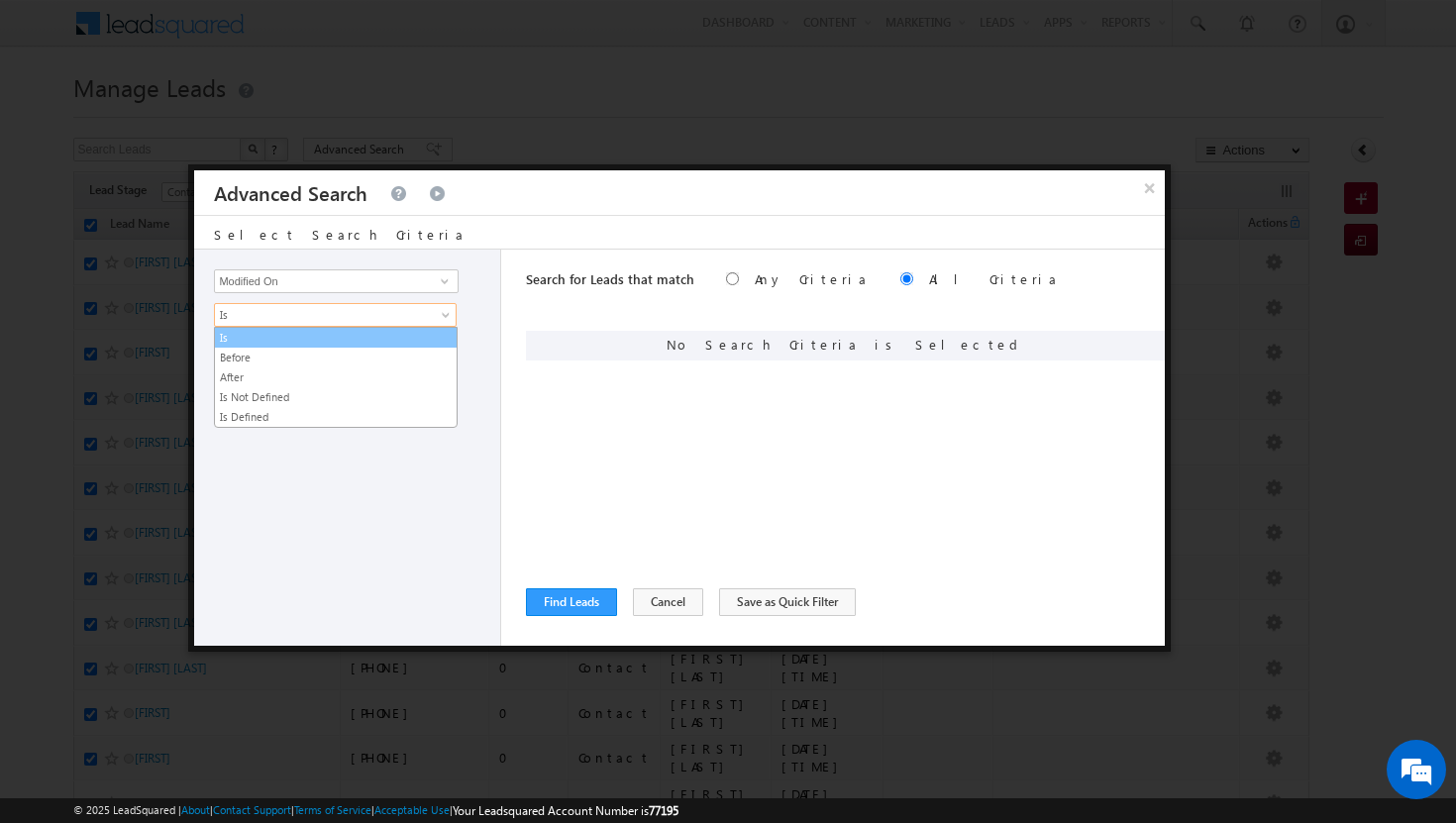 click on "Is" at bounding box center [336, 338] 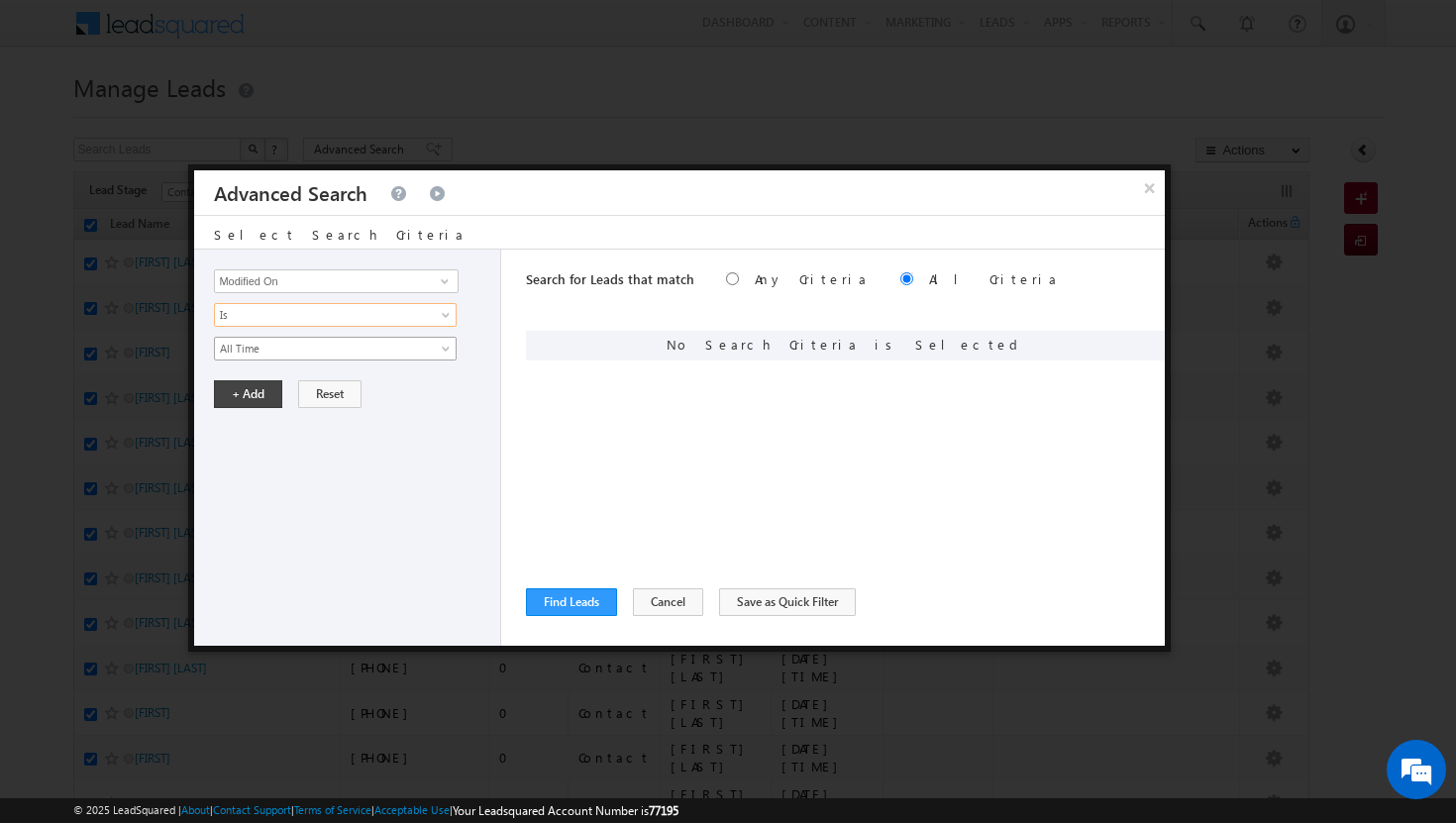 click on "All Time" at bounding box center (322, 349) 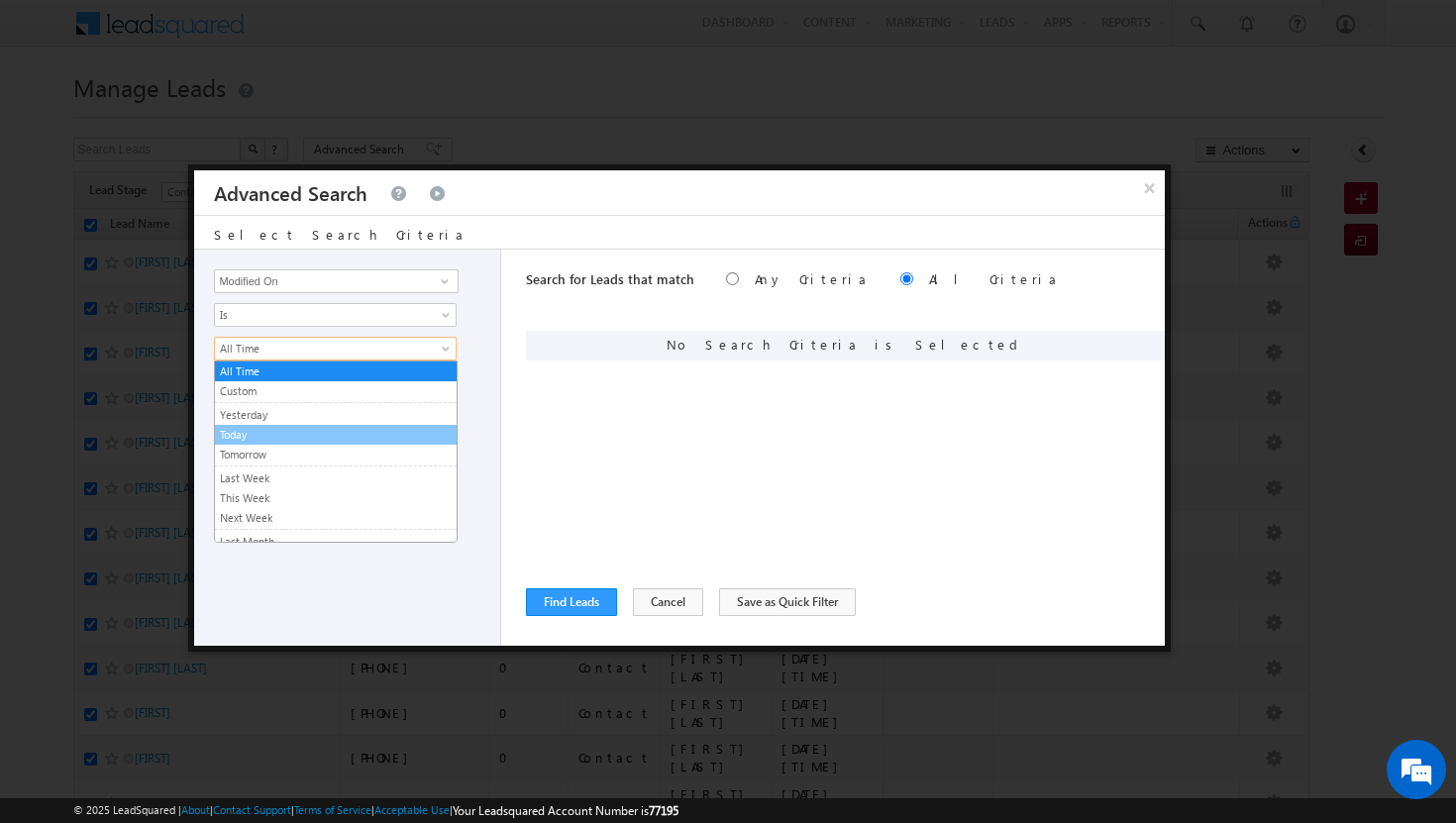 click on "Today" at bounding box center (336, 435) 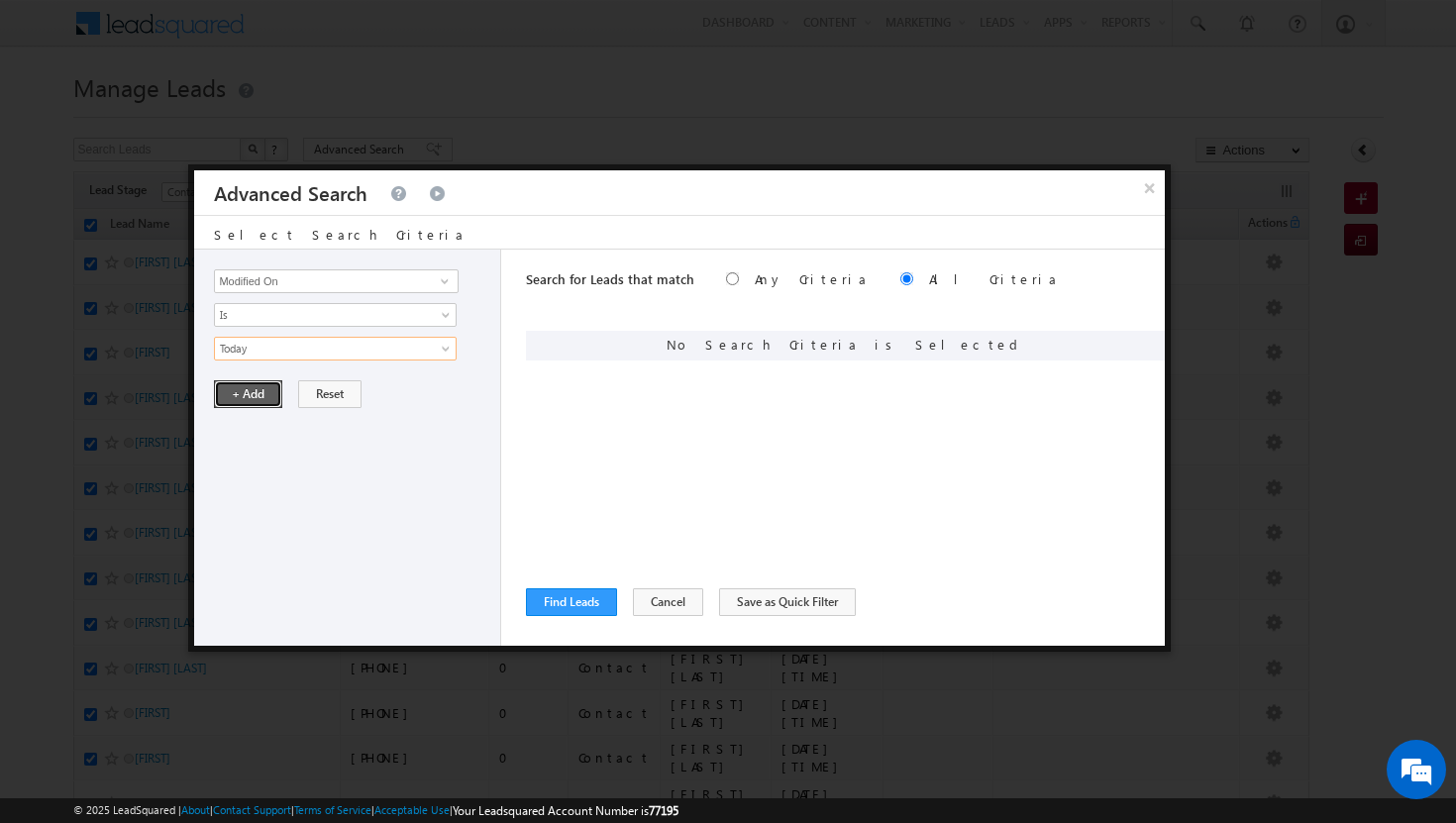 click on "+ Add" at bounding box center (248, 394) 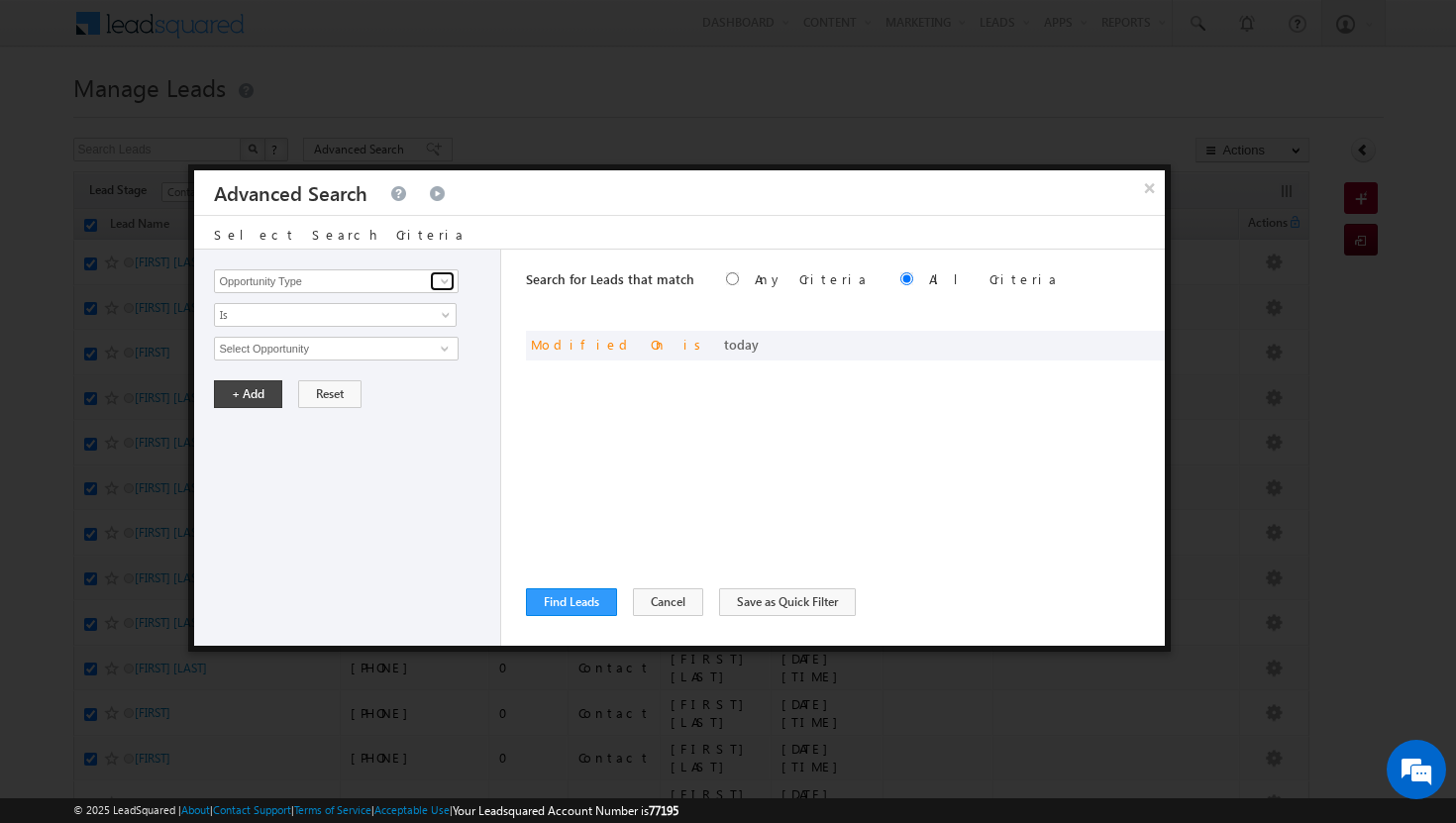 click at bounding box center [445, 281] 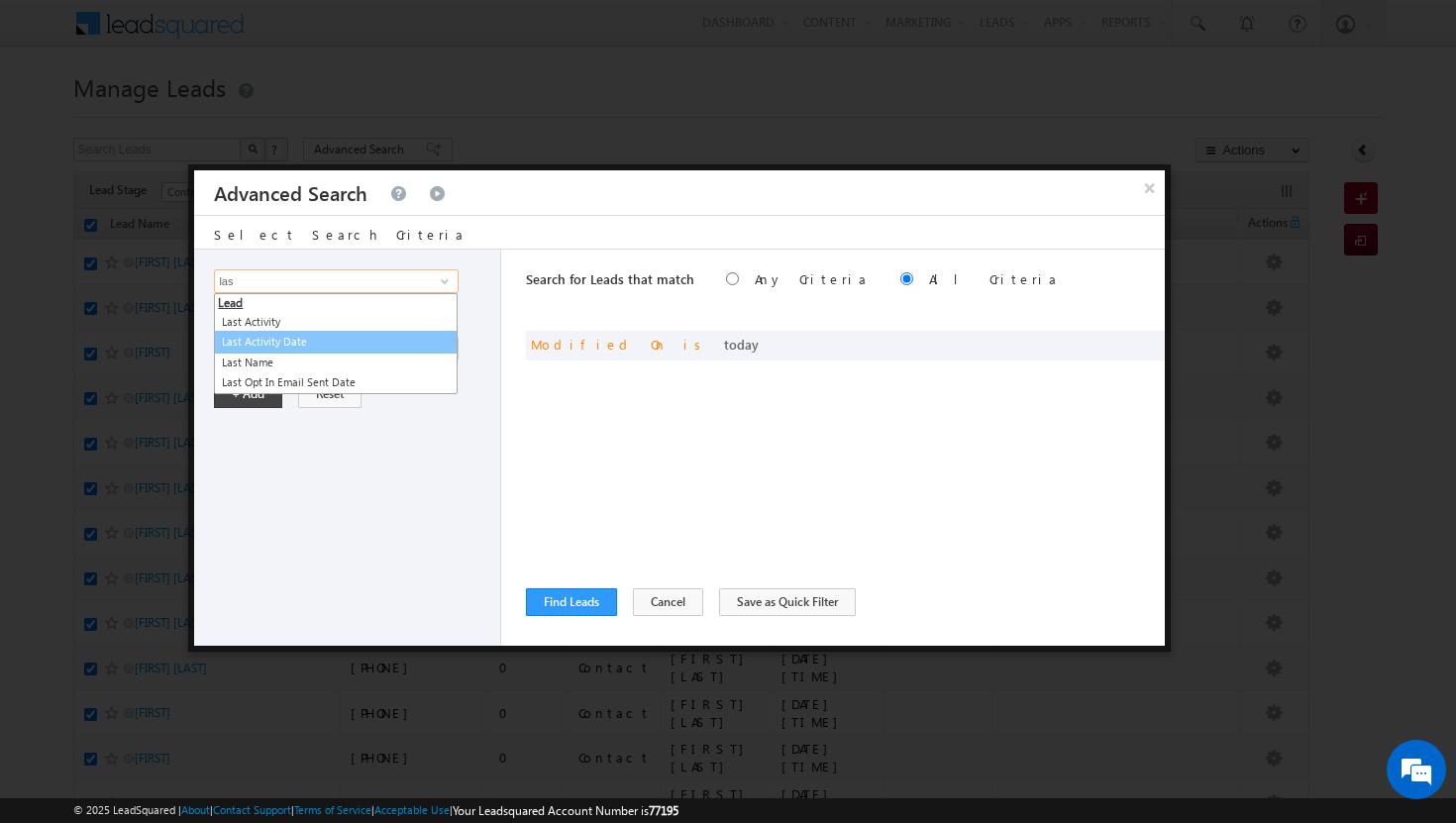 click on "Last Activity Date" at bounding box center [336, 342] 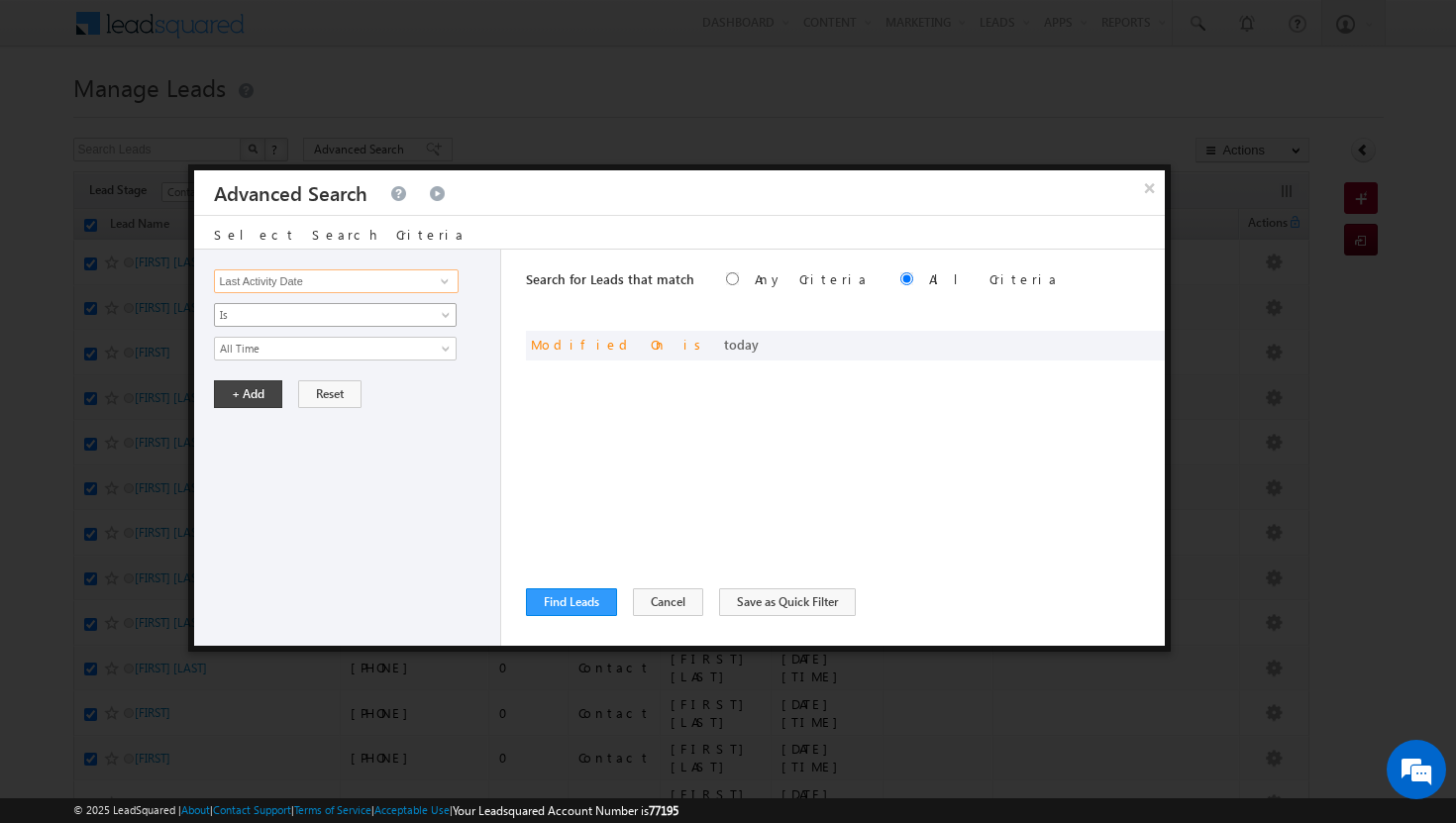 type on "Last Activity Date" 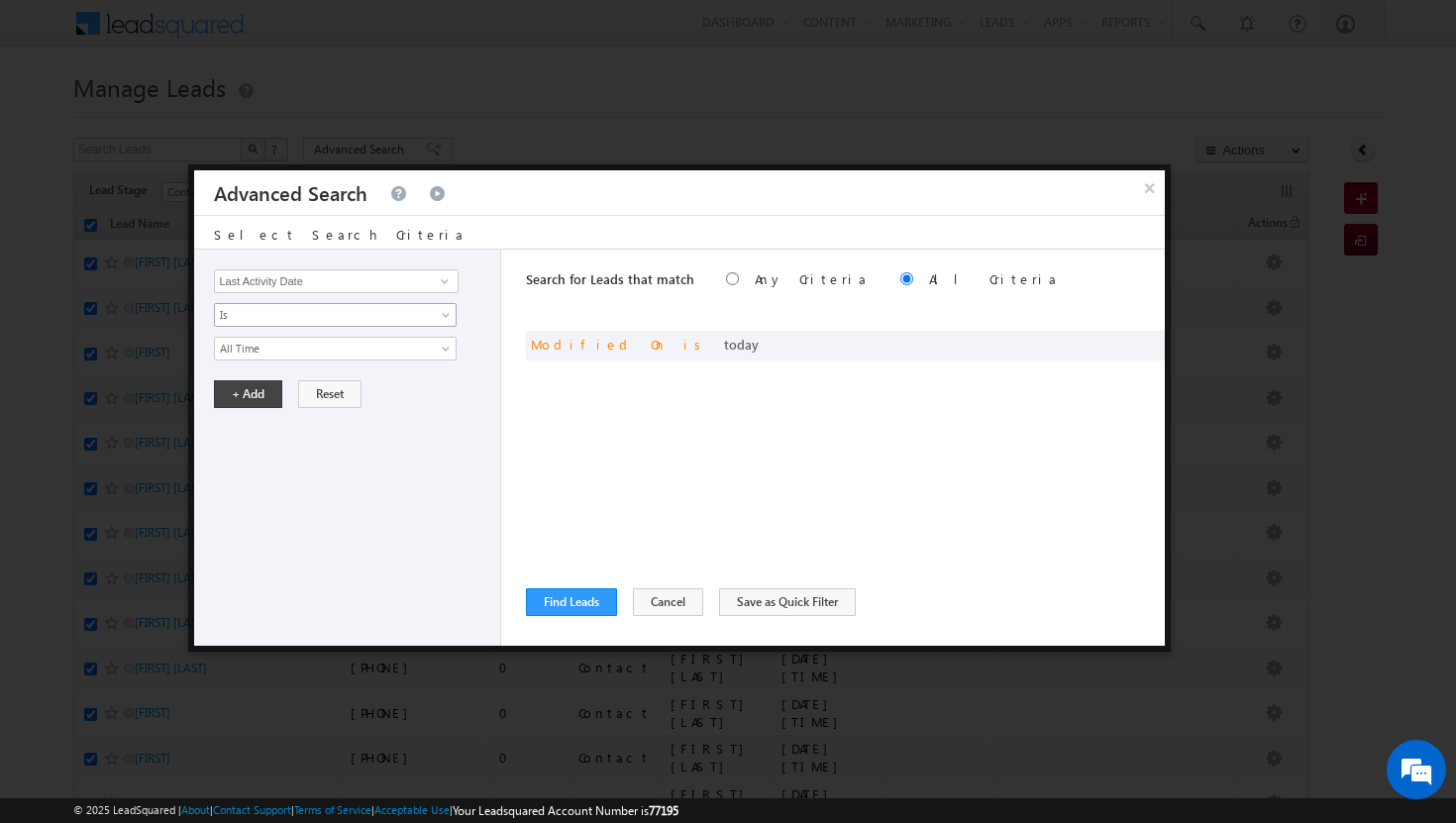 click at bounding box center (448, 319) 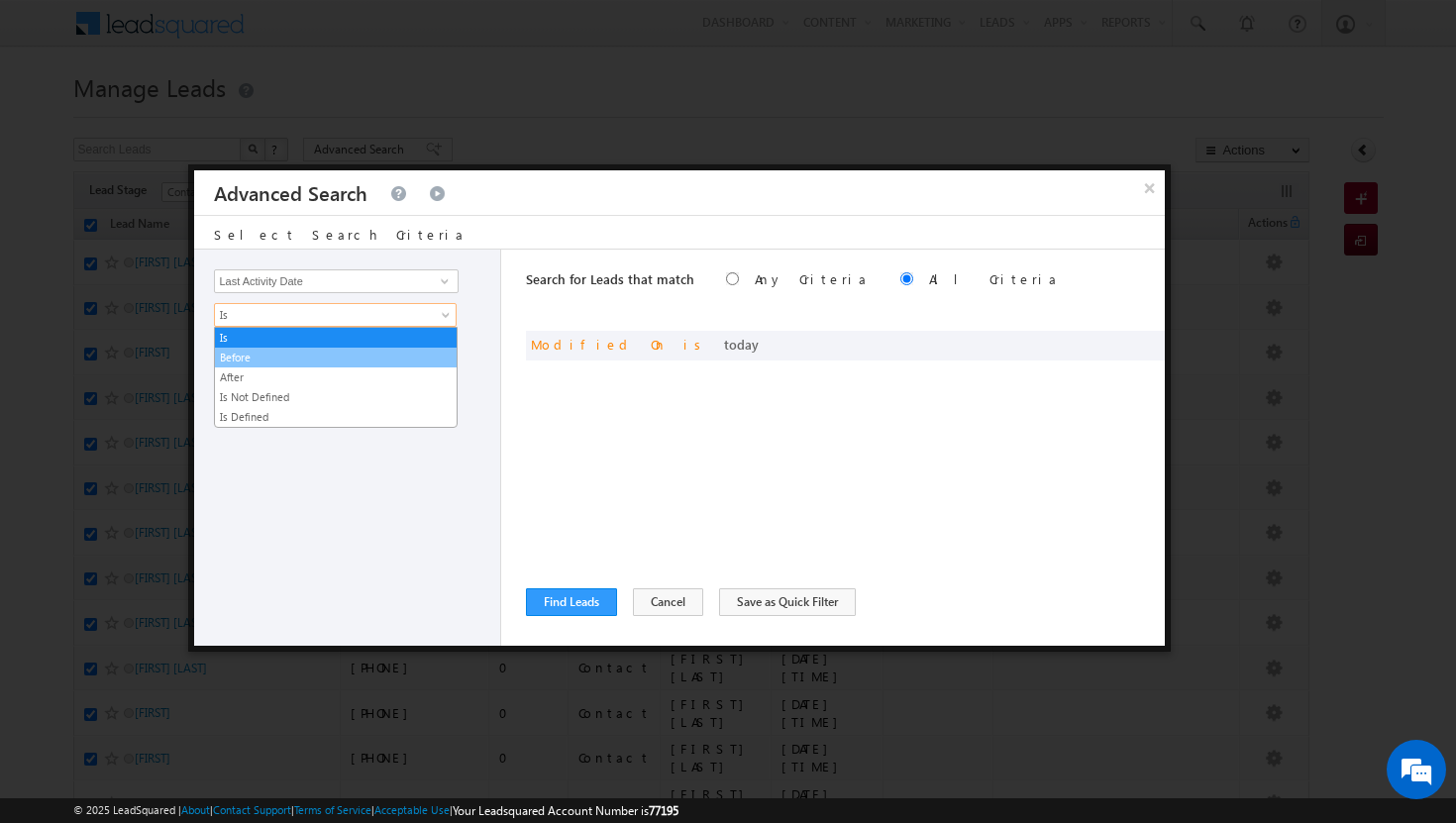 click on "Before" at bounding box center [336, 358] 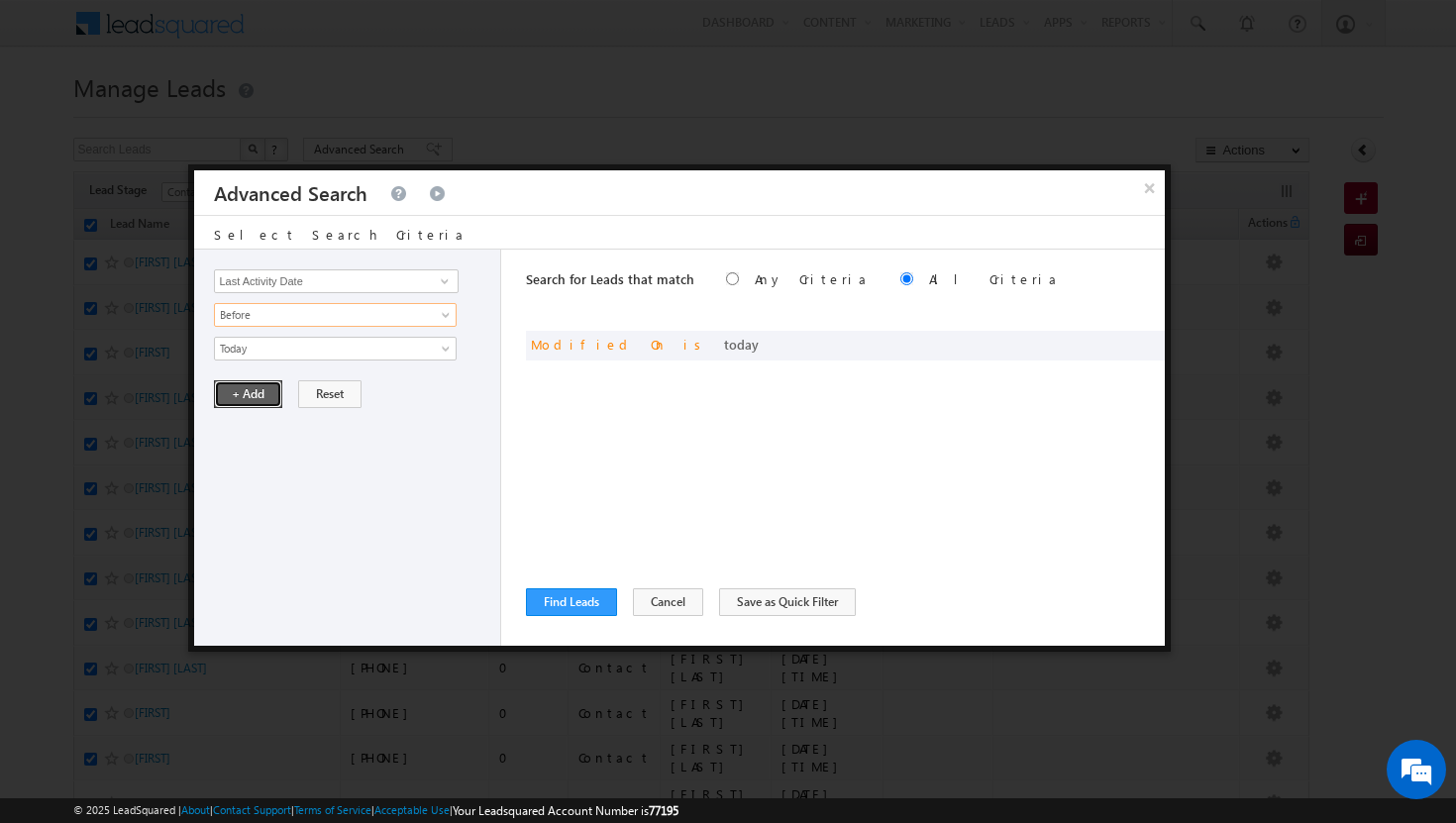 click on "+ Add" at bounding box center (248, 394) 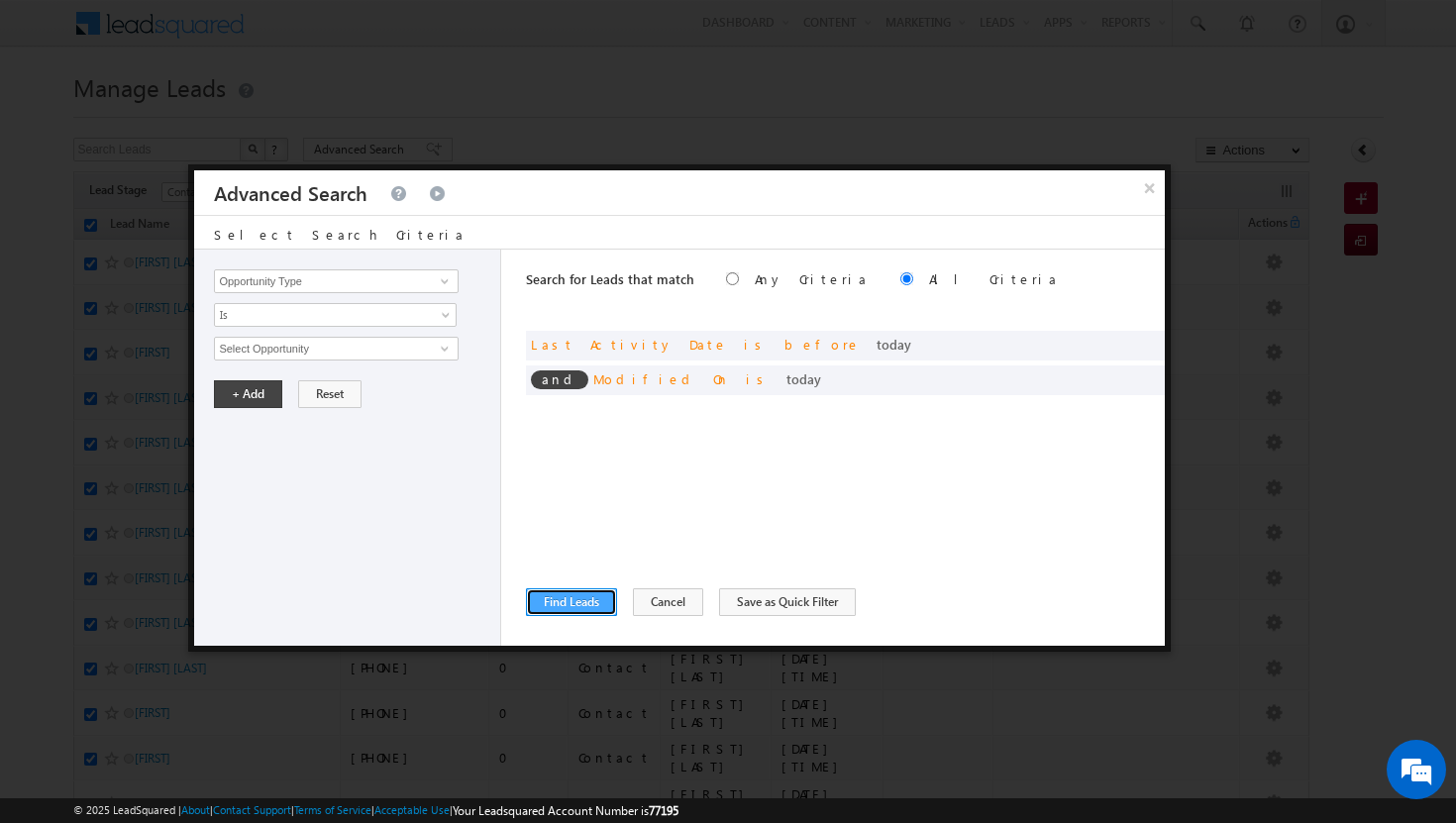 click on "Find Leads" at bounding box center (572, 602) 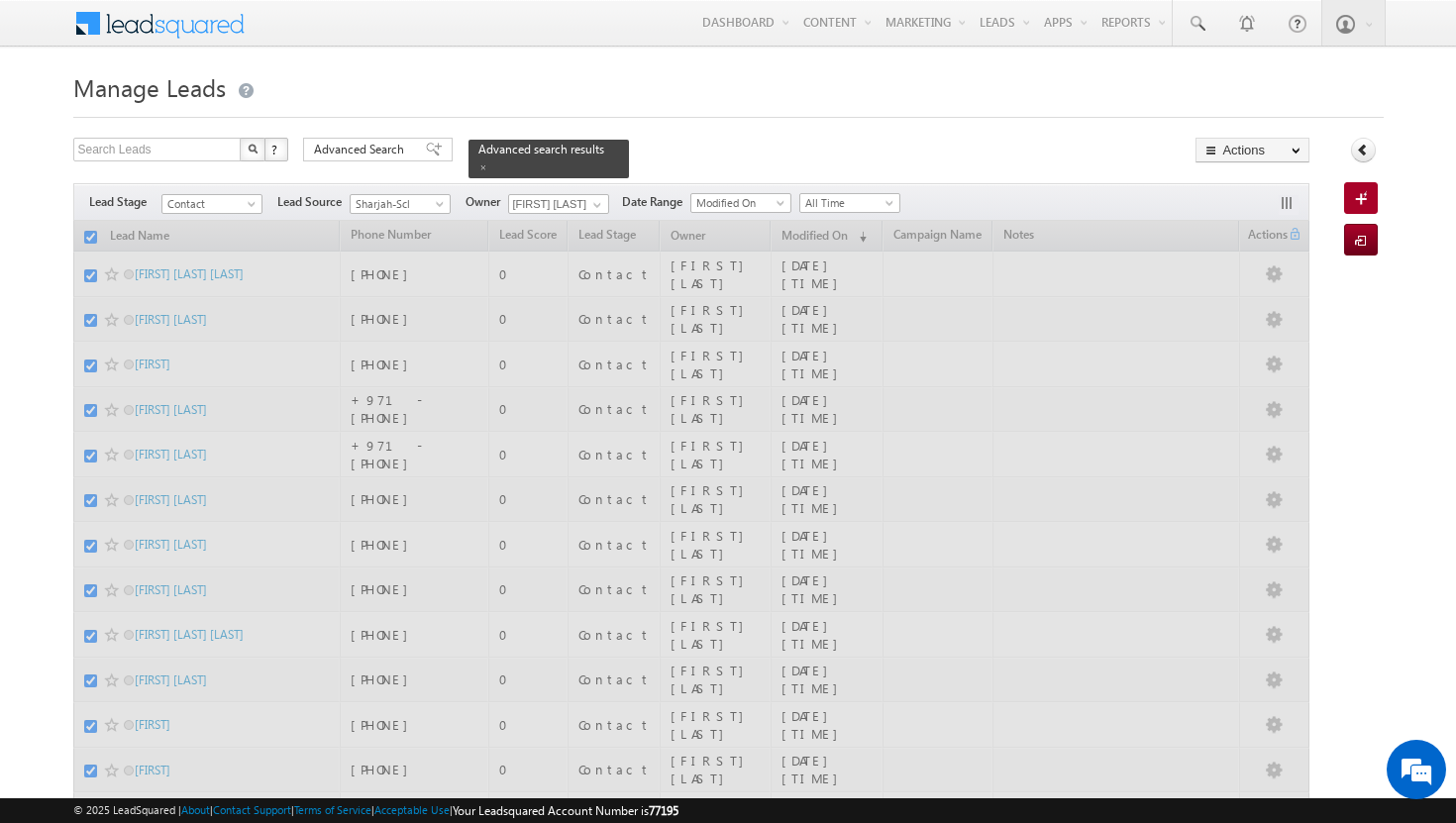 checkbox on "false" 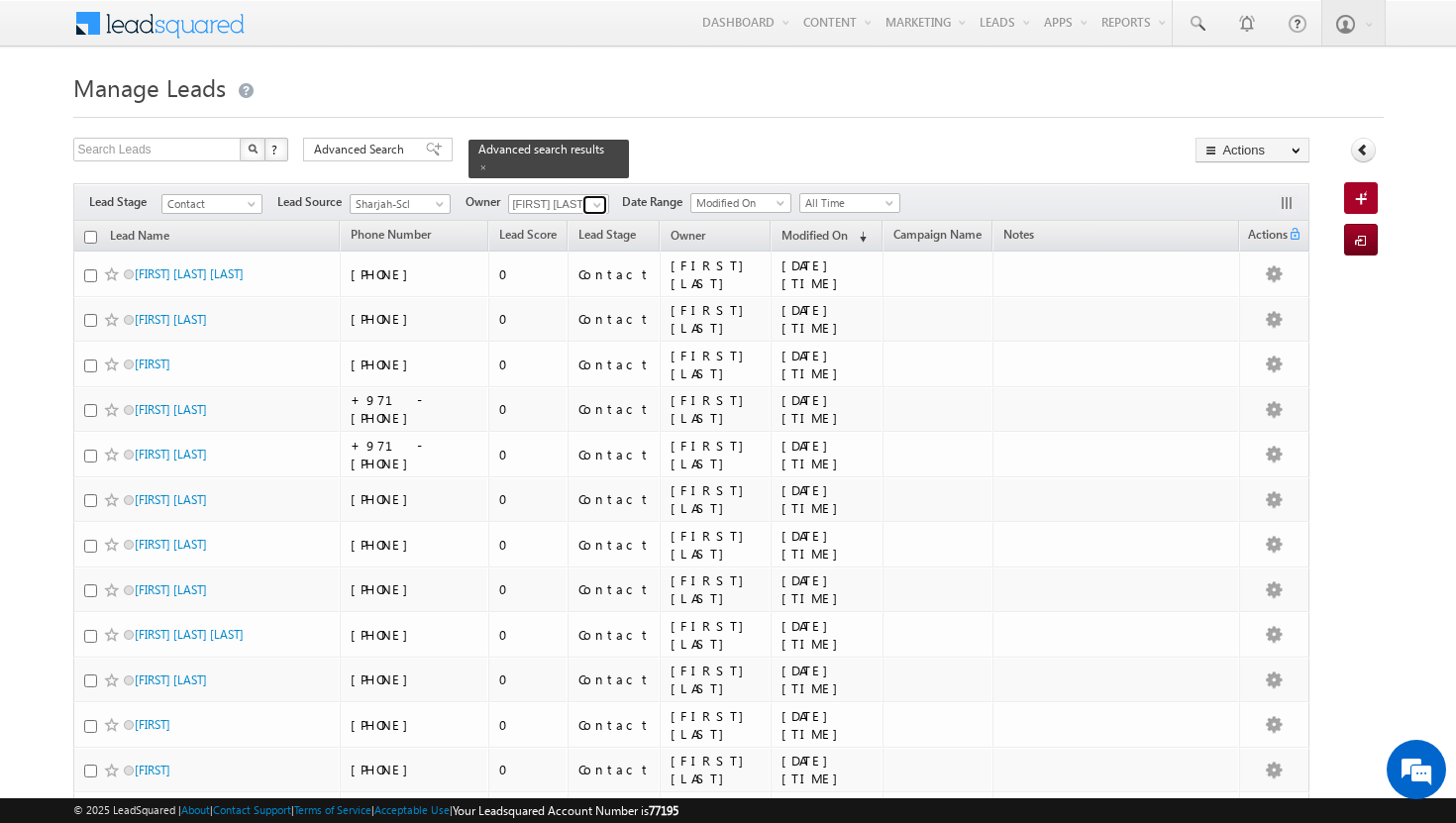 click at bounding box center [597, 205] 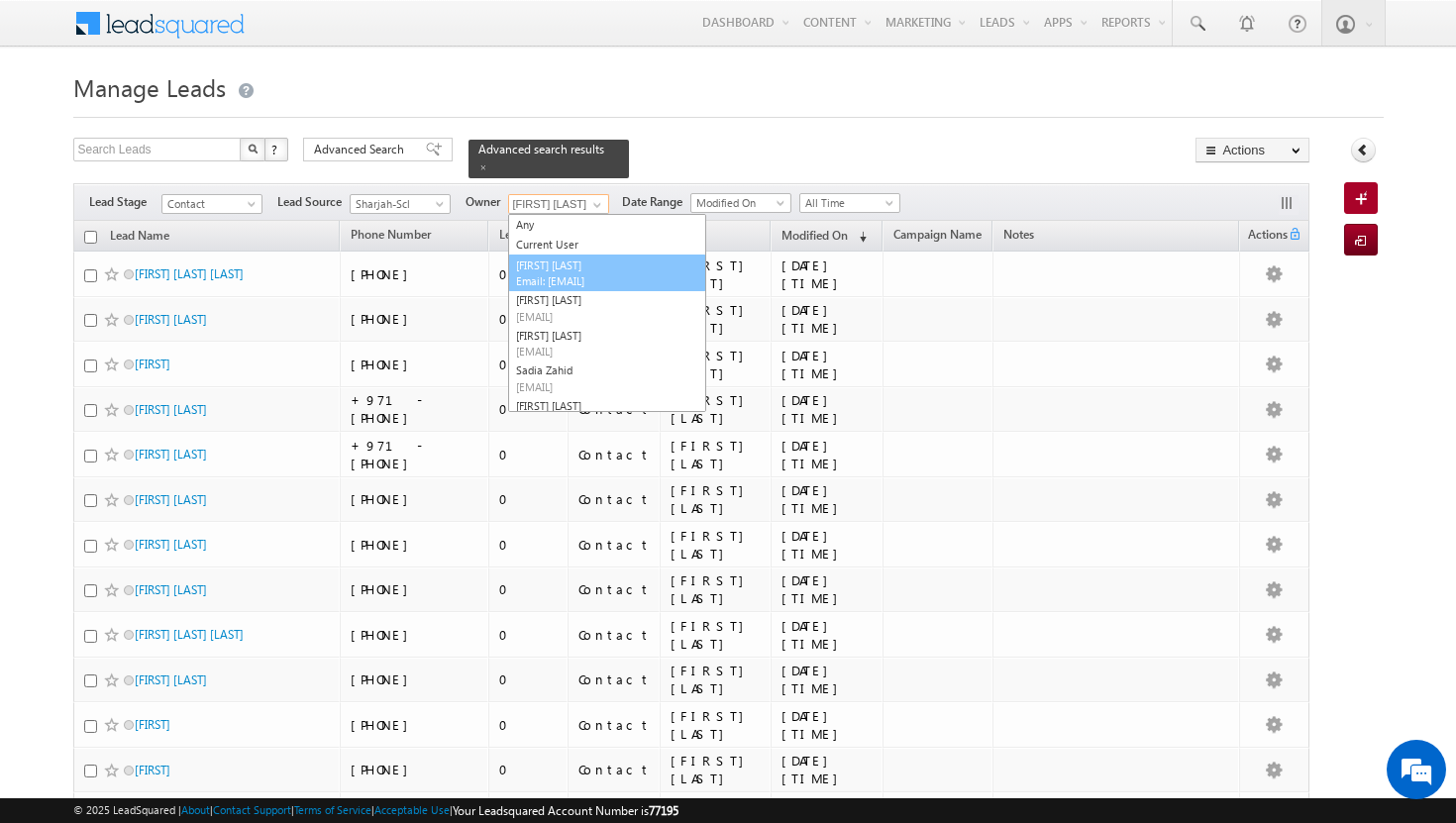 click on "[EMAIL]" at bounding box center [605, 280] 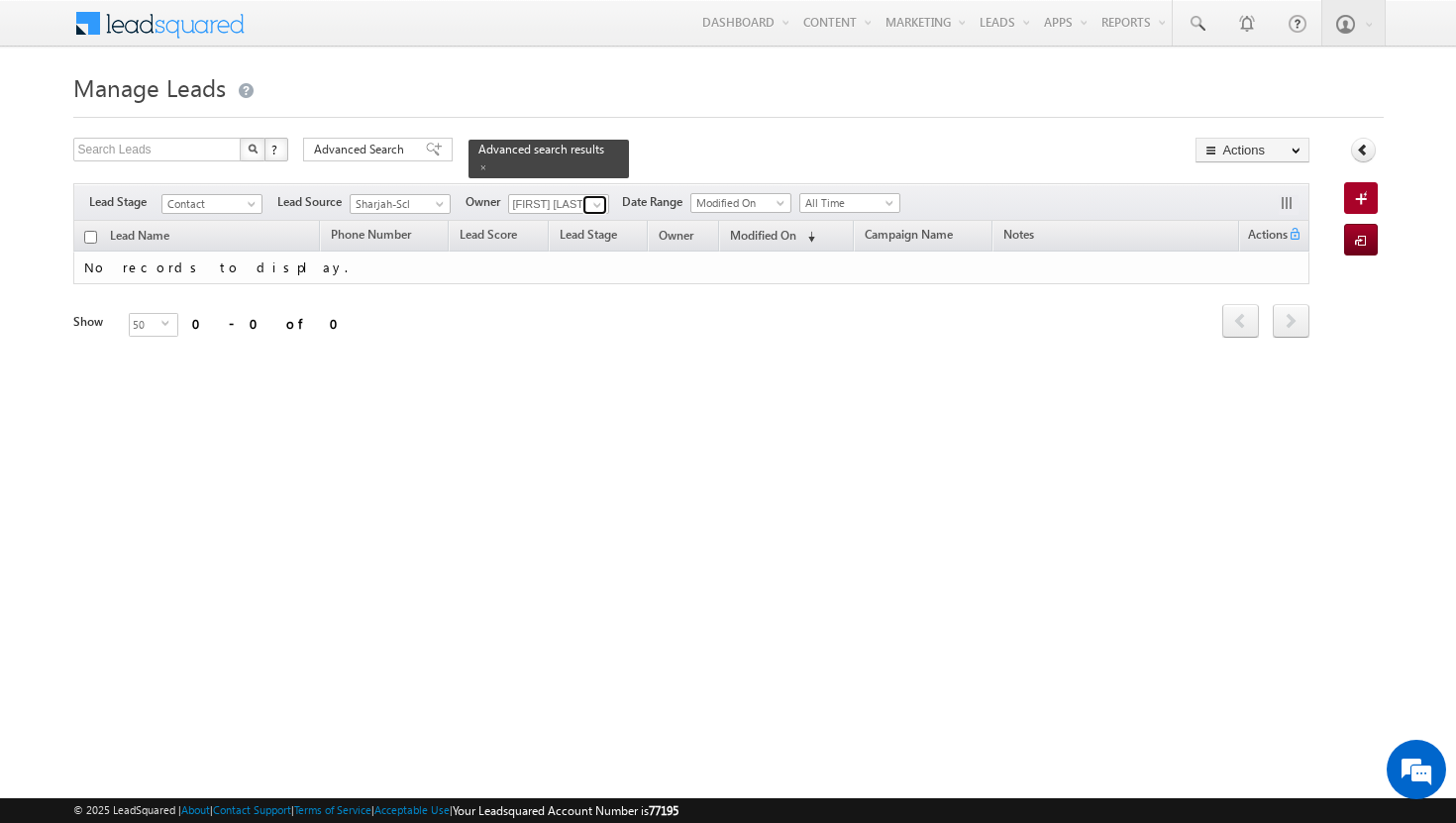 click at bounding box center (597, 205) 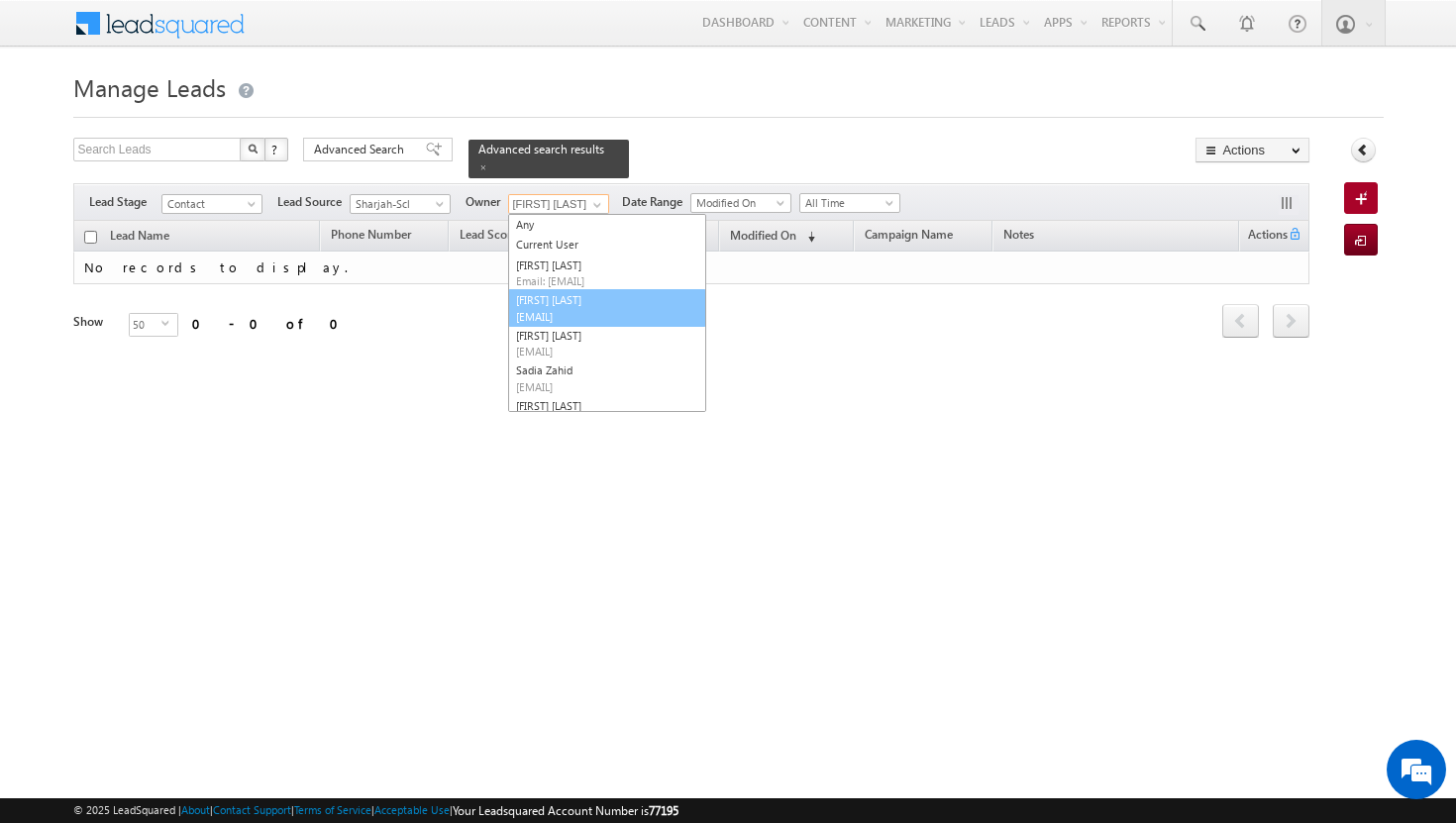 click on "athul sajay   athul.sajay@indglobal.ae" at bounding box center [607, 308] 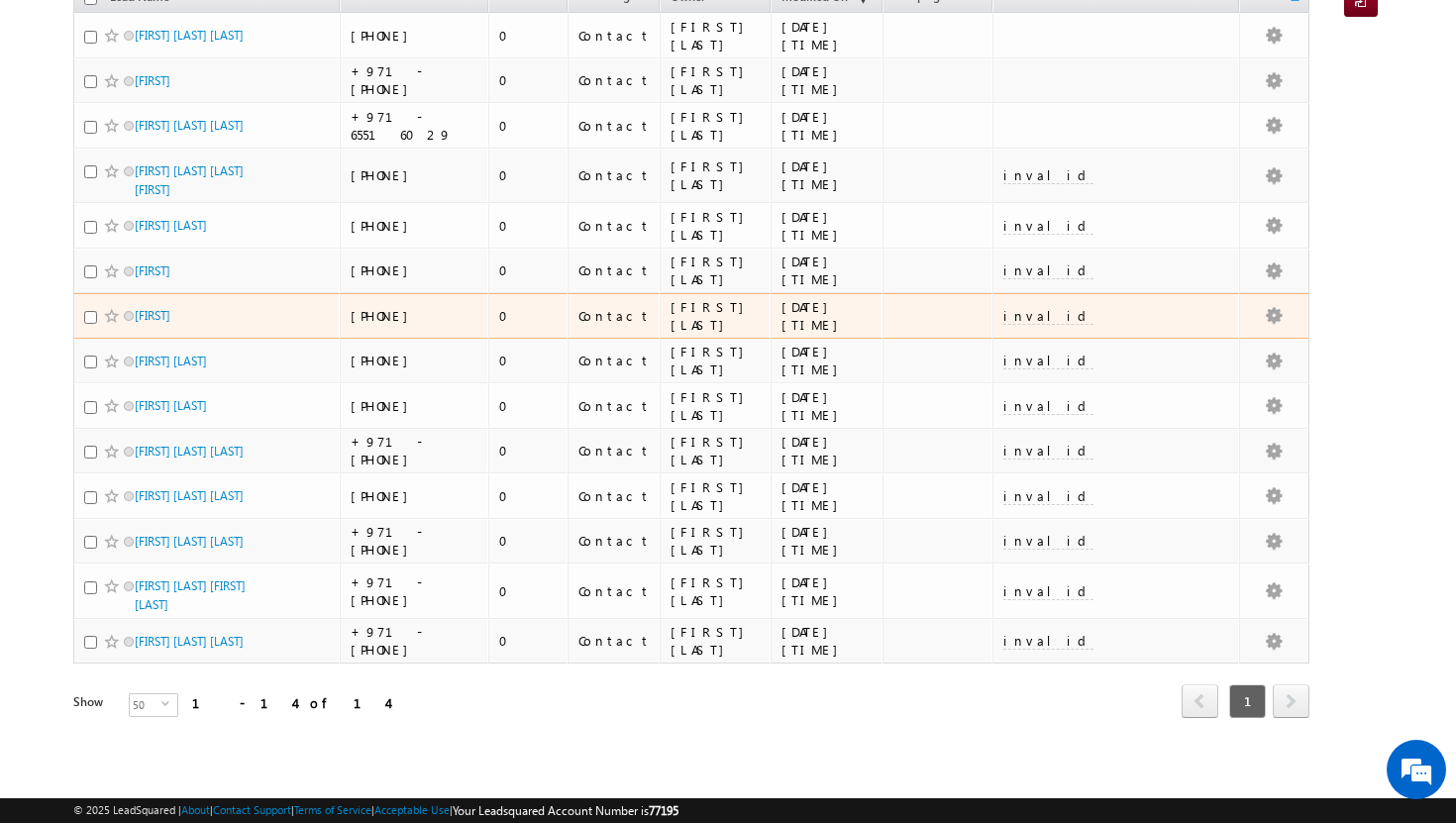 scroll, scrollTop: 0, scrollLeft: 0, axis: both 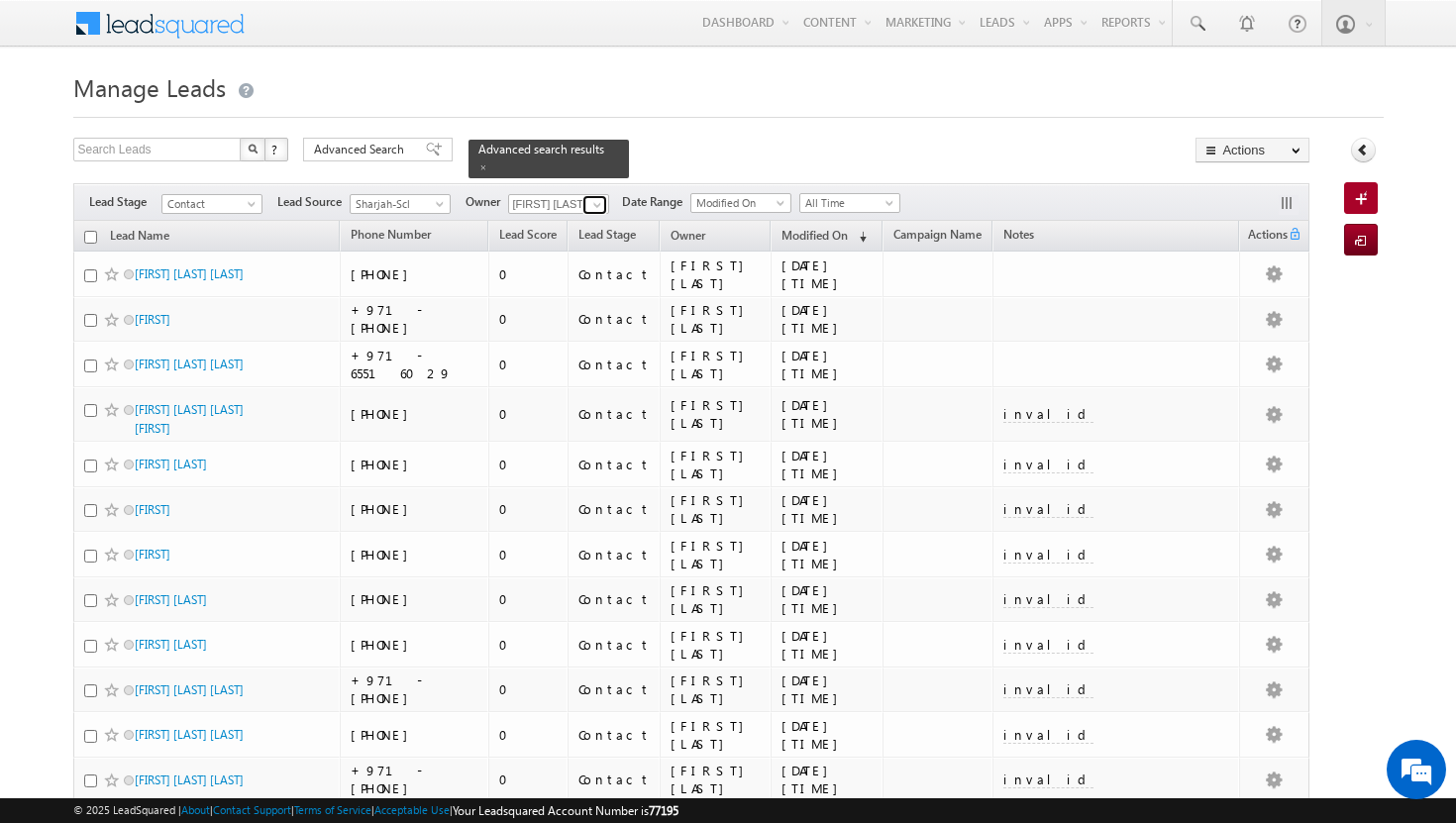 click at bounding box center [597, 205] 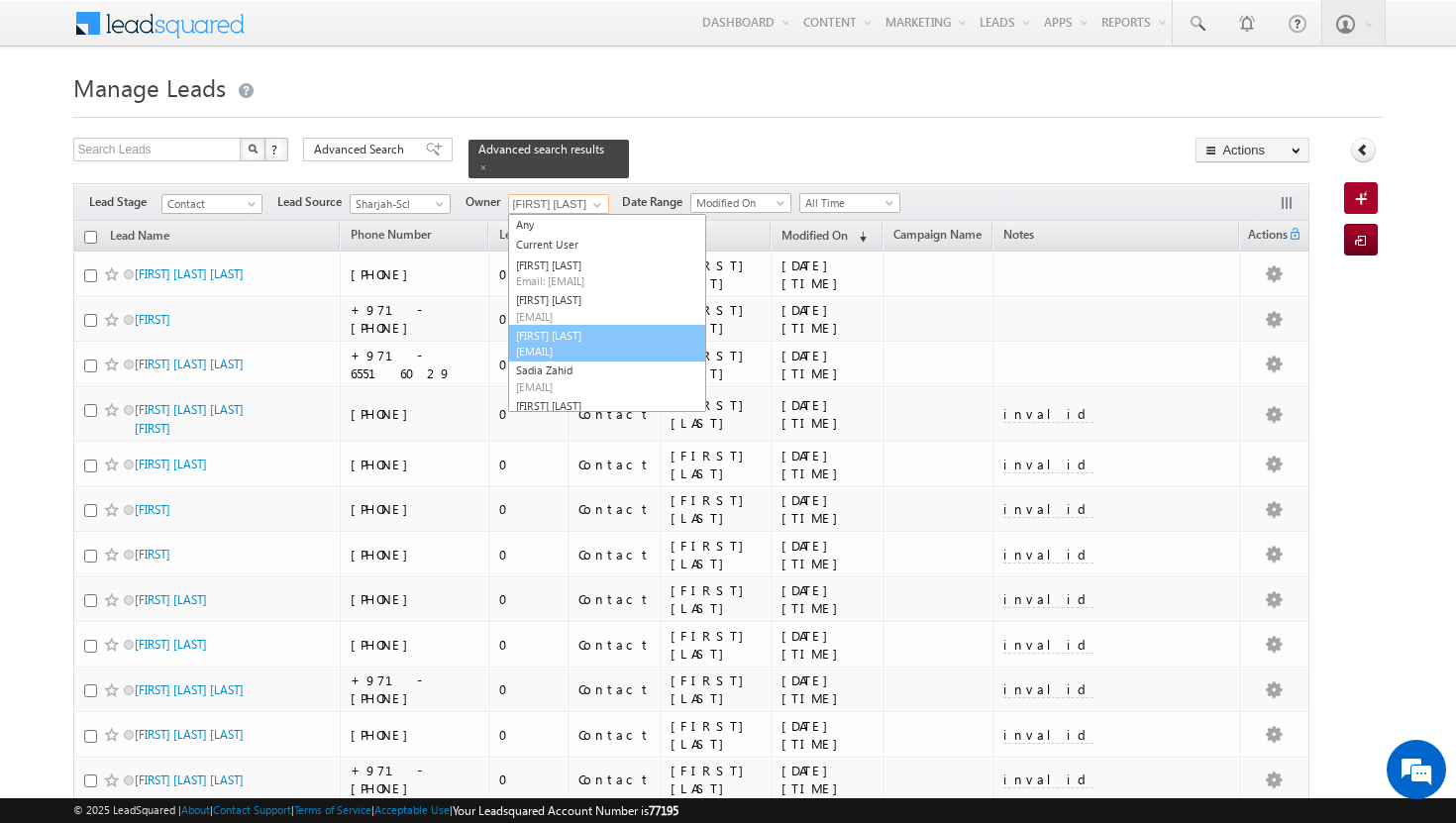 click on "[FIRST] [LAST]   [EMAIL]" at bounding box center (607, 344) 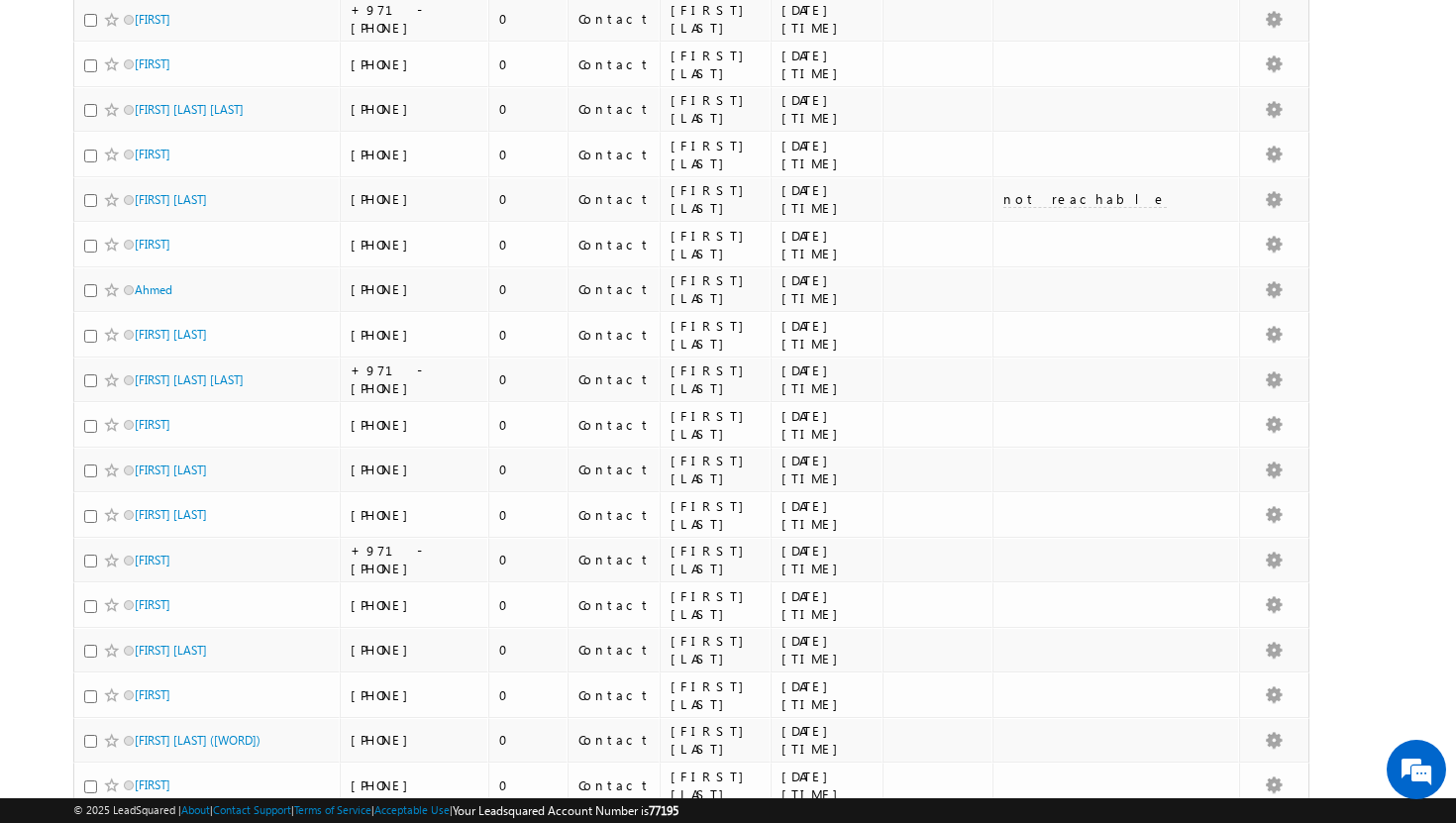 scroll, scrollTop: 0, scrollLeft: 0, axis: both 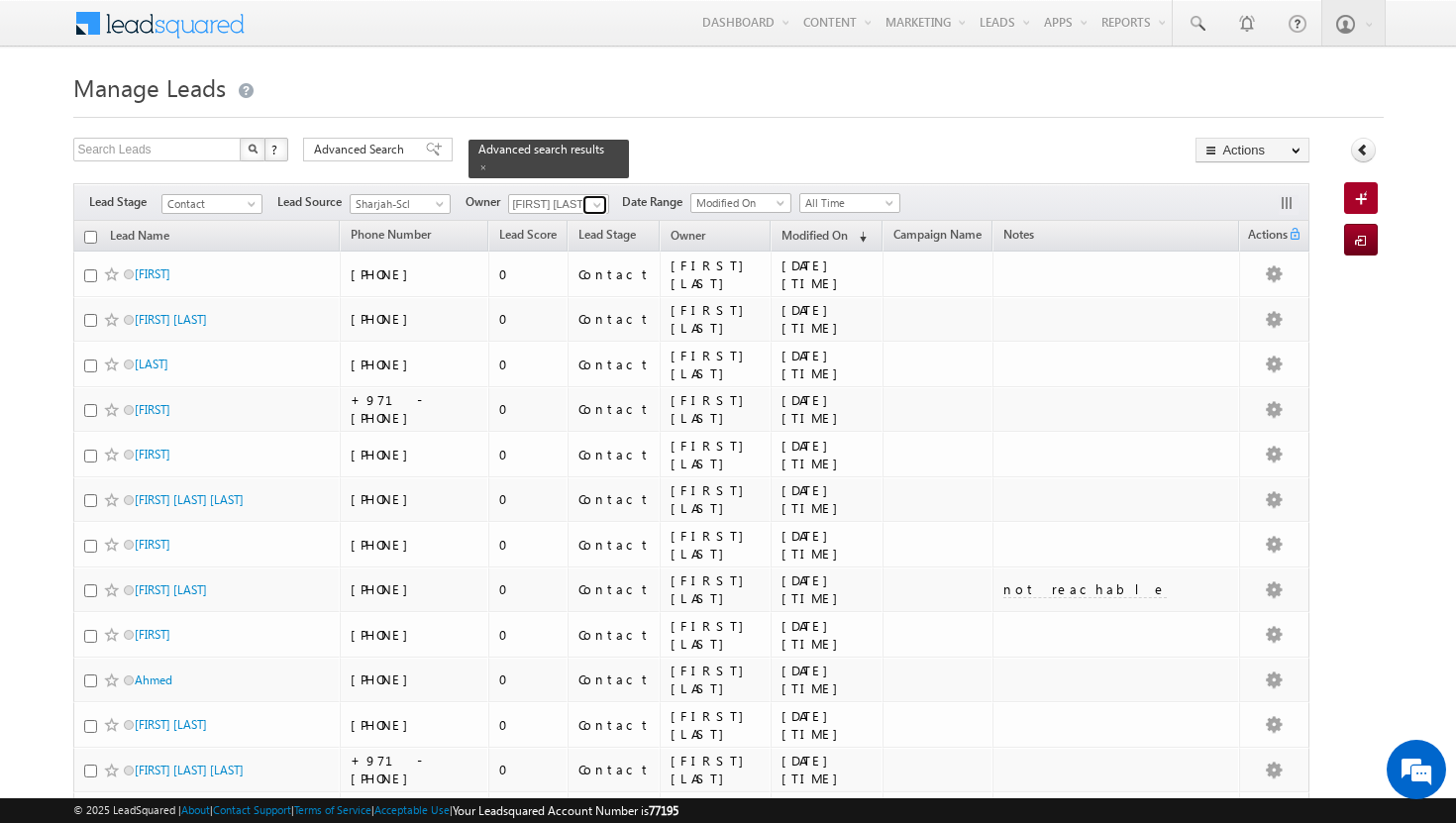click at bounding box center [597, 205] 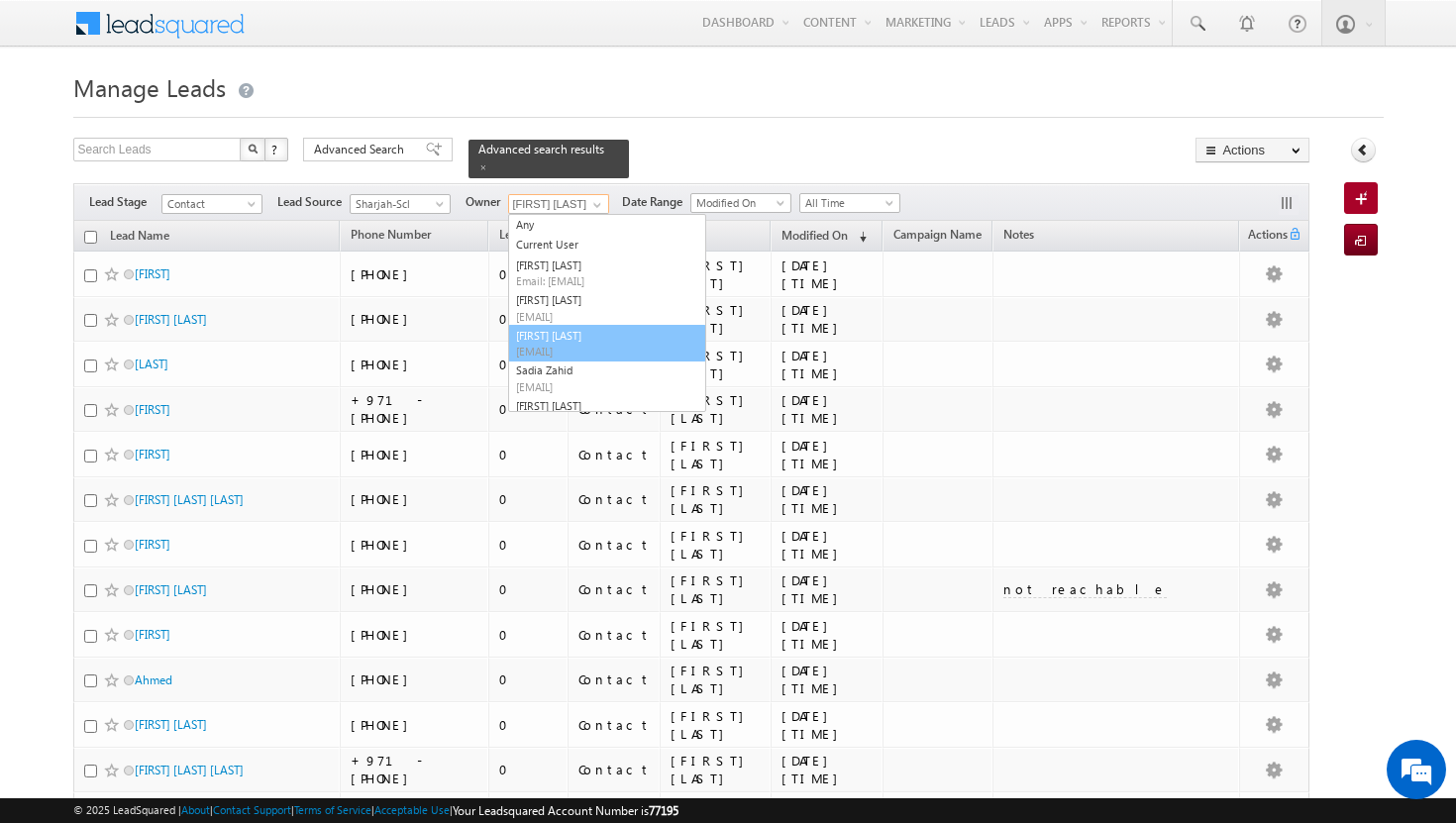 scroll, scrollTop: 23, scrollLeft: 0, axis: vertical 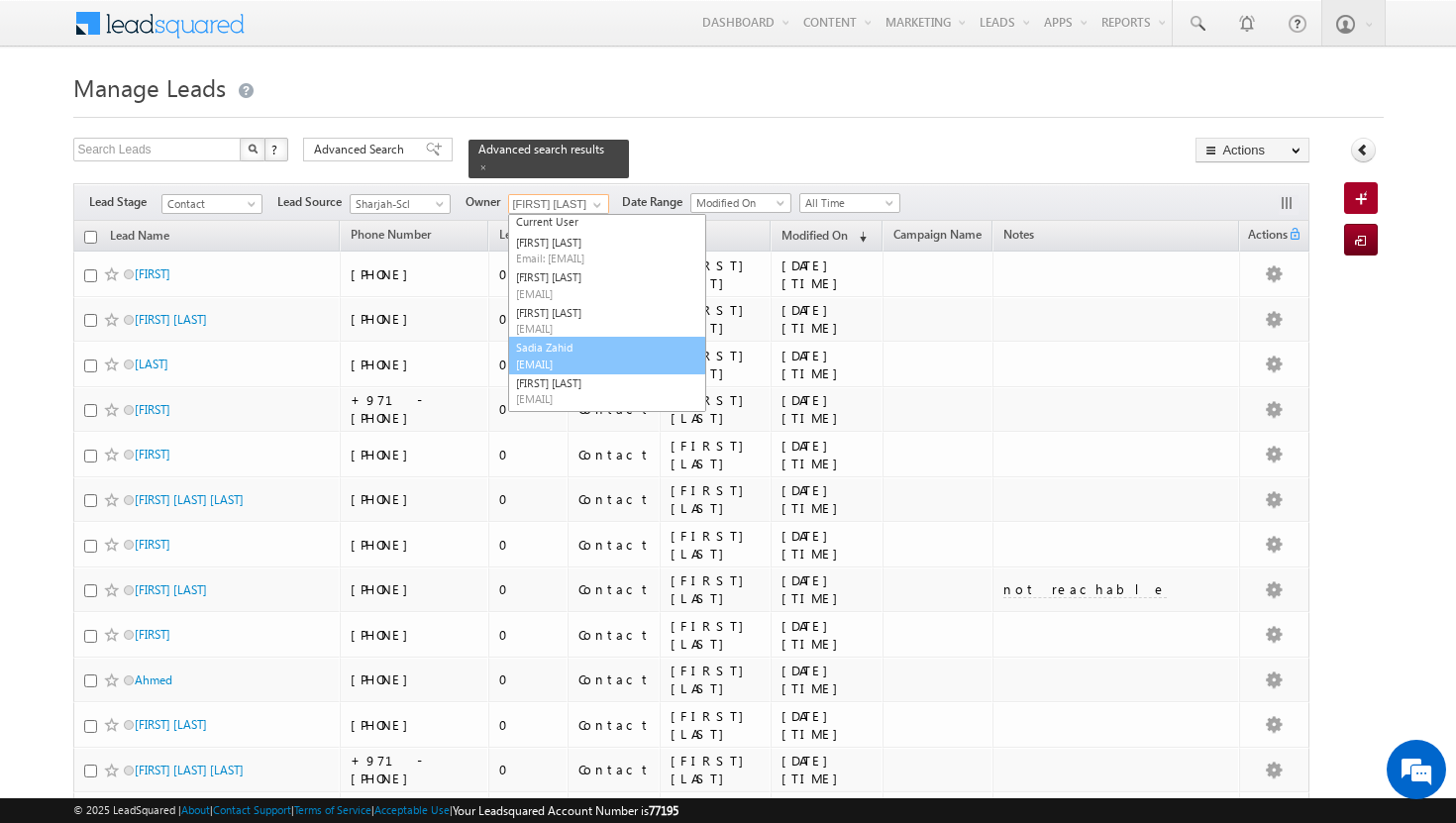 click on "[EMAIL]" at bounding box center (605, 363) 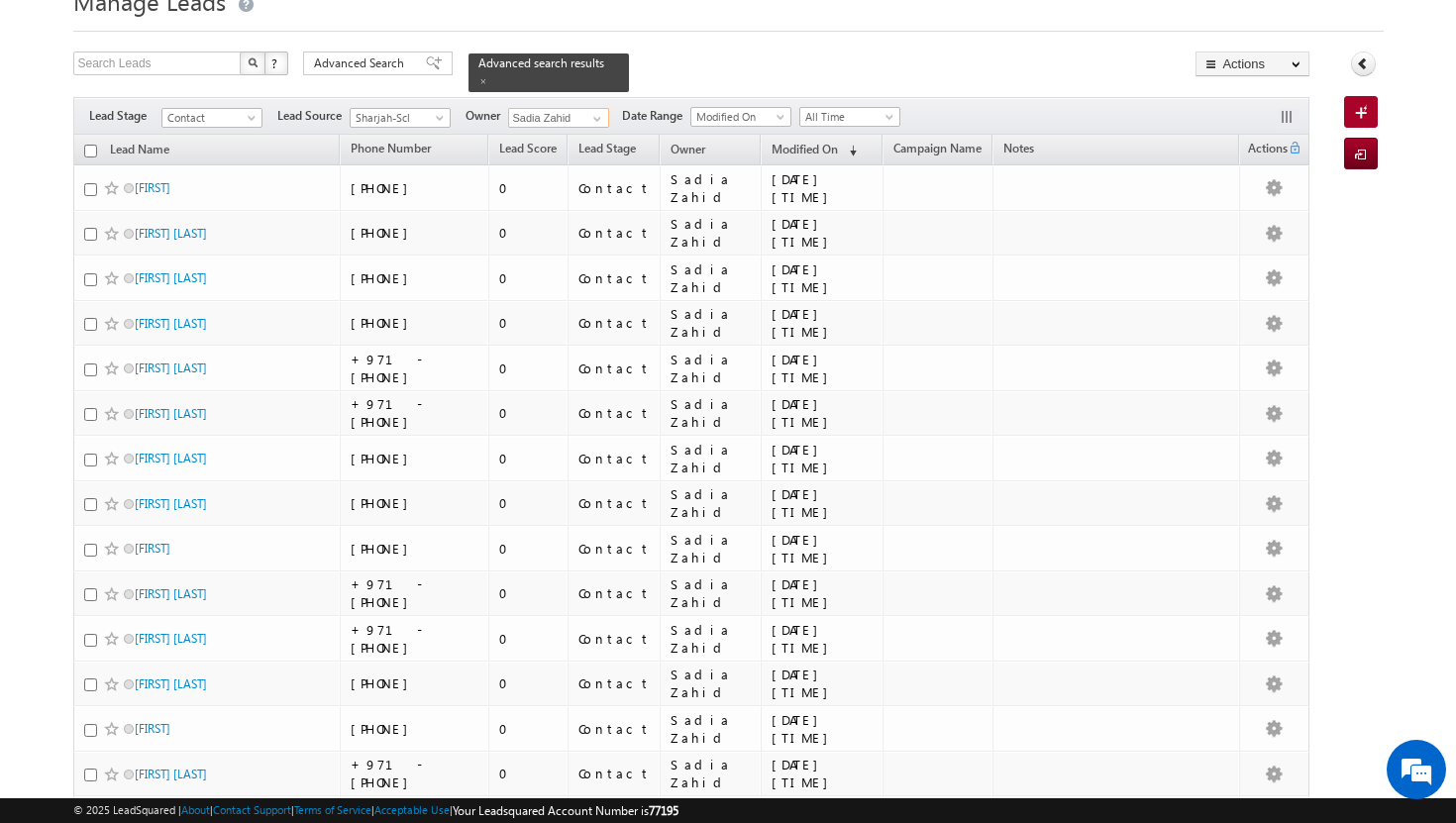 scroll, scrollTop: 0, scrollLeft: 0, axis: both 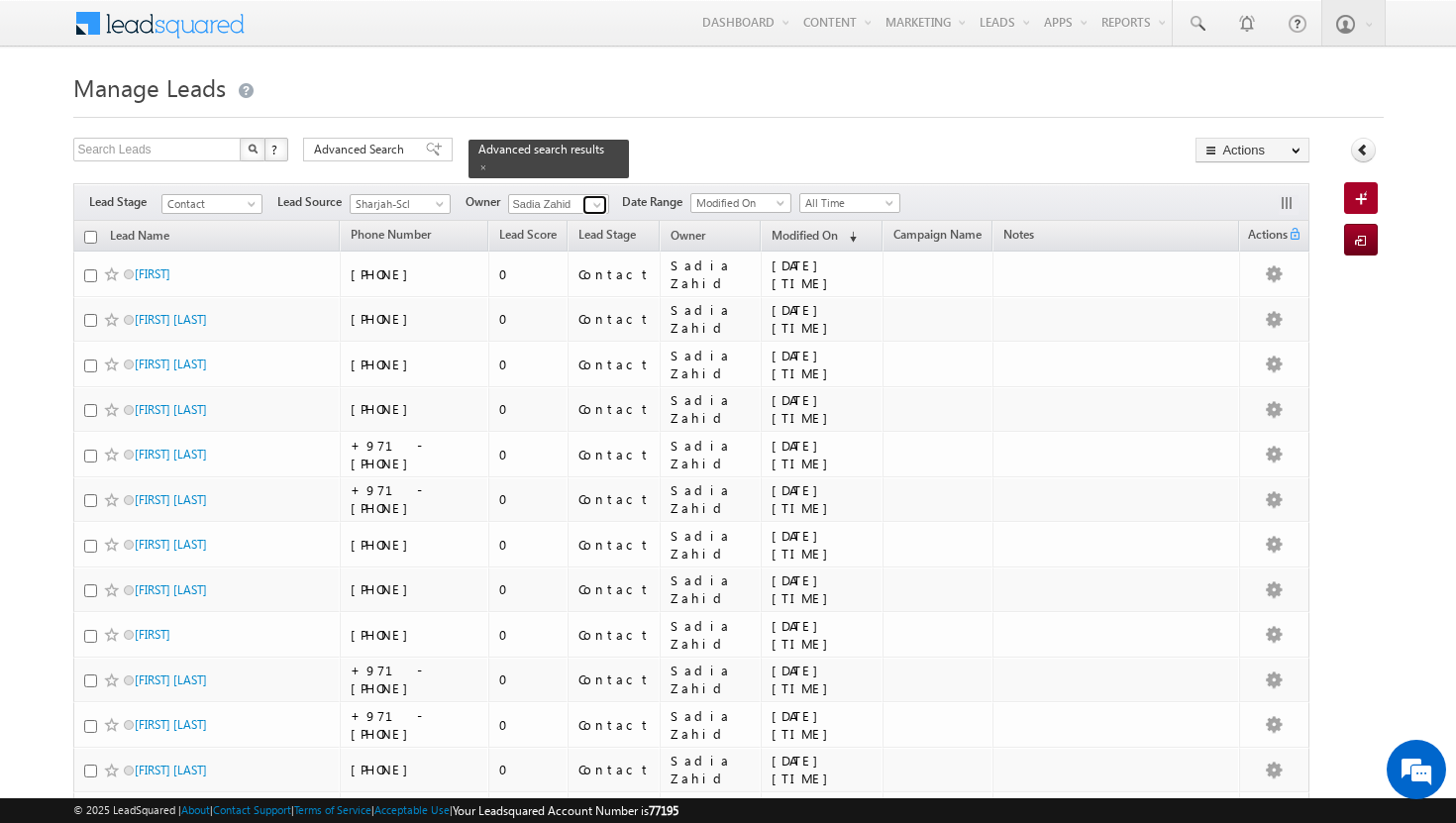 click at bounding box center [597, 205] 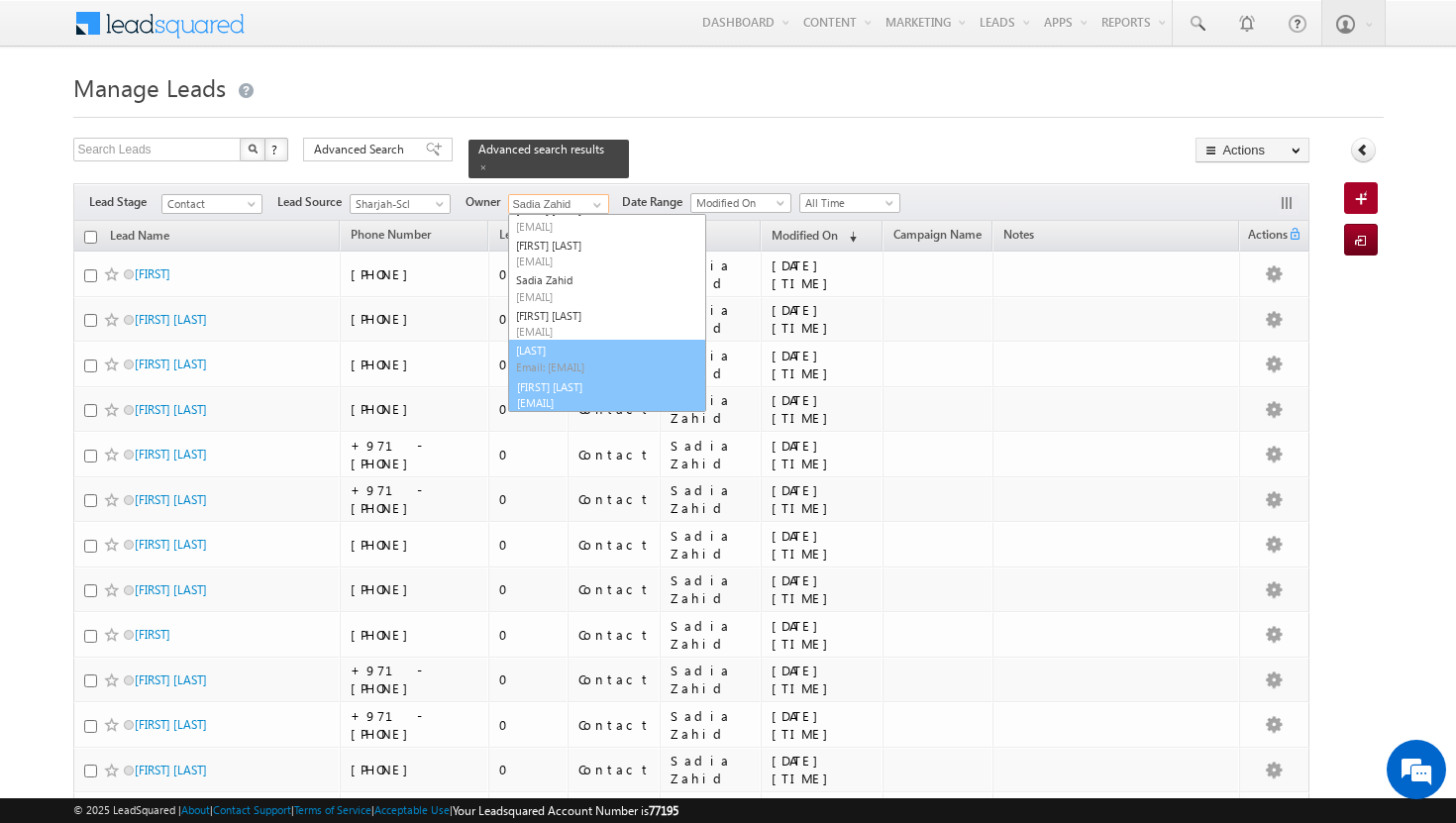 scroll, scrollTop: 91, scrollLeft: 0, axis: vertical 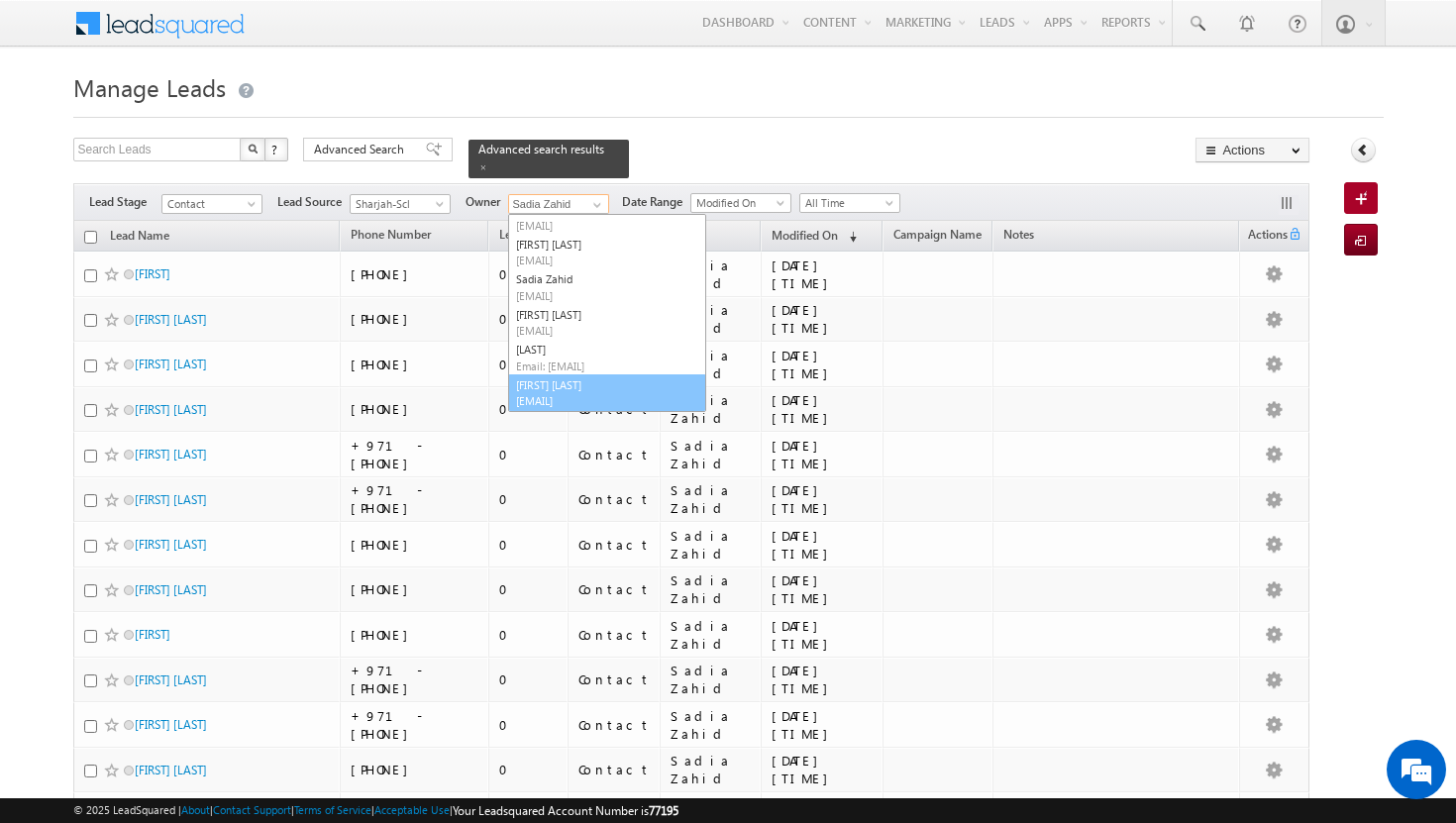 click on "ujwal kumar   ujwal.kumar@indglobal.ae" at bounding box center (607, 393) 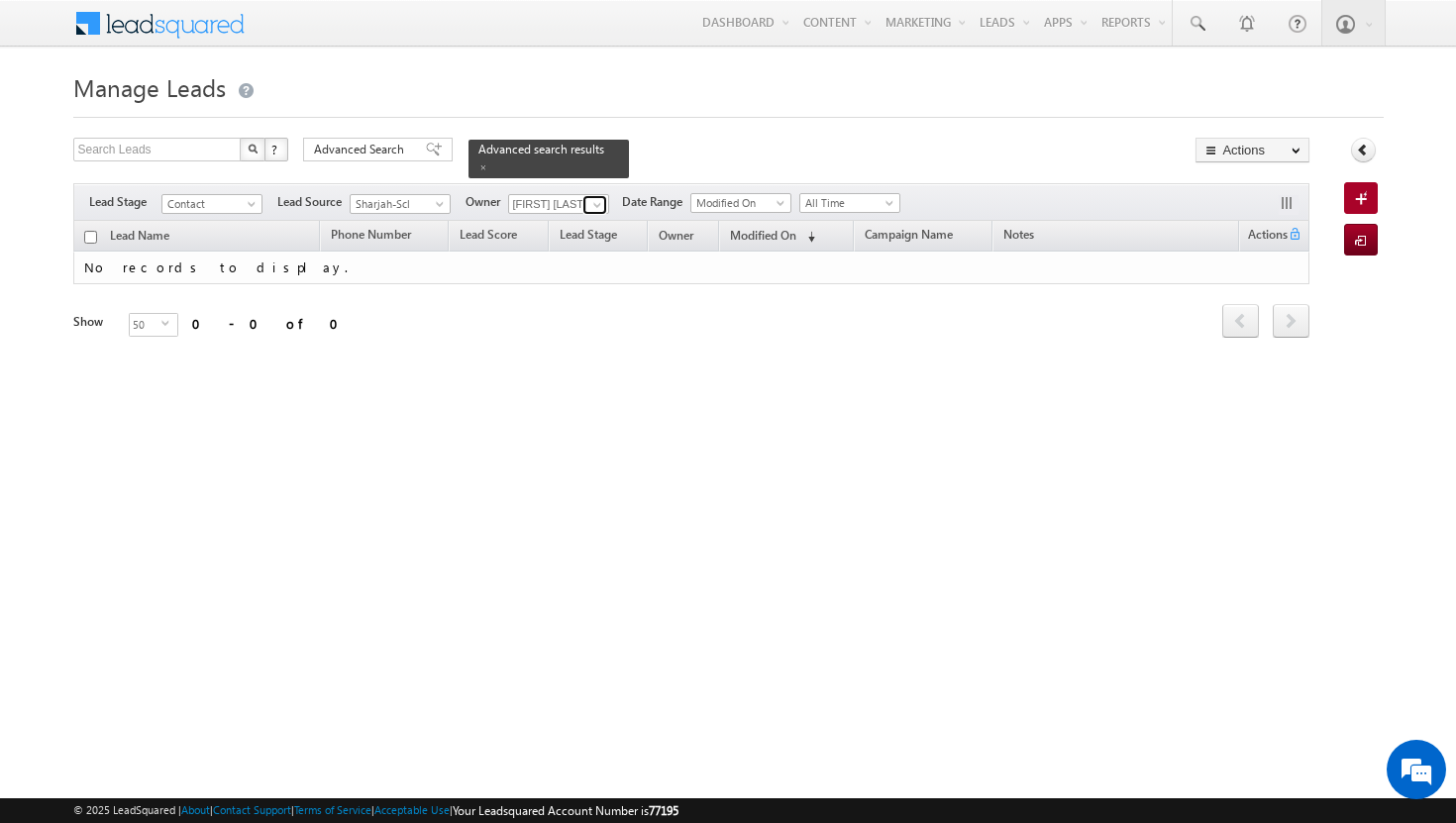 click at bounding box center [597, 205] 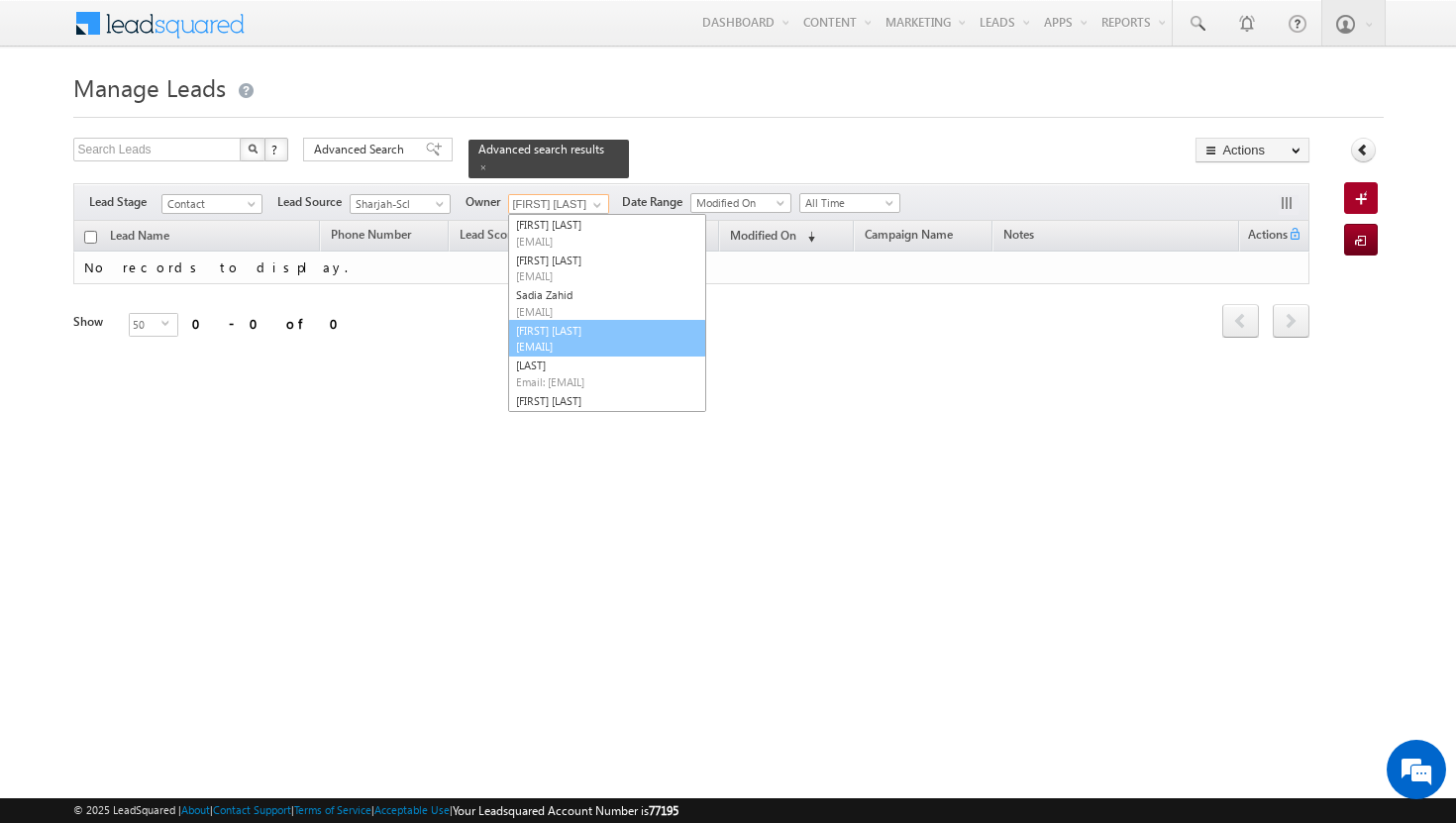 scroll, scrollTop: 90, scrollLeft: 0, axis: vertical 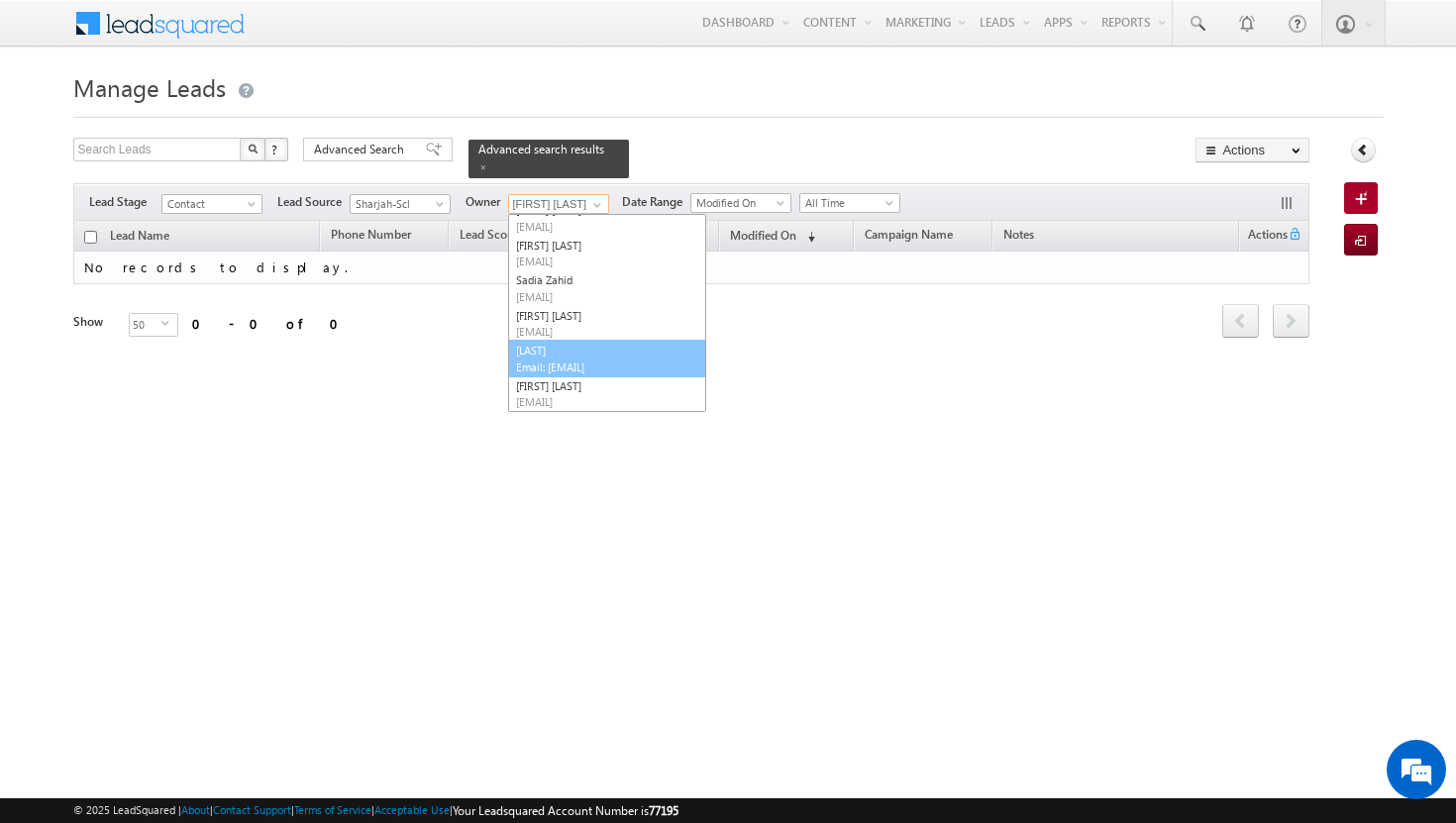 click on "[EMAIL]" at bounding box center [605, 366] 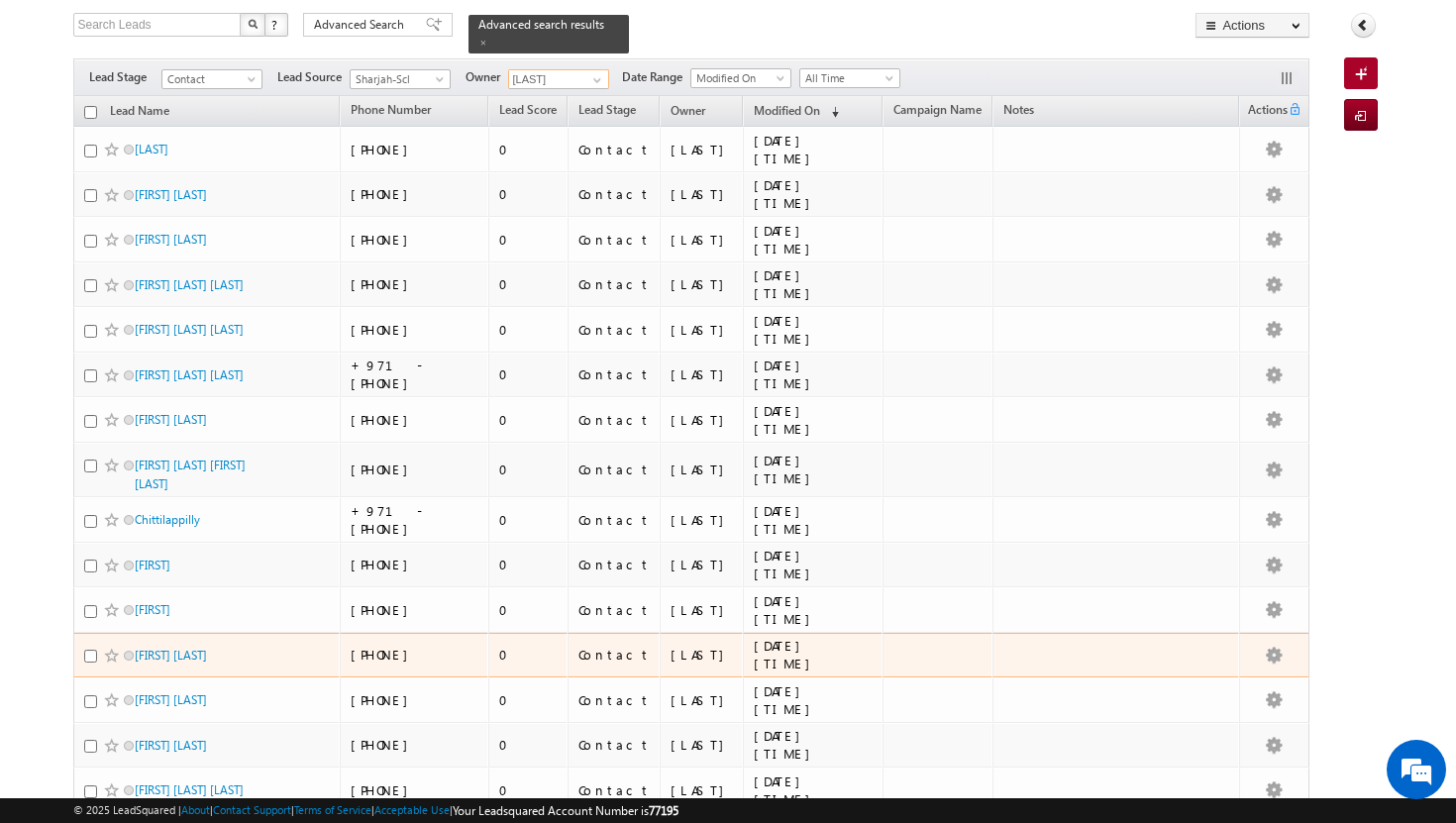 scroll, scrollTop: 0, scrollLeft: 0, axis: both 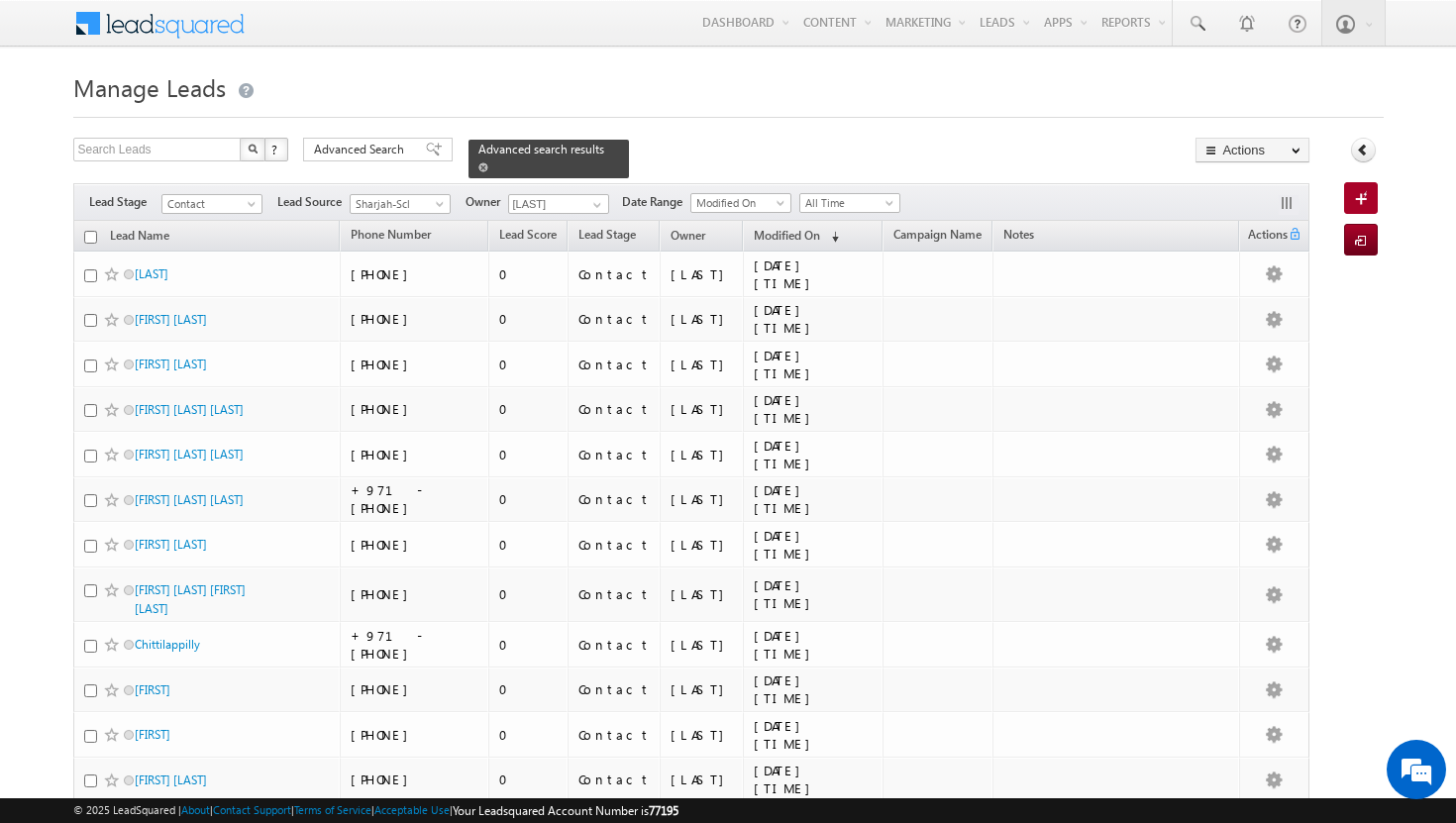 click at bounding box center [483, 167] 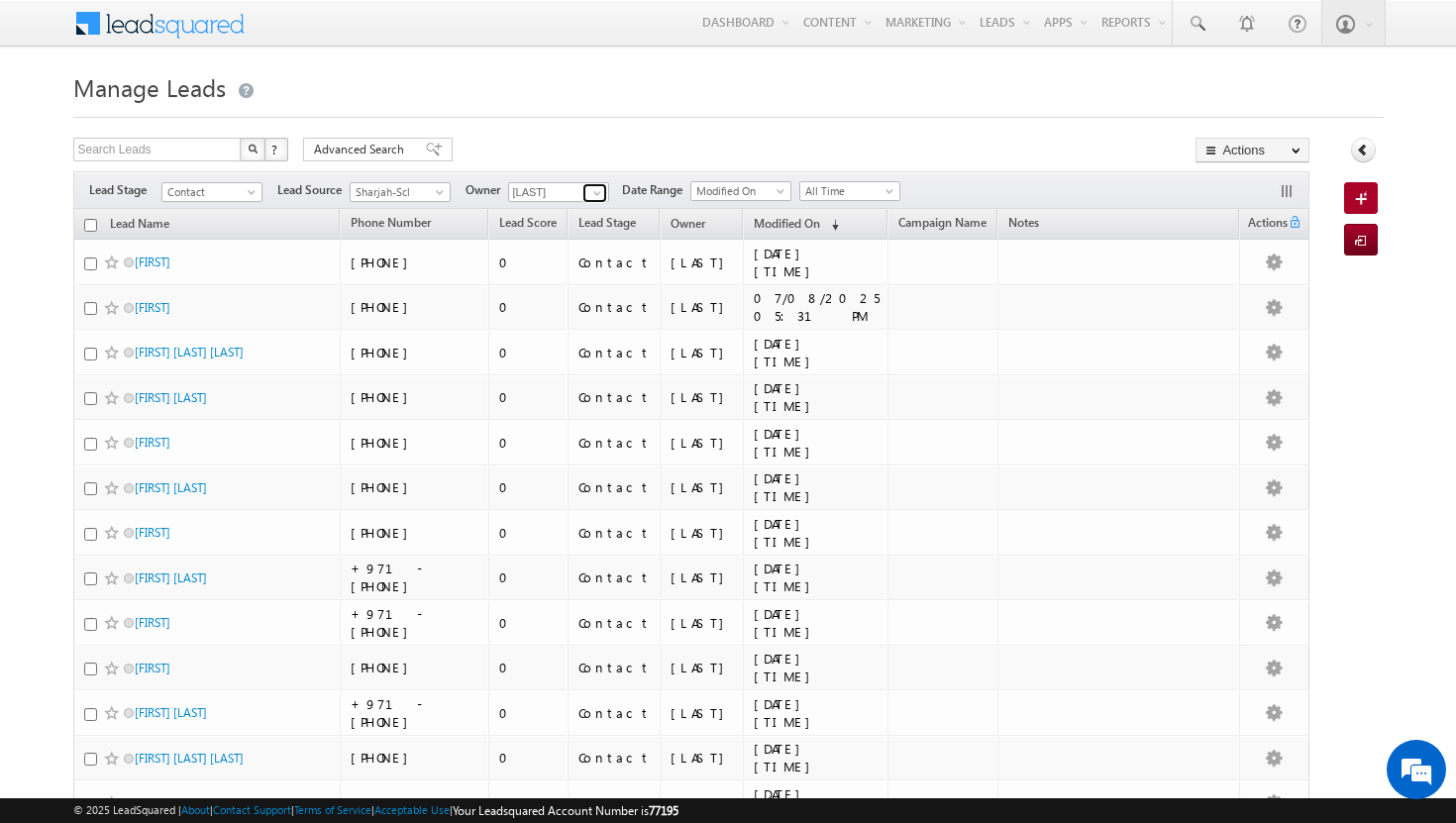 click at bounding box center [597, 193] 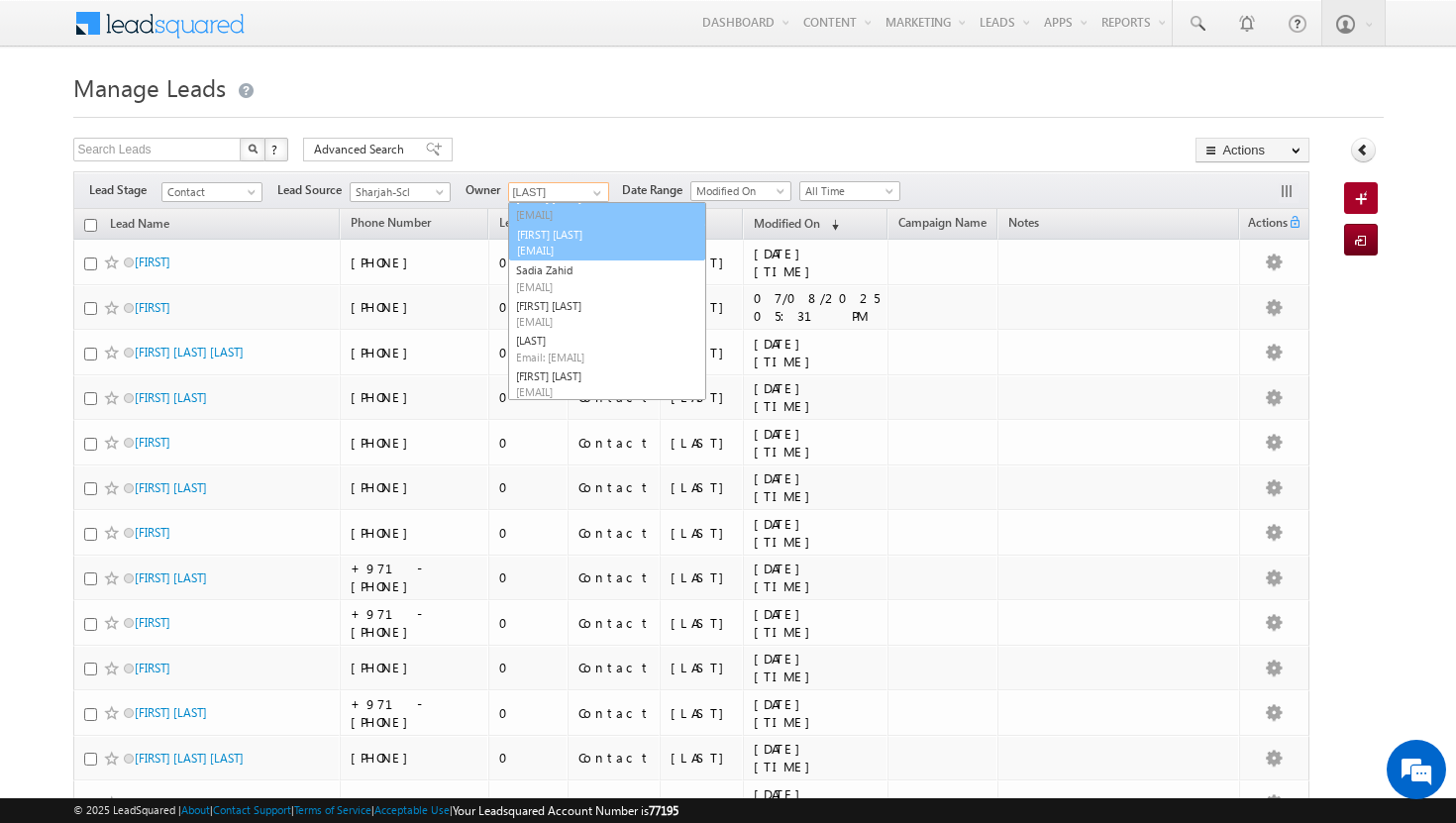 scroll, scrollTop: 75, scrollLeft: 0, axis: vertical 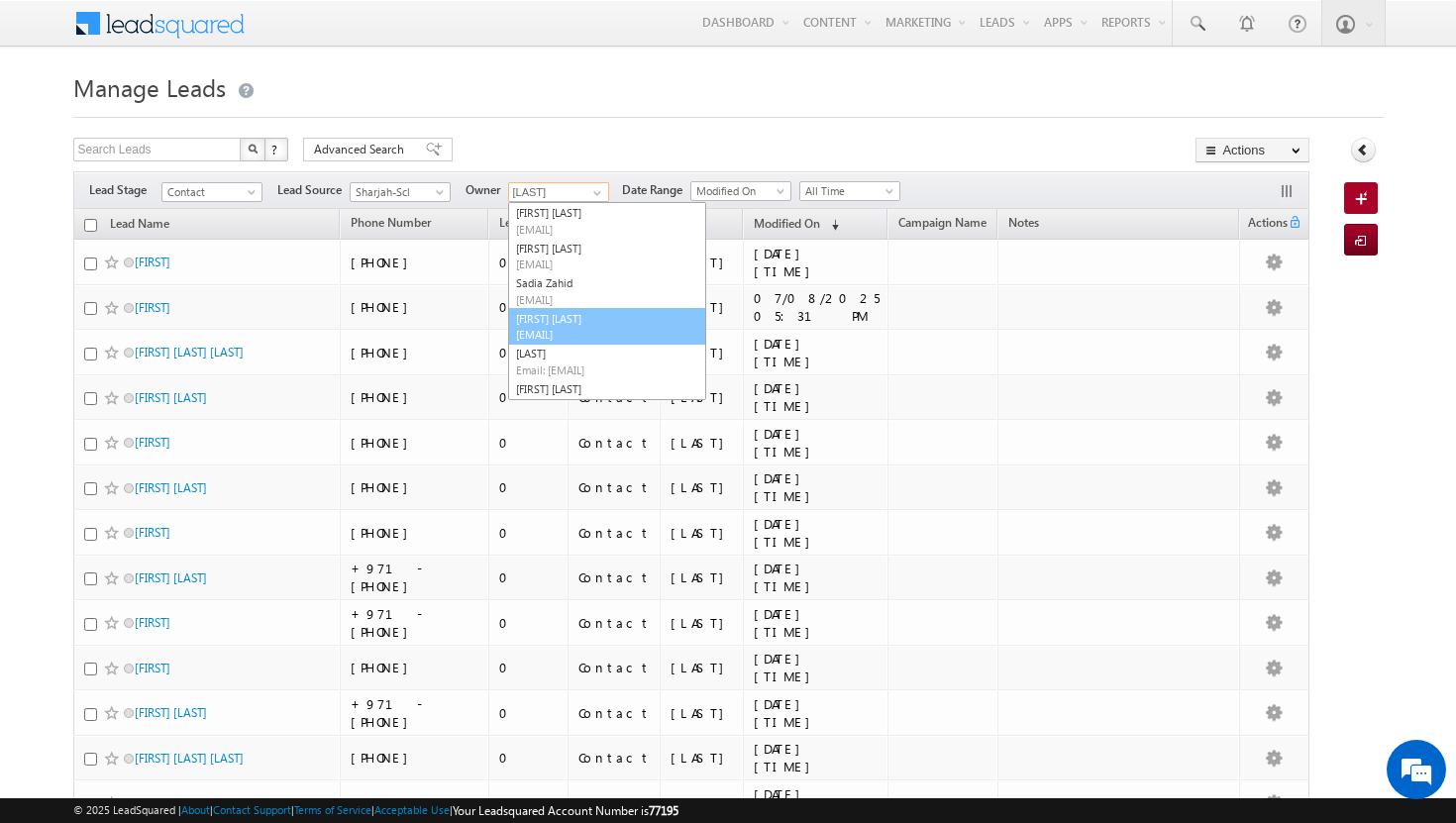 click on "[FIRST] [LAST]   [EMAIL]" at bounding box center (607, 327) 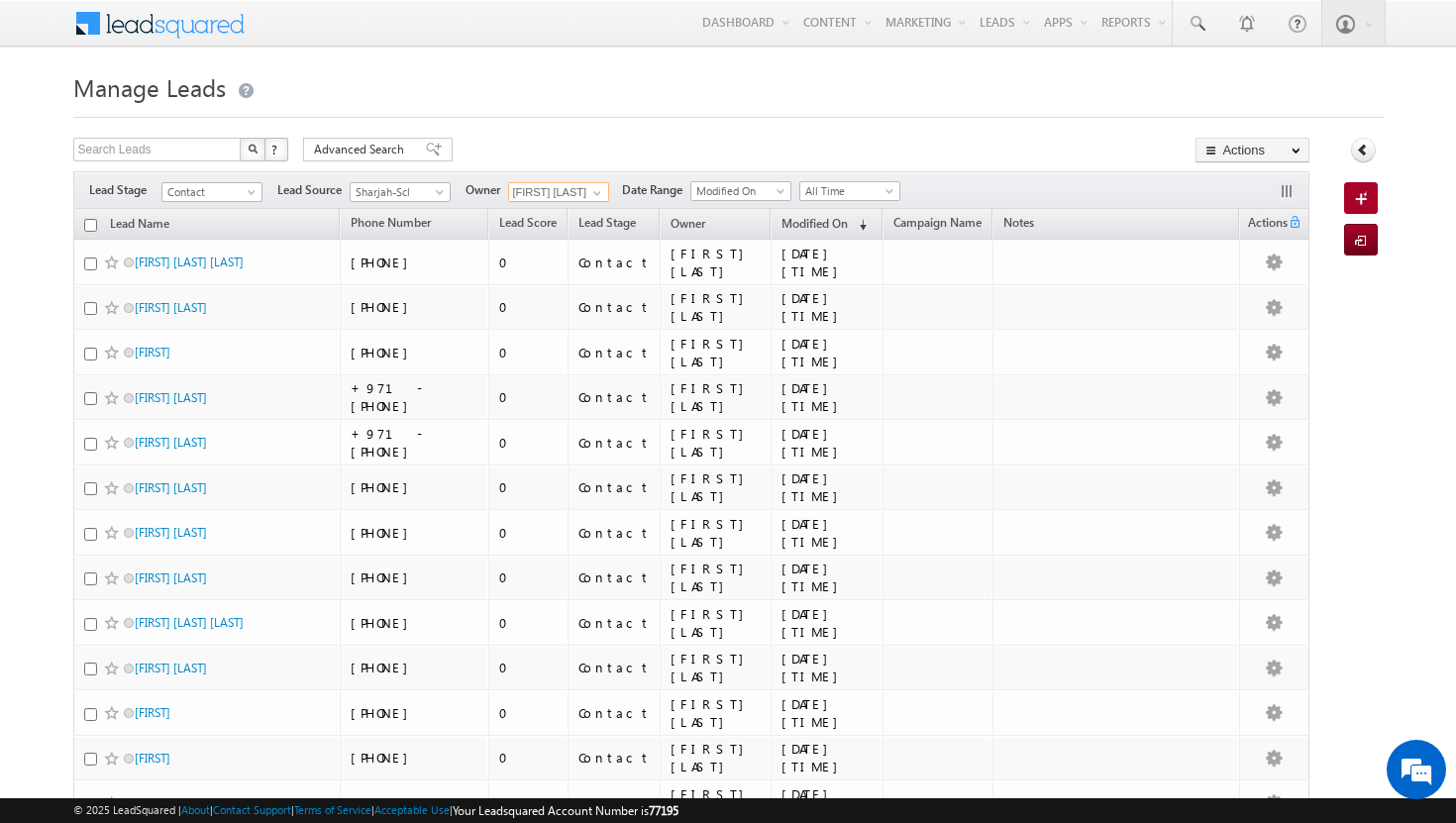 click at bounding box center (90, 225) 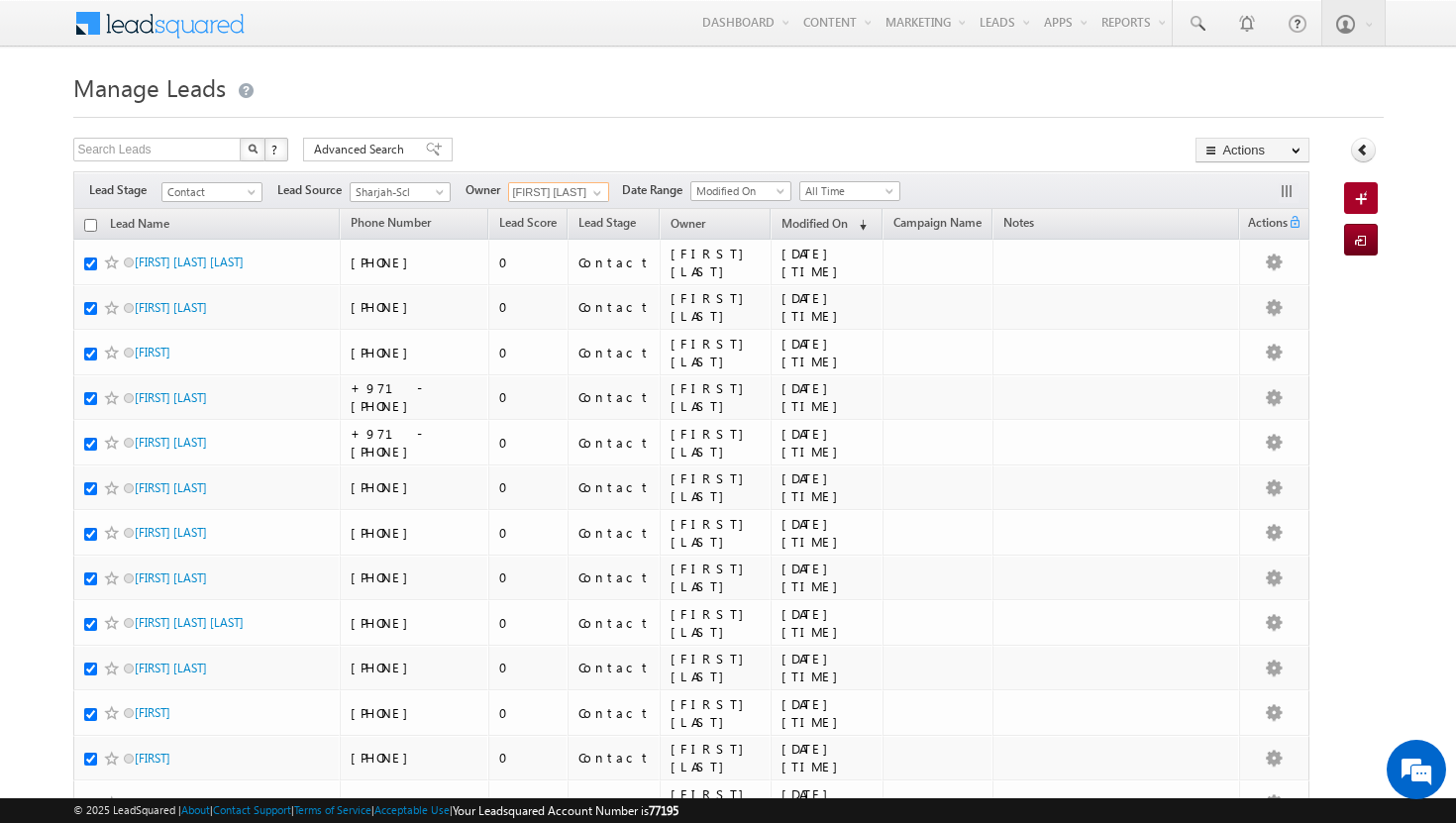 checkbox on "true" 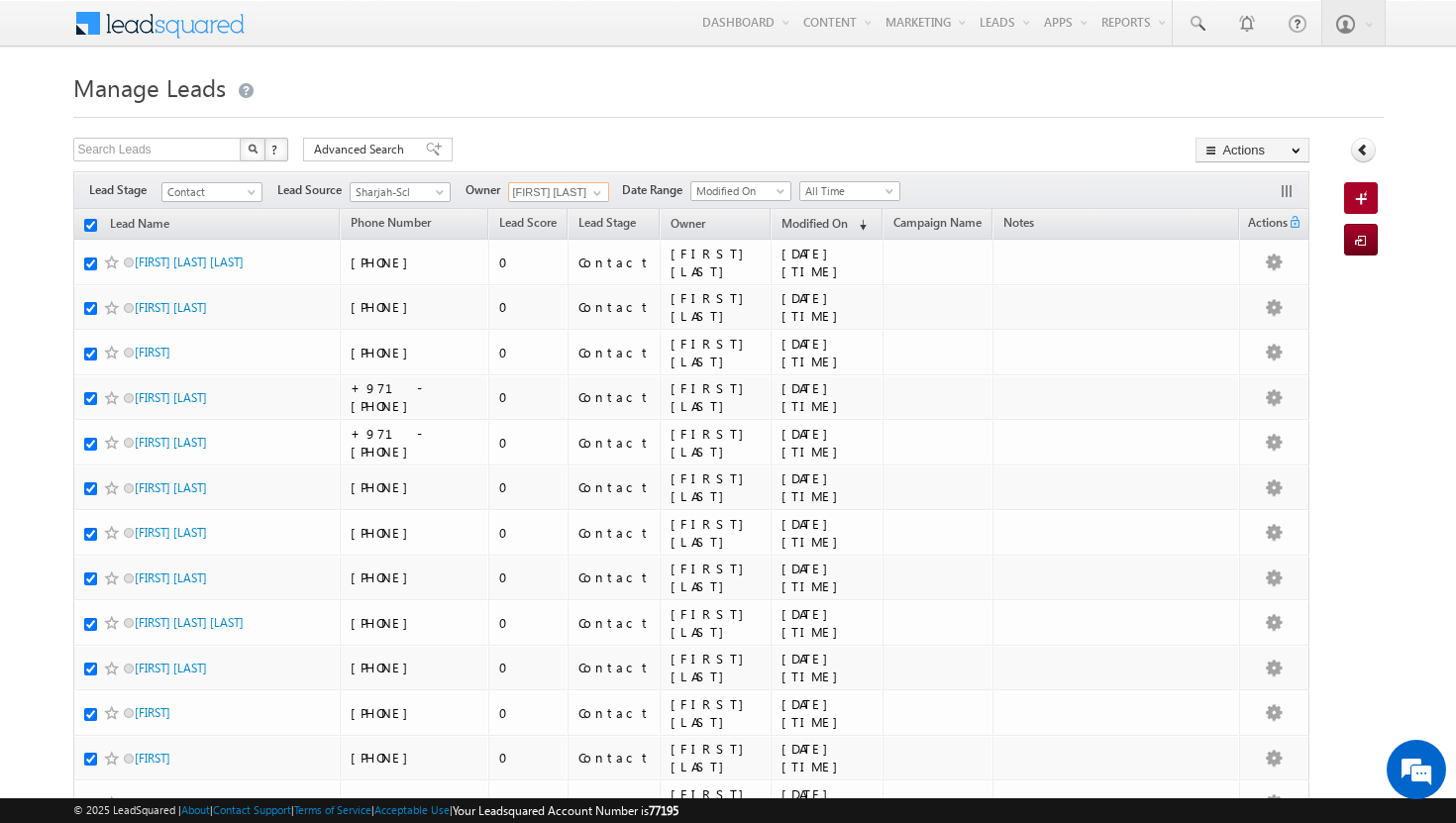 checkbox on "true" 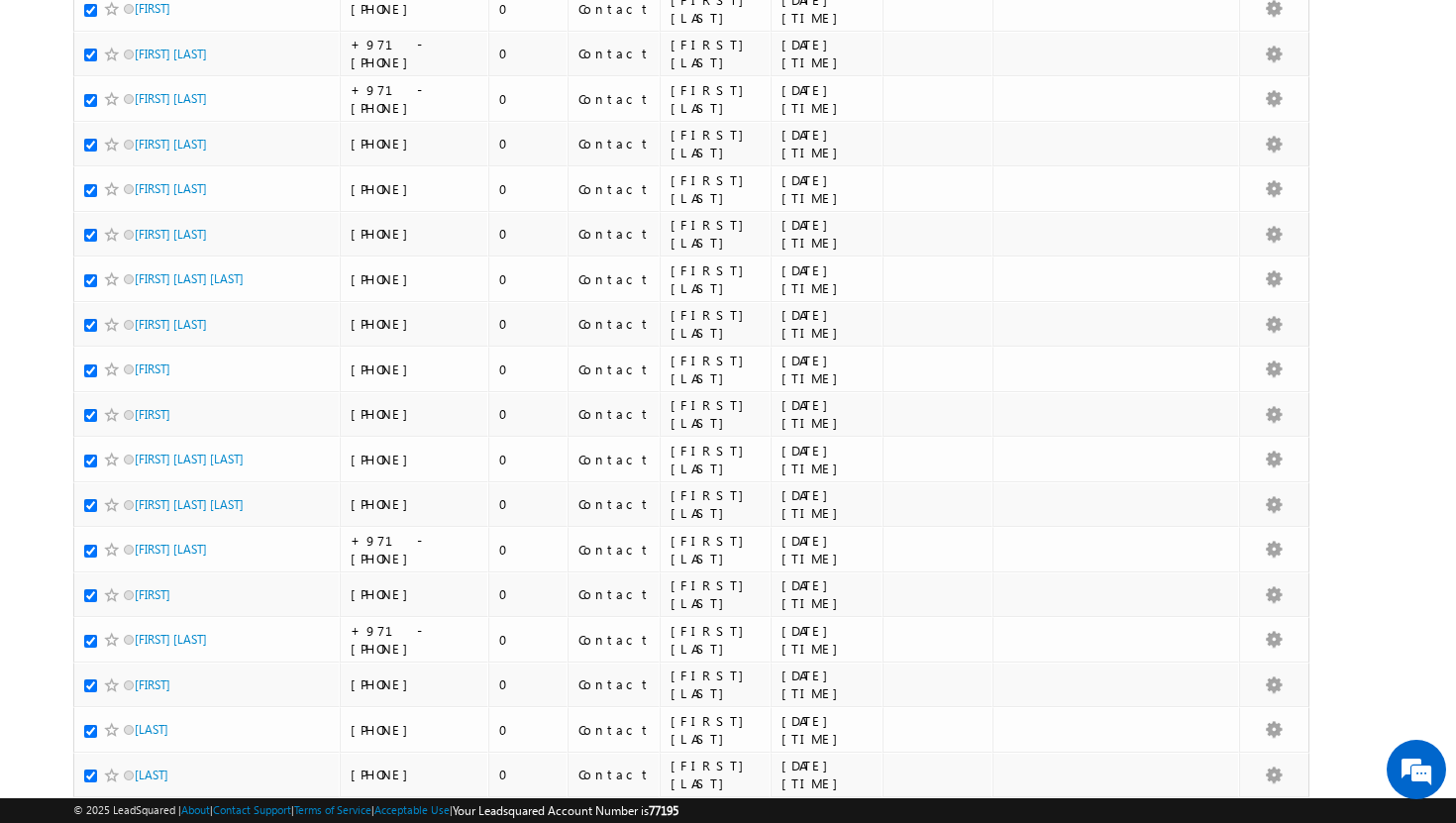 scroll, scrollTop: 0, scrollLeft: 0, axis: both 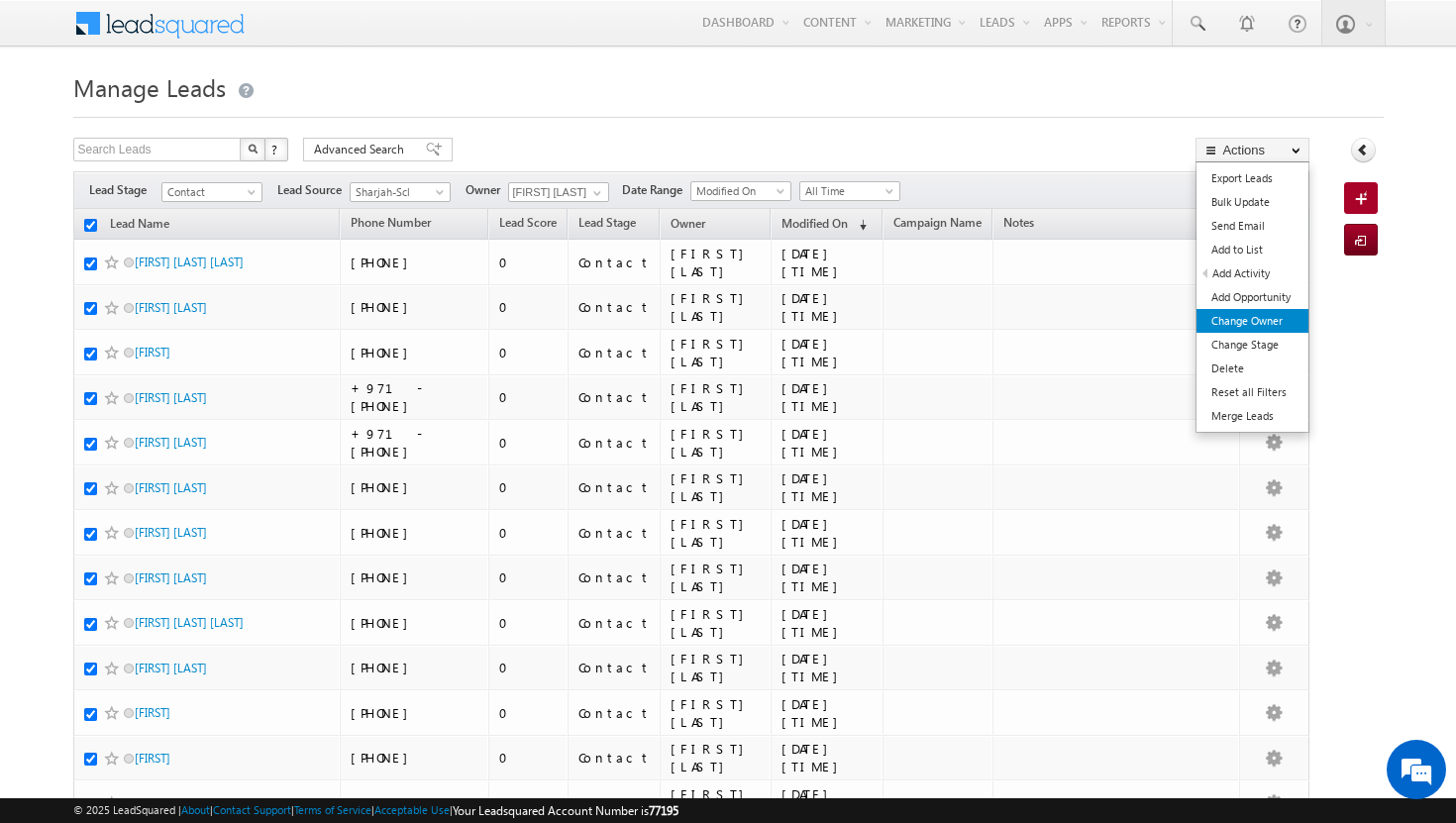 click on "Change Owner" at bounding box center [1252, 321] 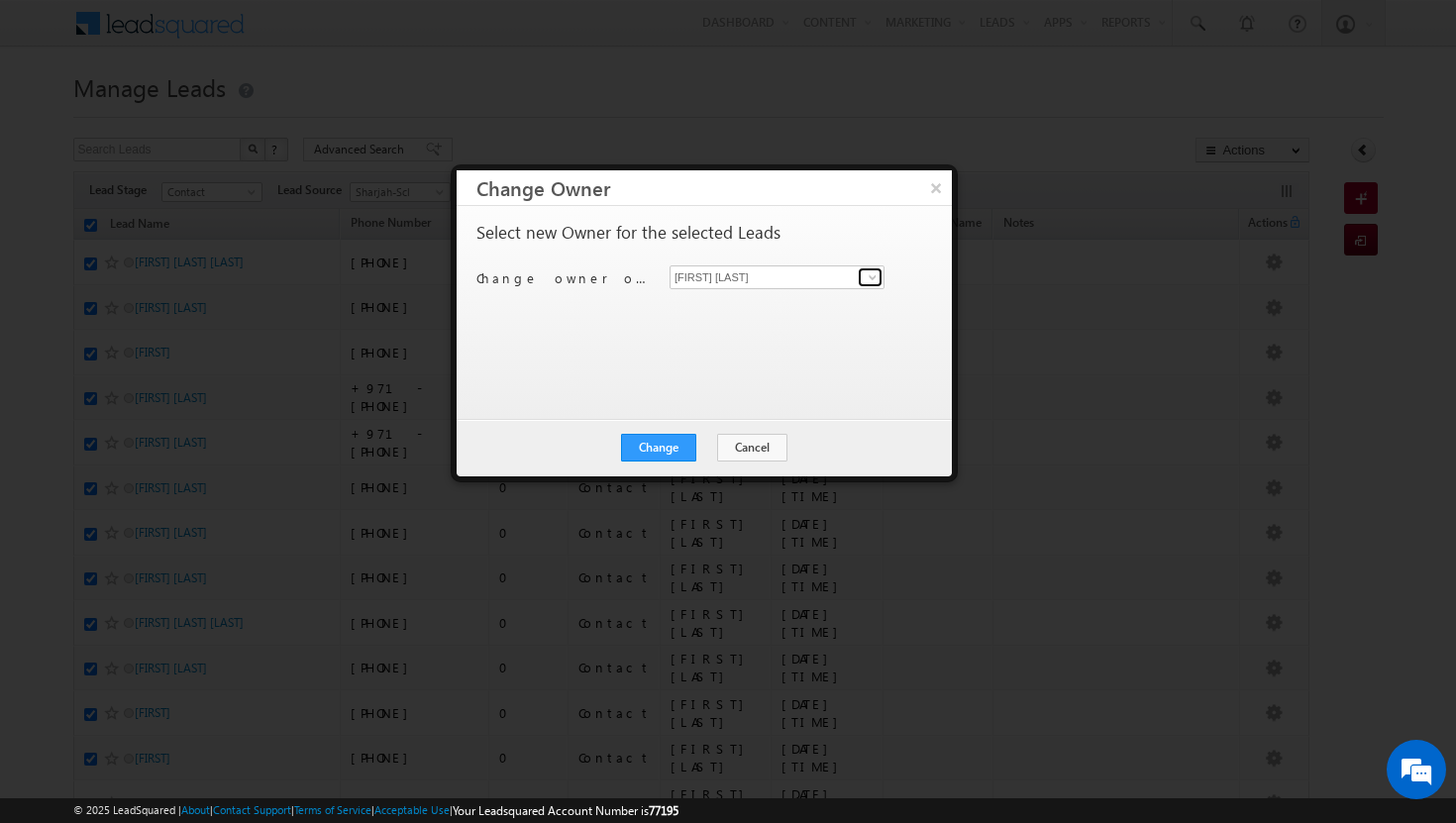 click at bounding box center [873, 277] 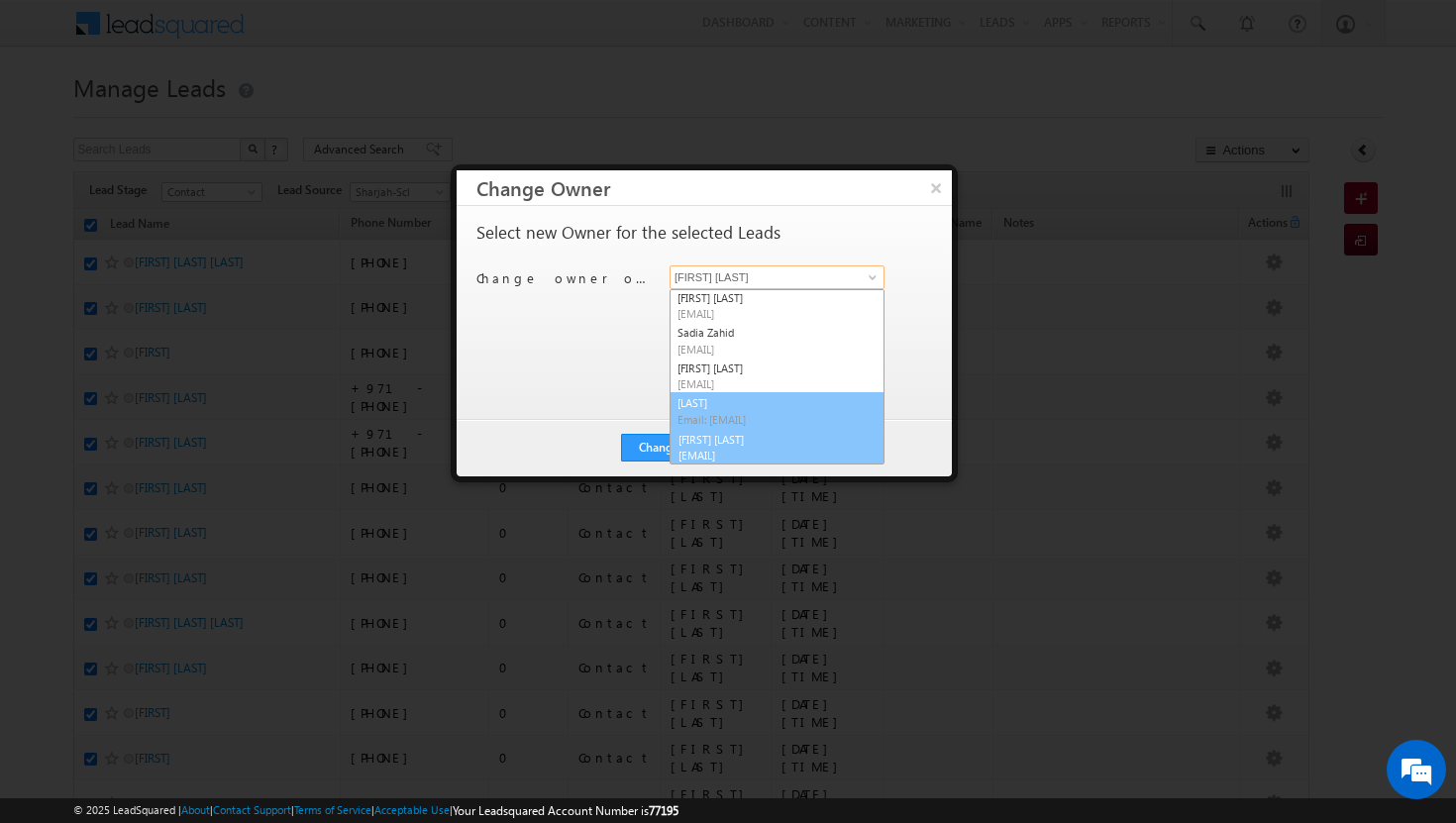 scroll, scrollTop: 73, scrollLeft: 0, axis: vertical 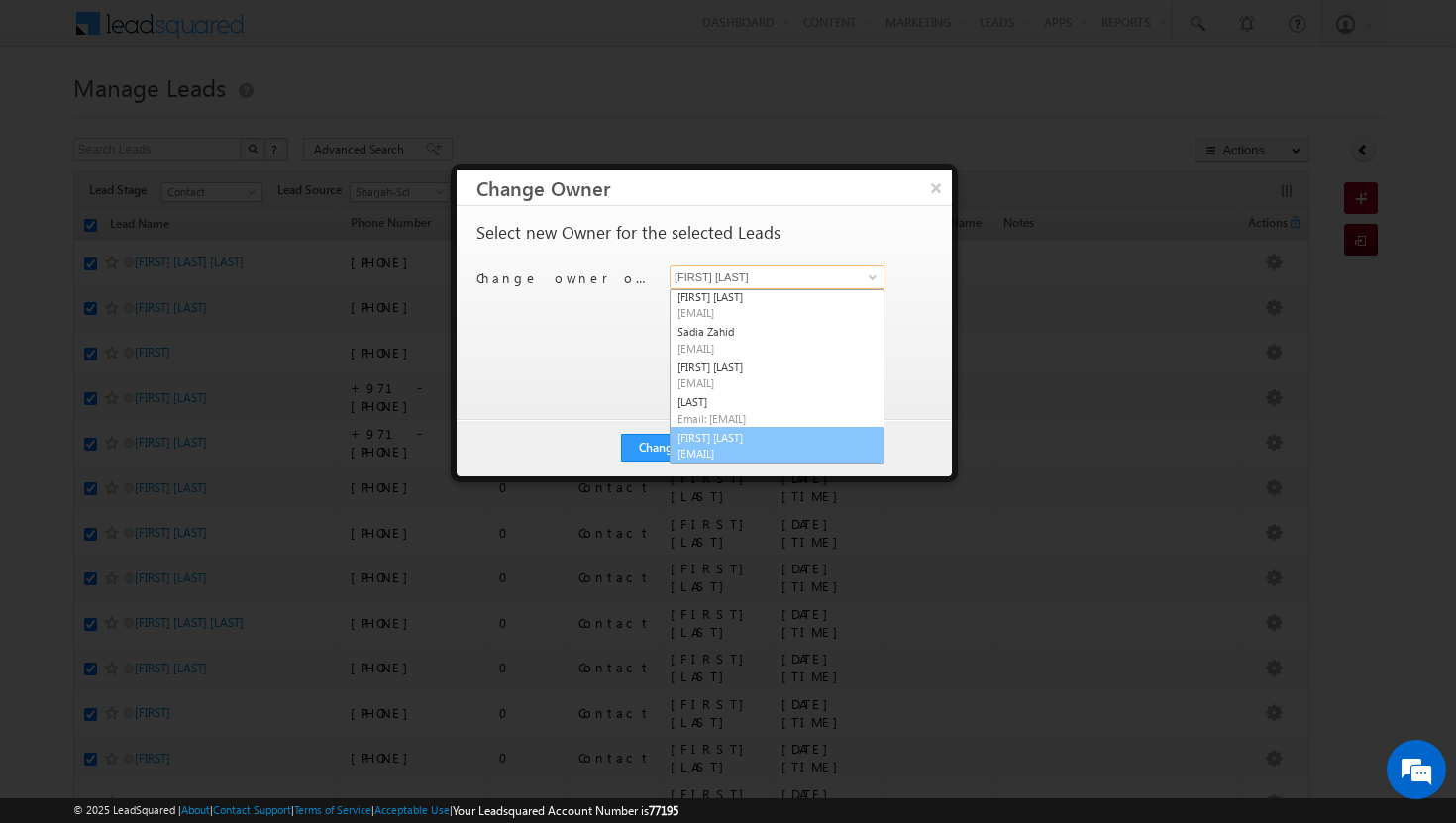 click on "[EMAIL]" at bounding box center (767, 453) 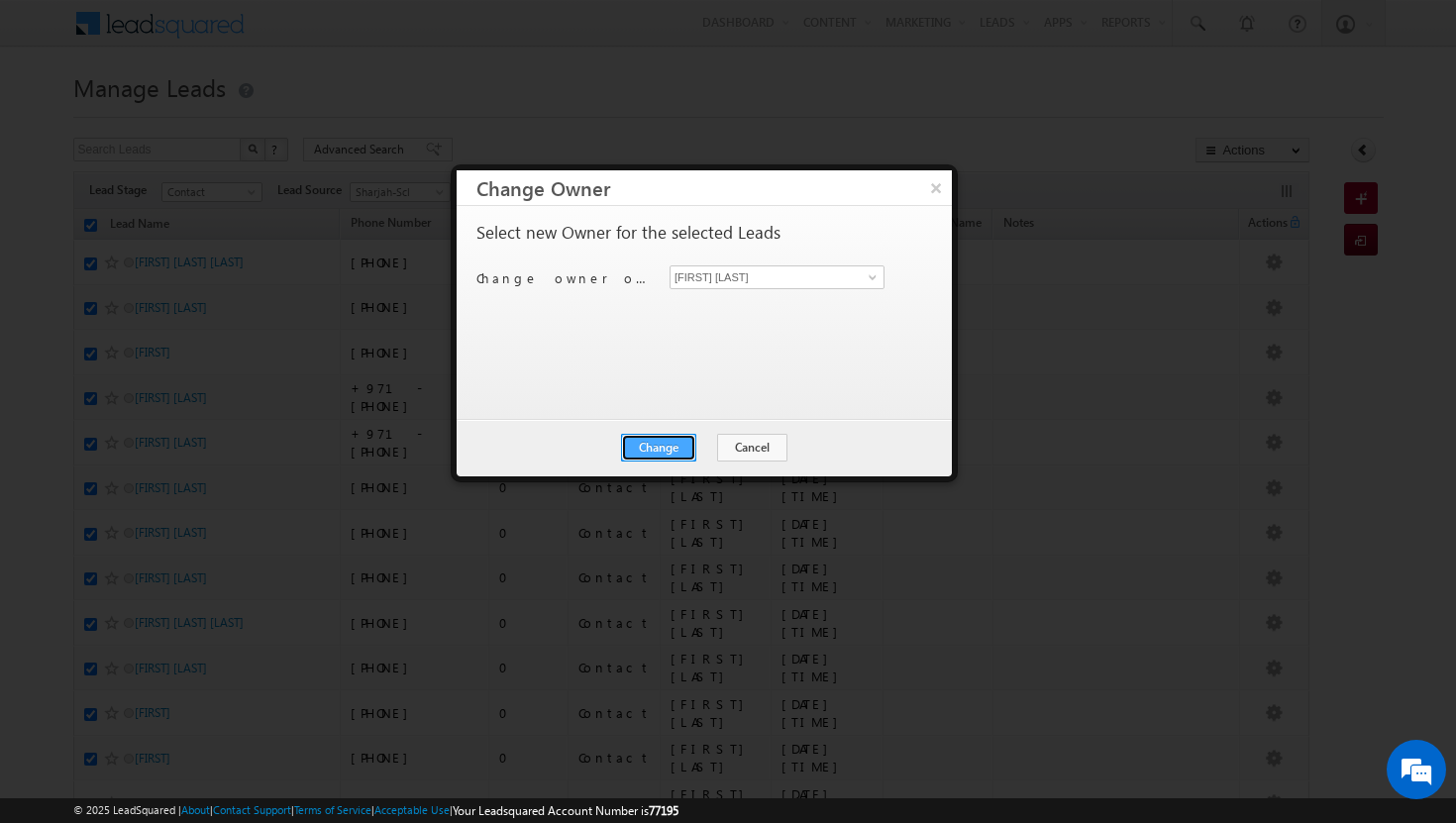 click on "Change" at bounding box center [659, 448] 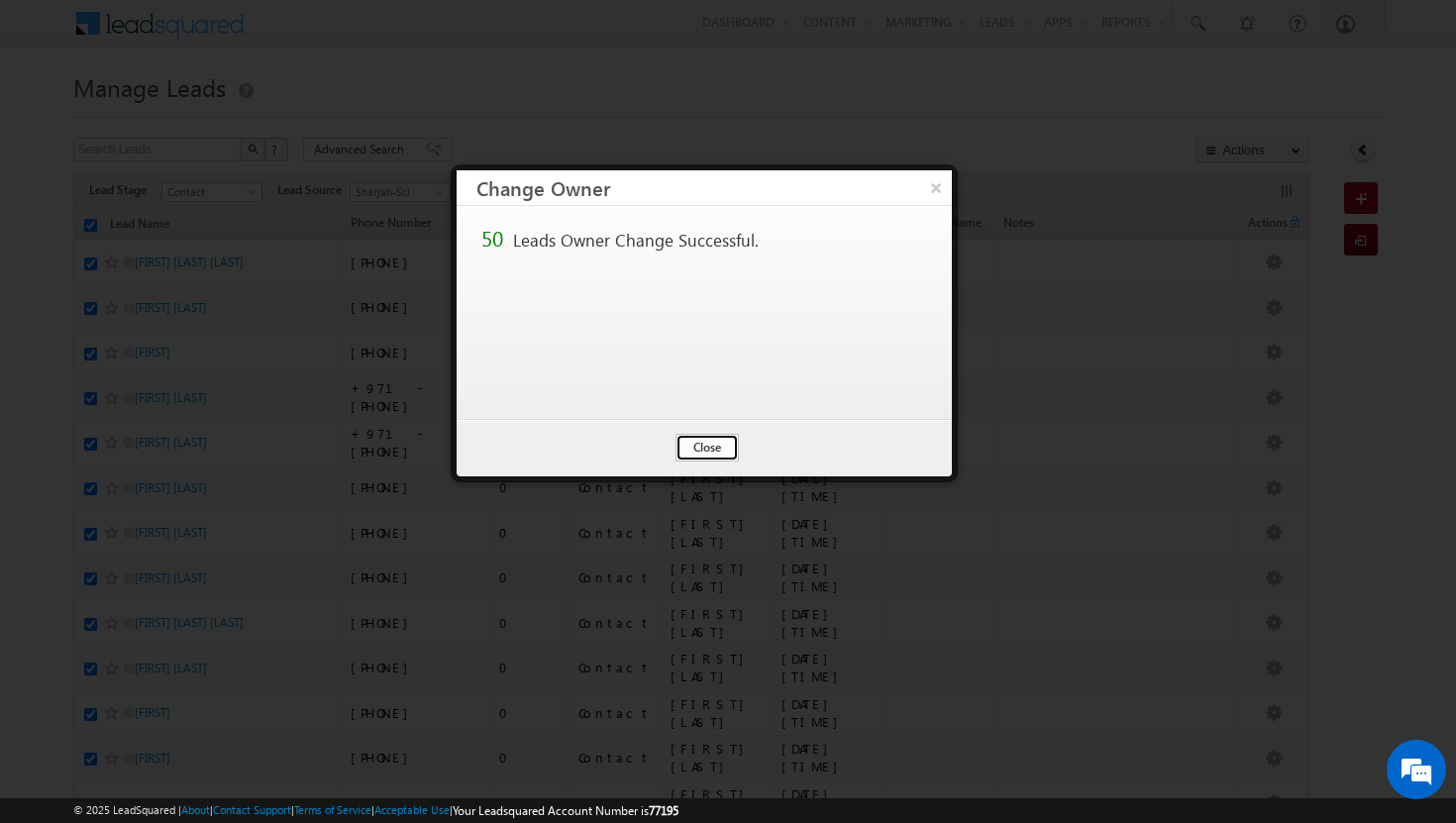 click on "Close" at bounding box center [707, 448] 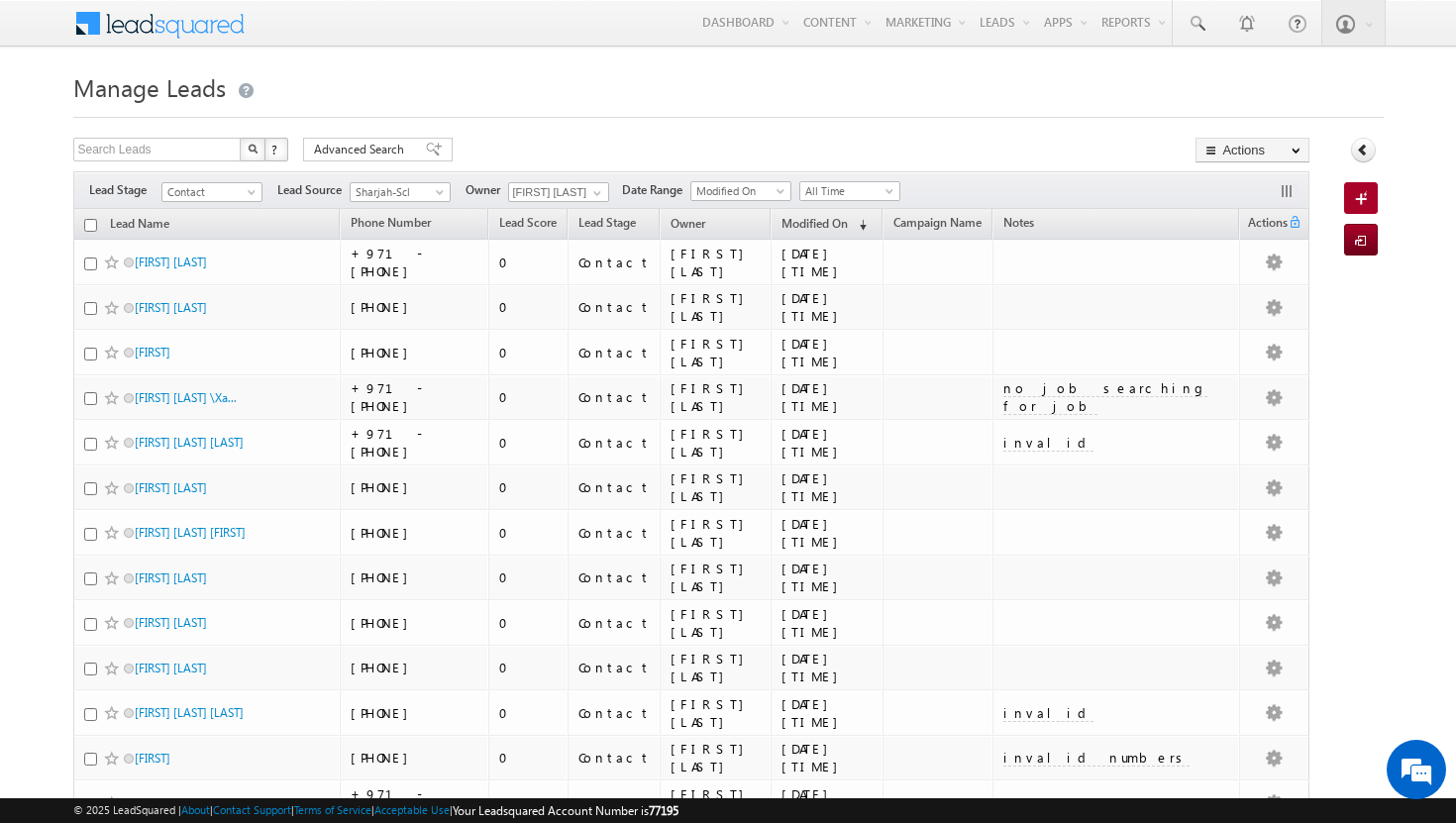 click at bounding box center (90, 225) 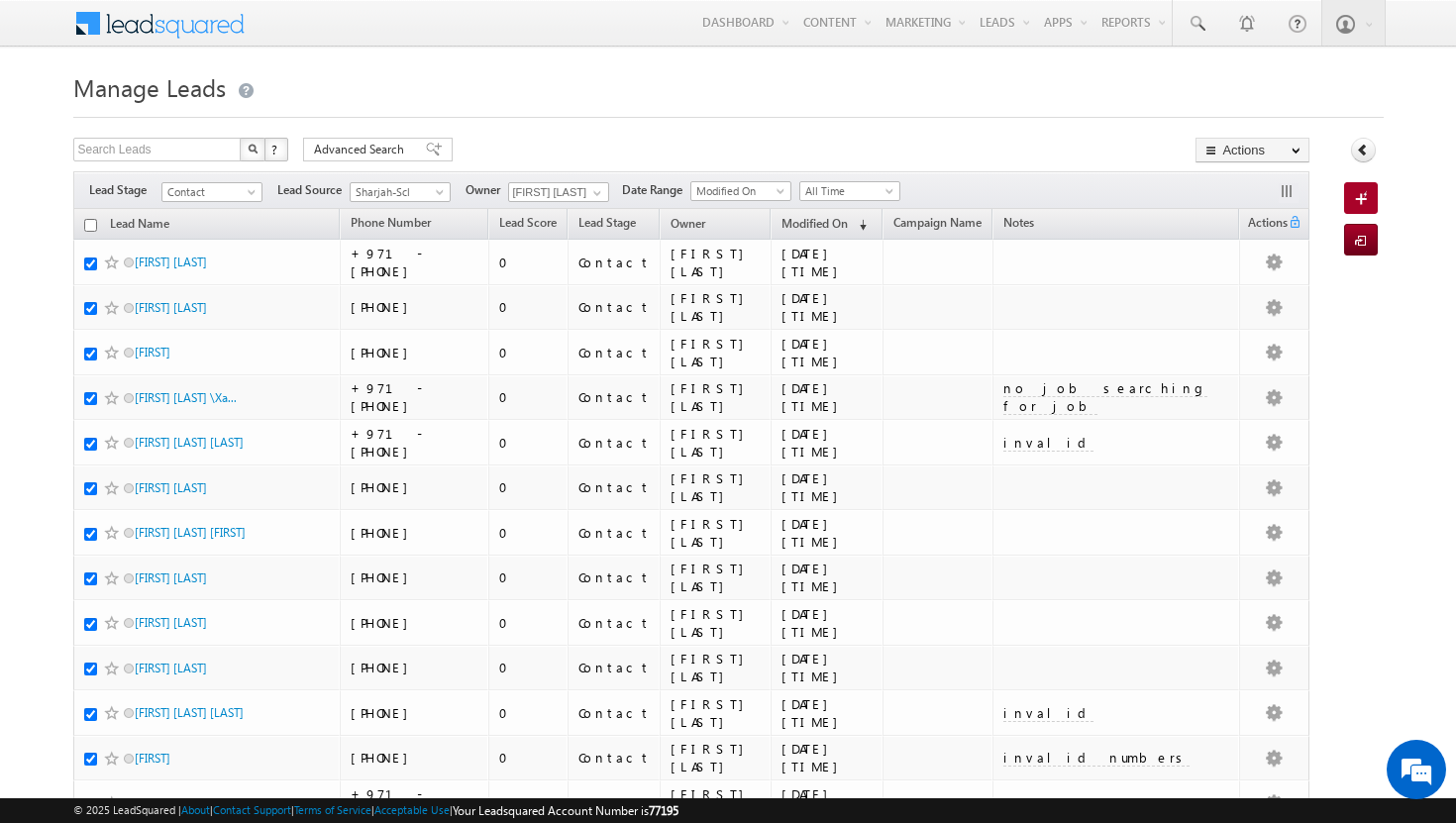 checkbox on "true" 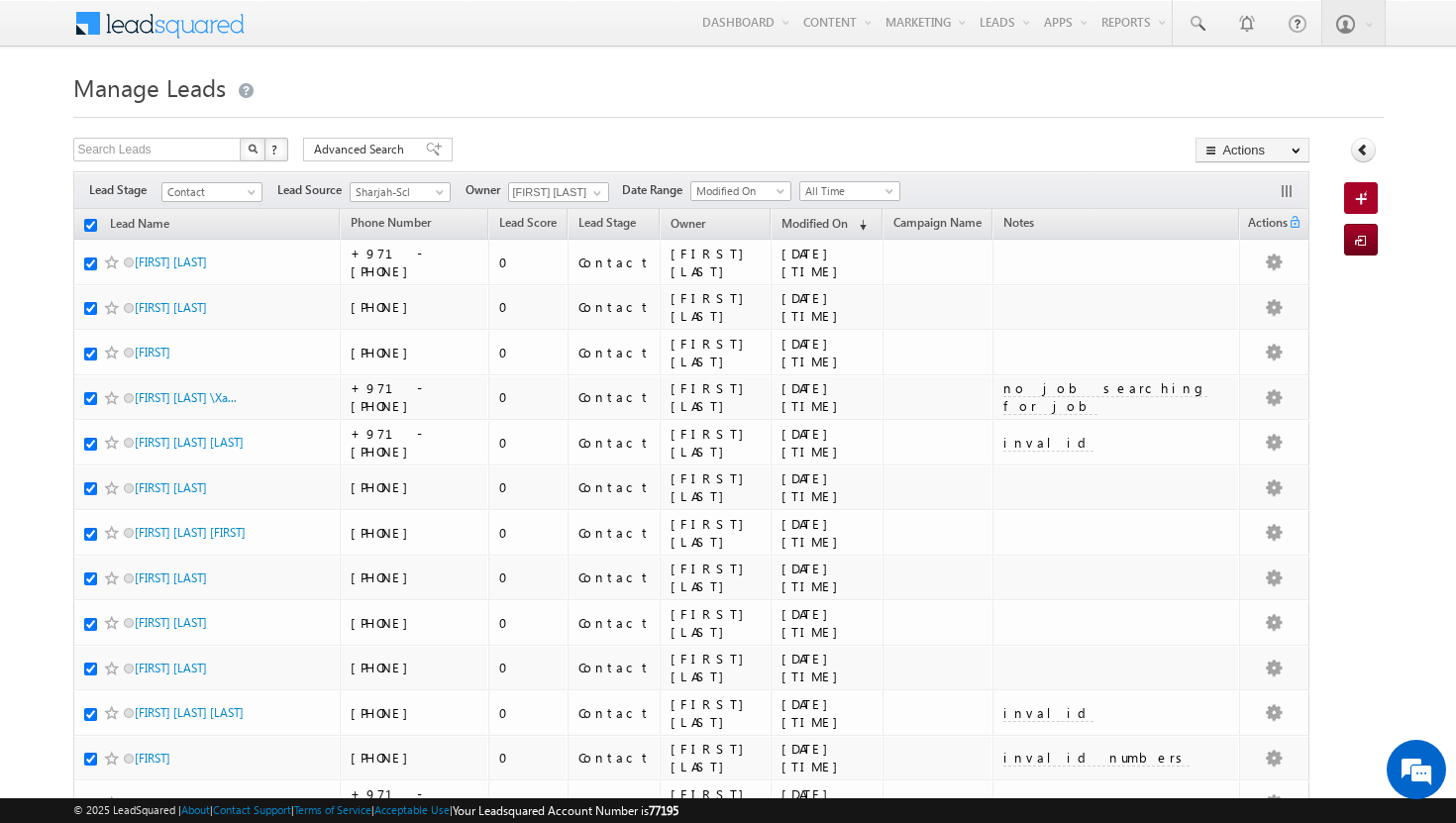checkbox on "true" 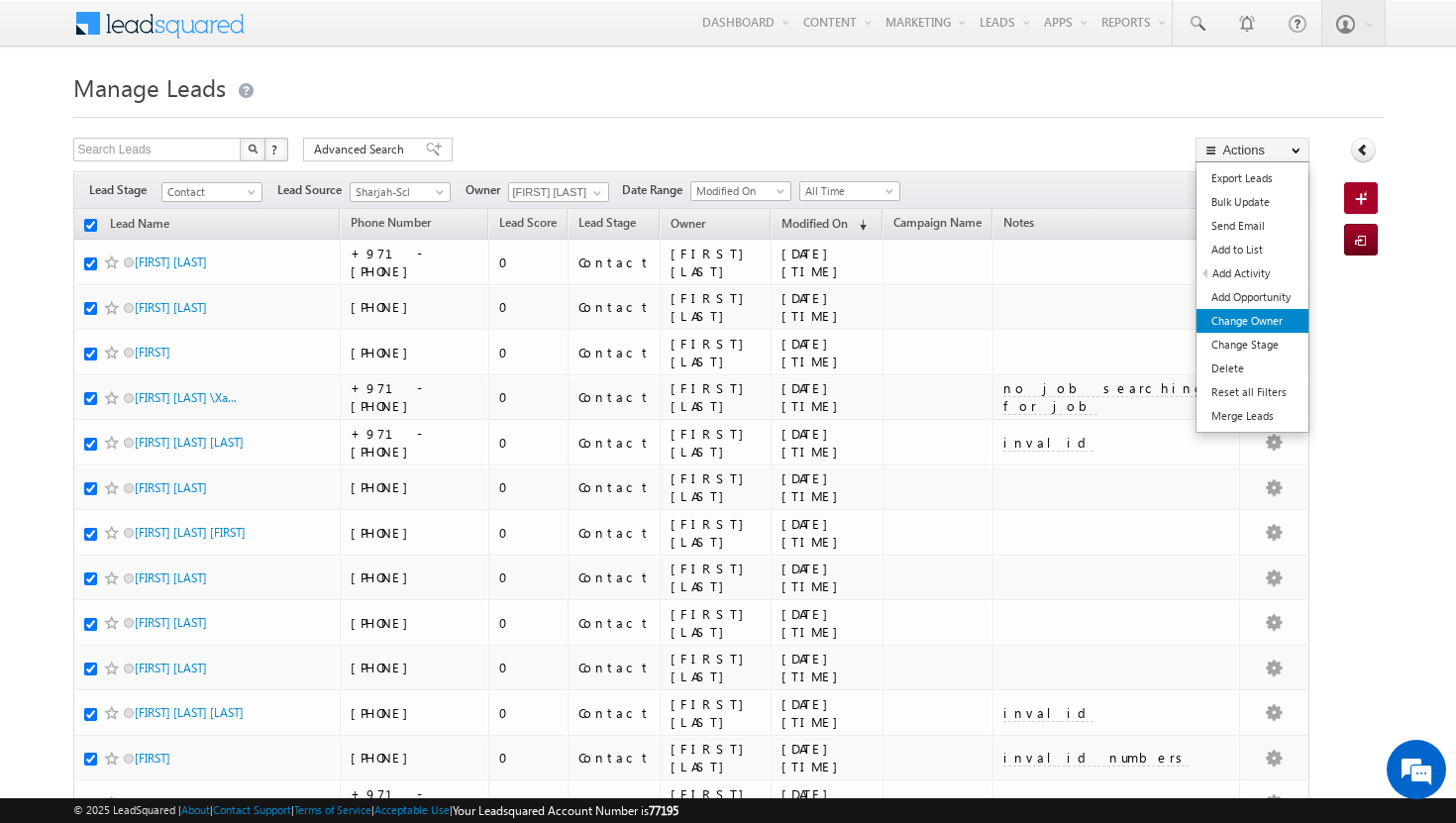 click on "Change Owner" at bounding box center (1252, 321) 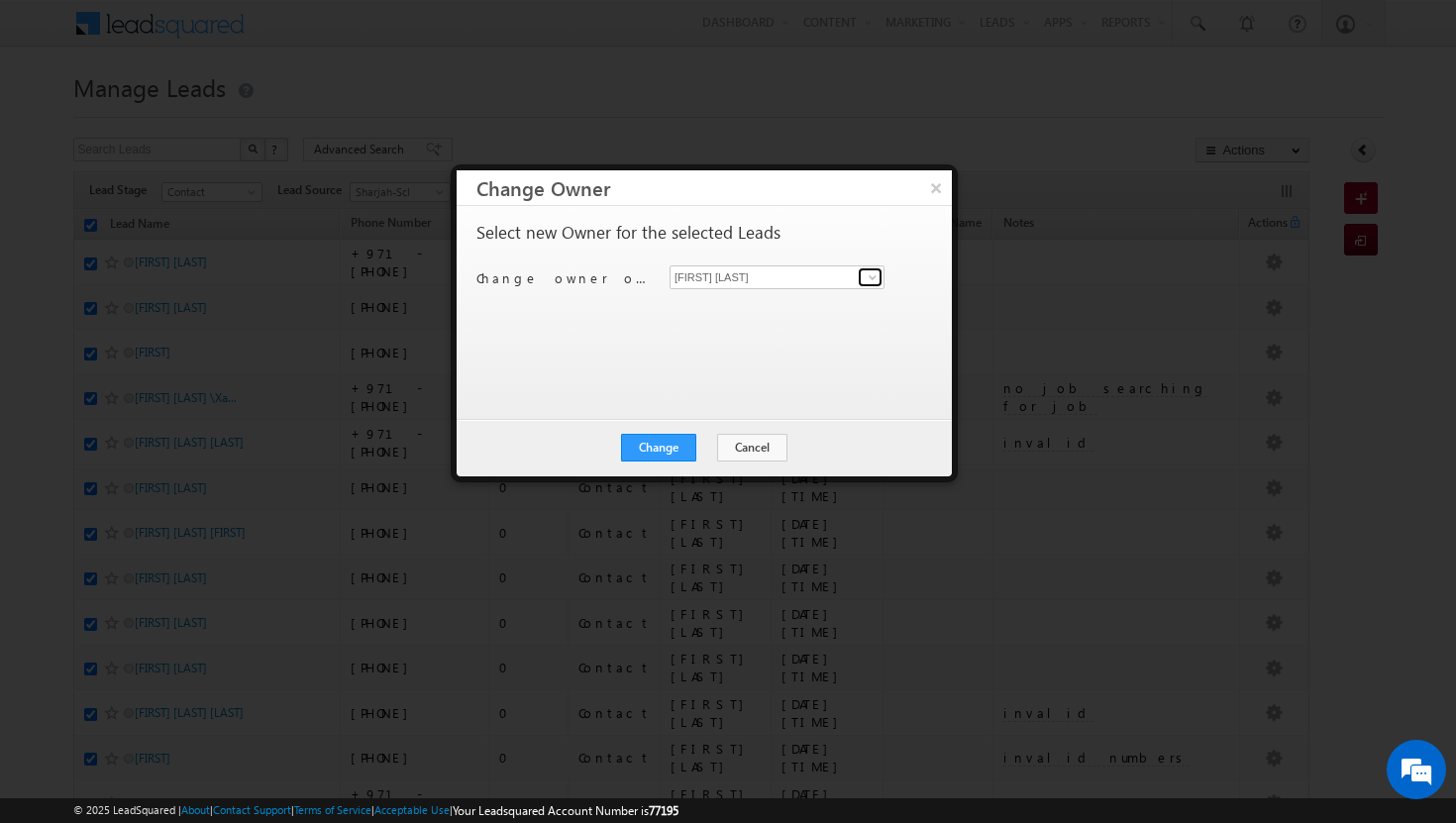 click at bounding box center (873, 277) 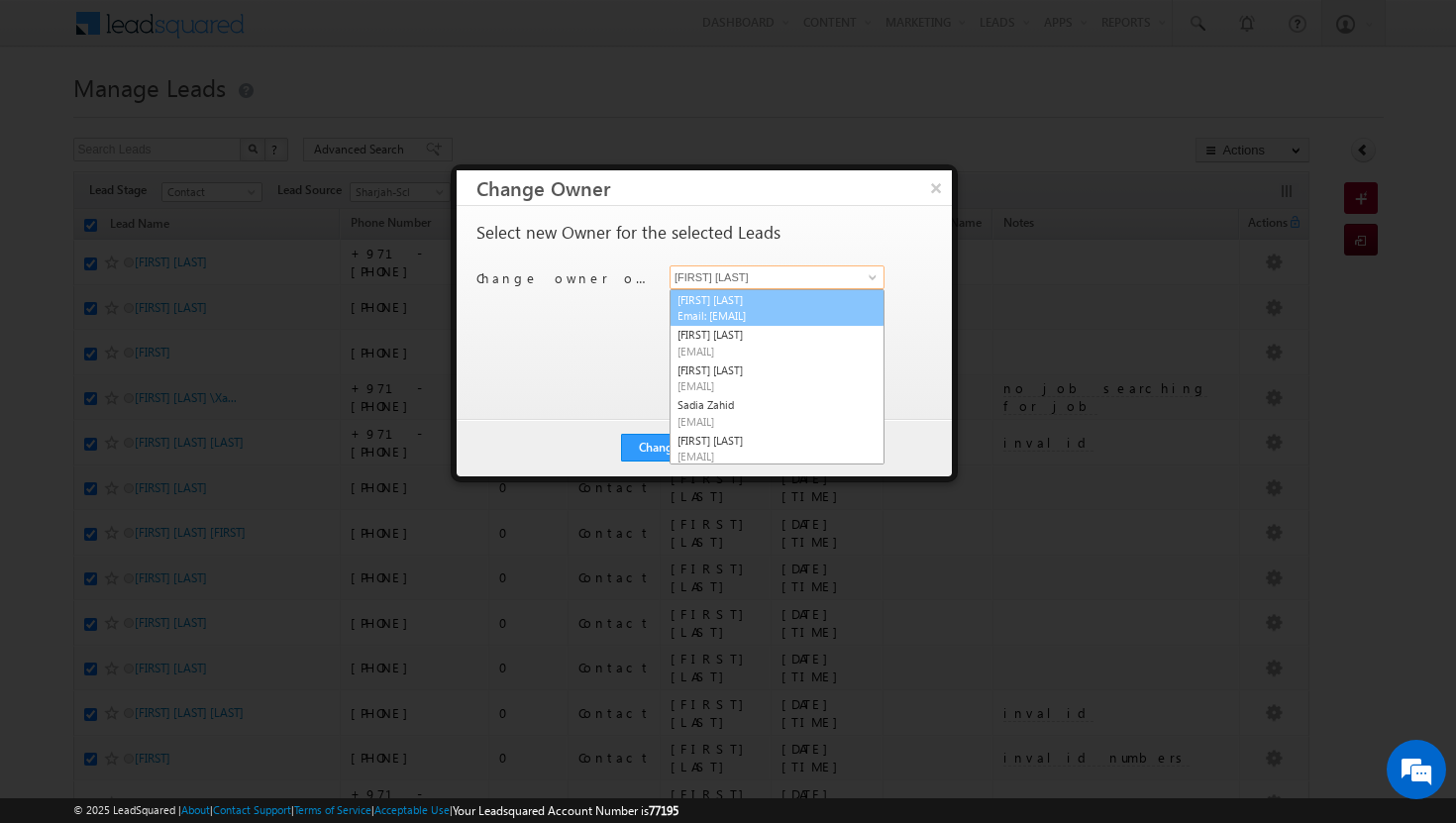 click on "[EMAIL]" at bounding box center [767, 315] 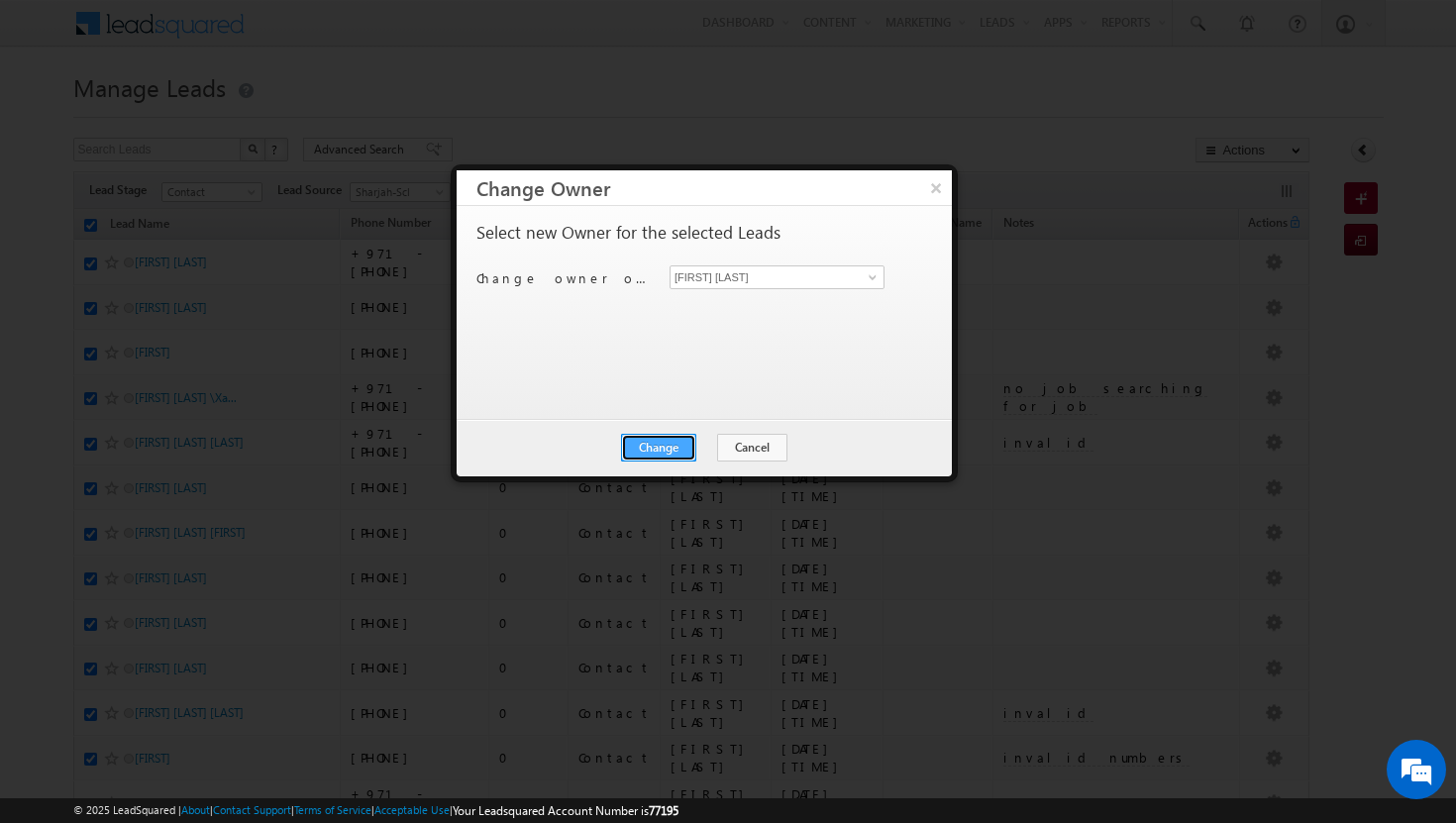 click on "Change" at bounding box center (659, 448) 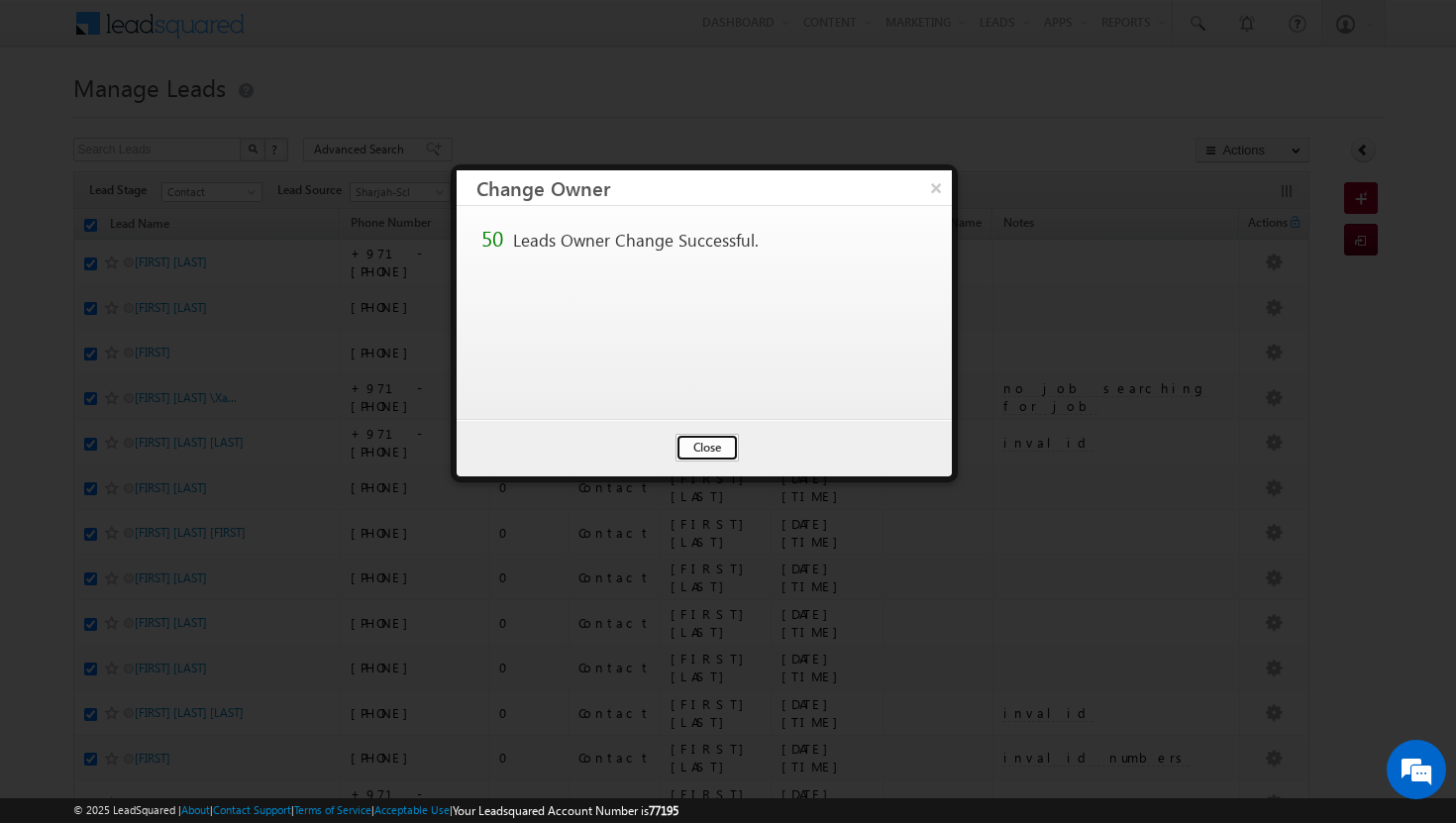 click on "Close" at bounding box center [707, 448] 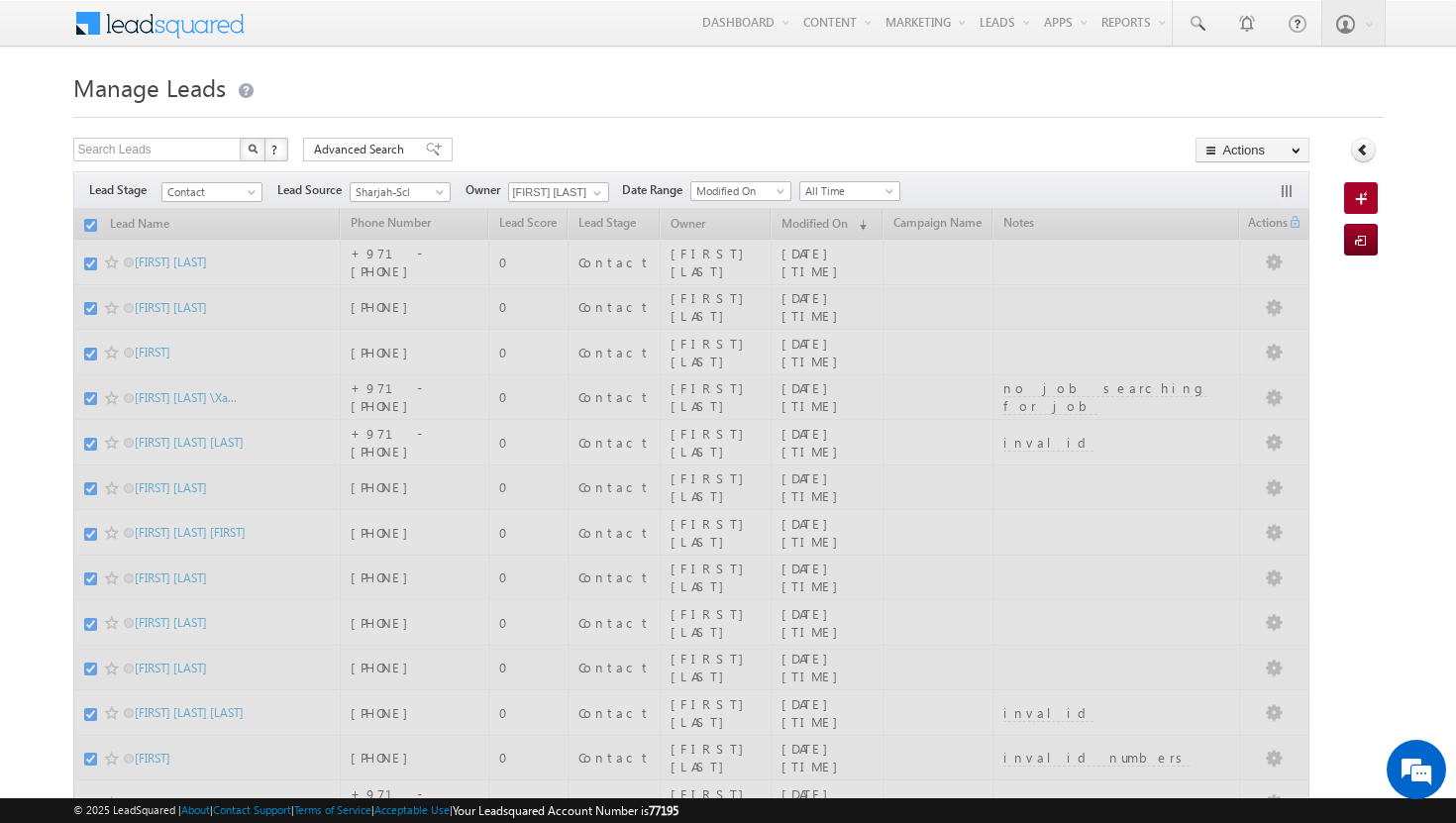 checkbox on "false" 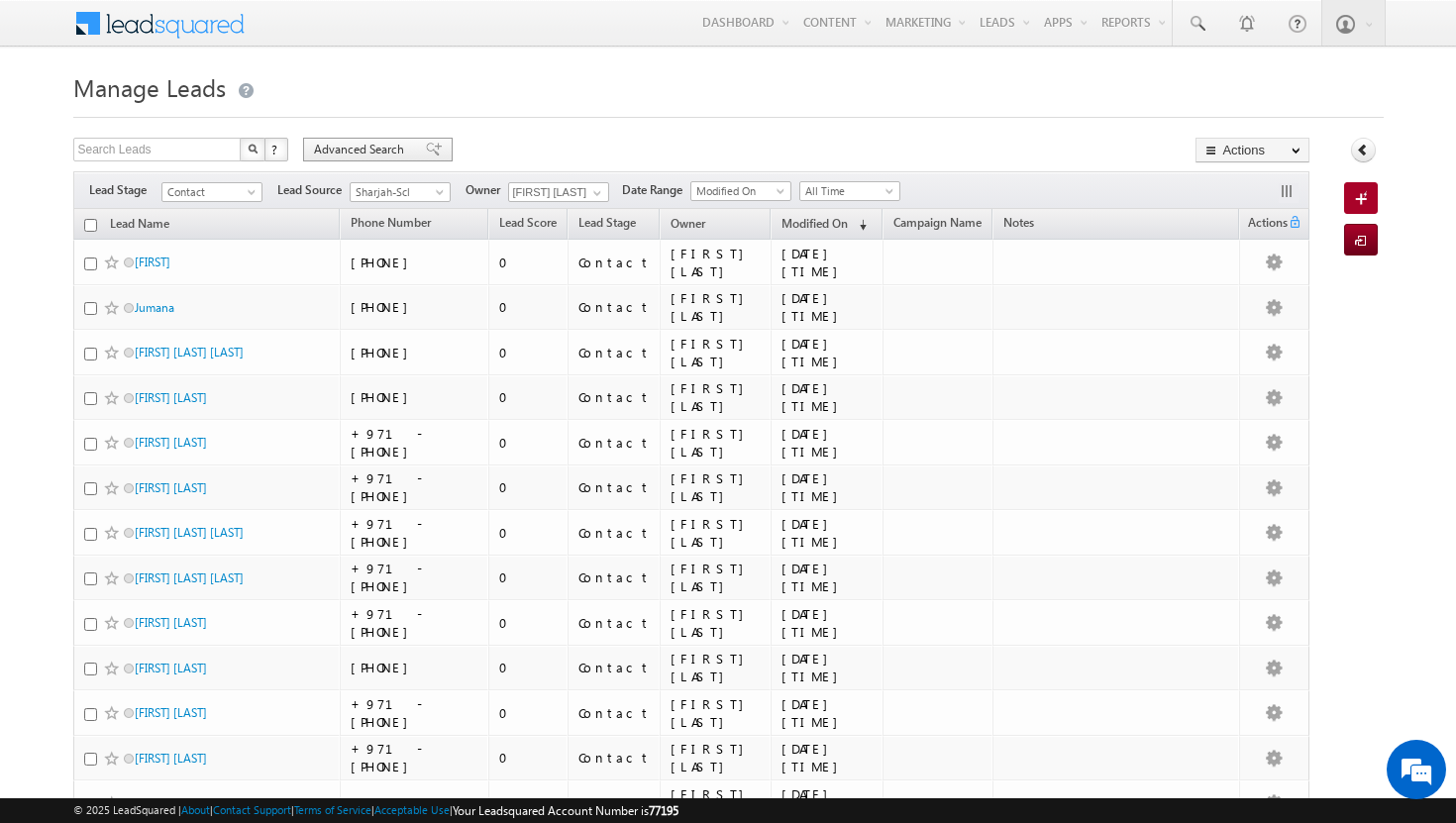 click on "Advanced Search" at bounding box center (362, 150) 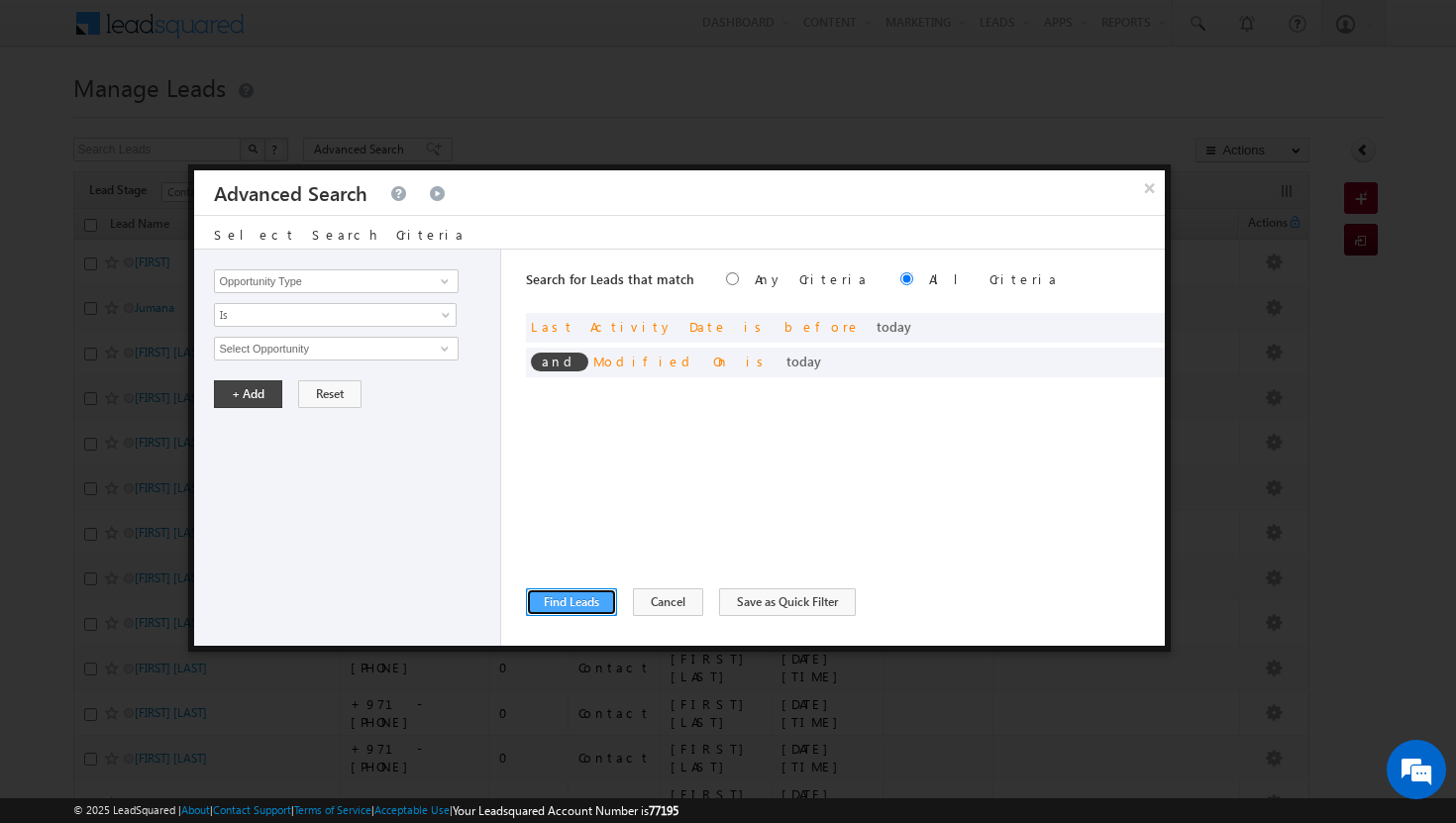 click on "Find Leads" at bounding box center [572, 602] 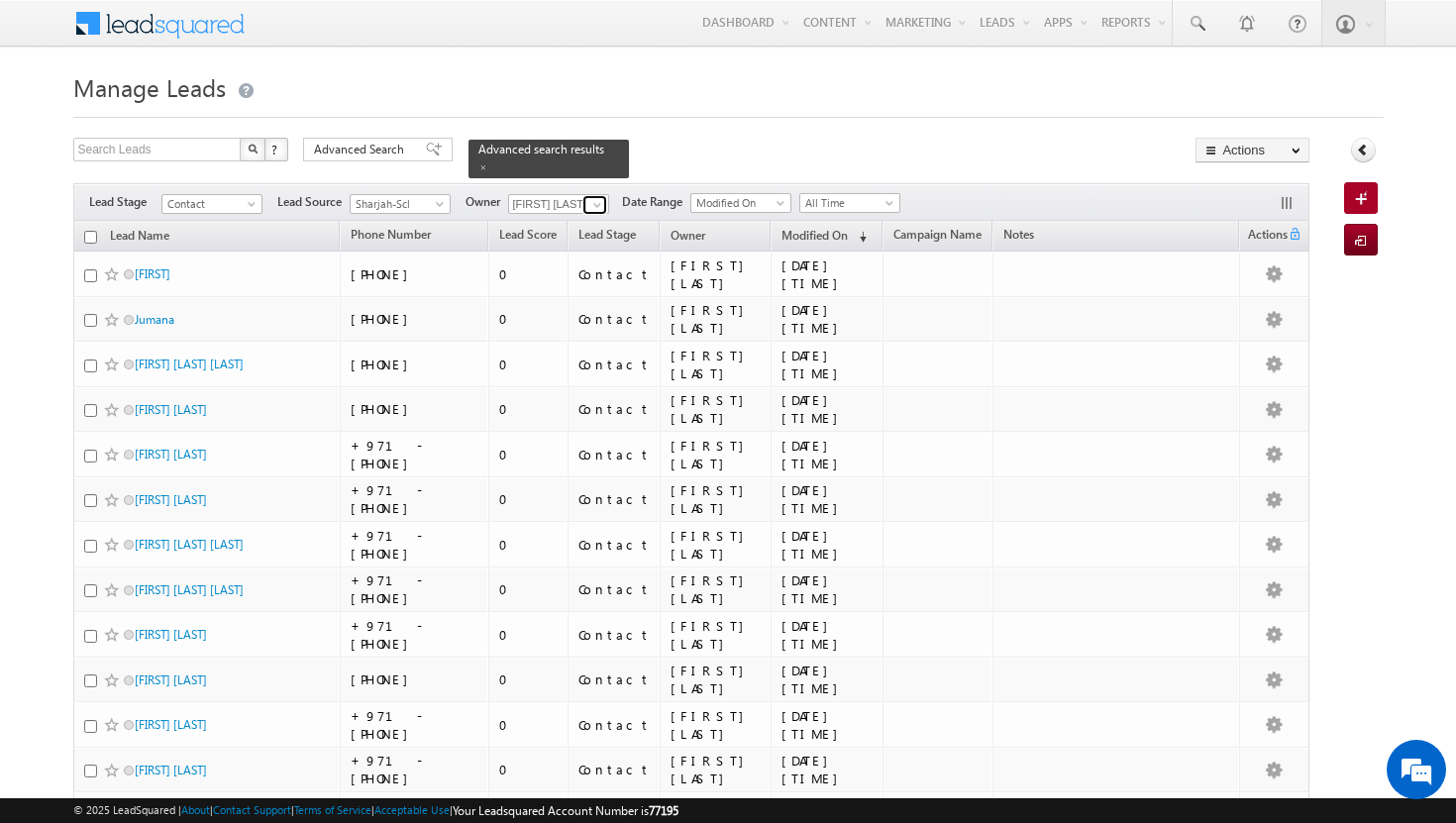click at bounding box center [594, 205] 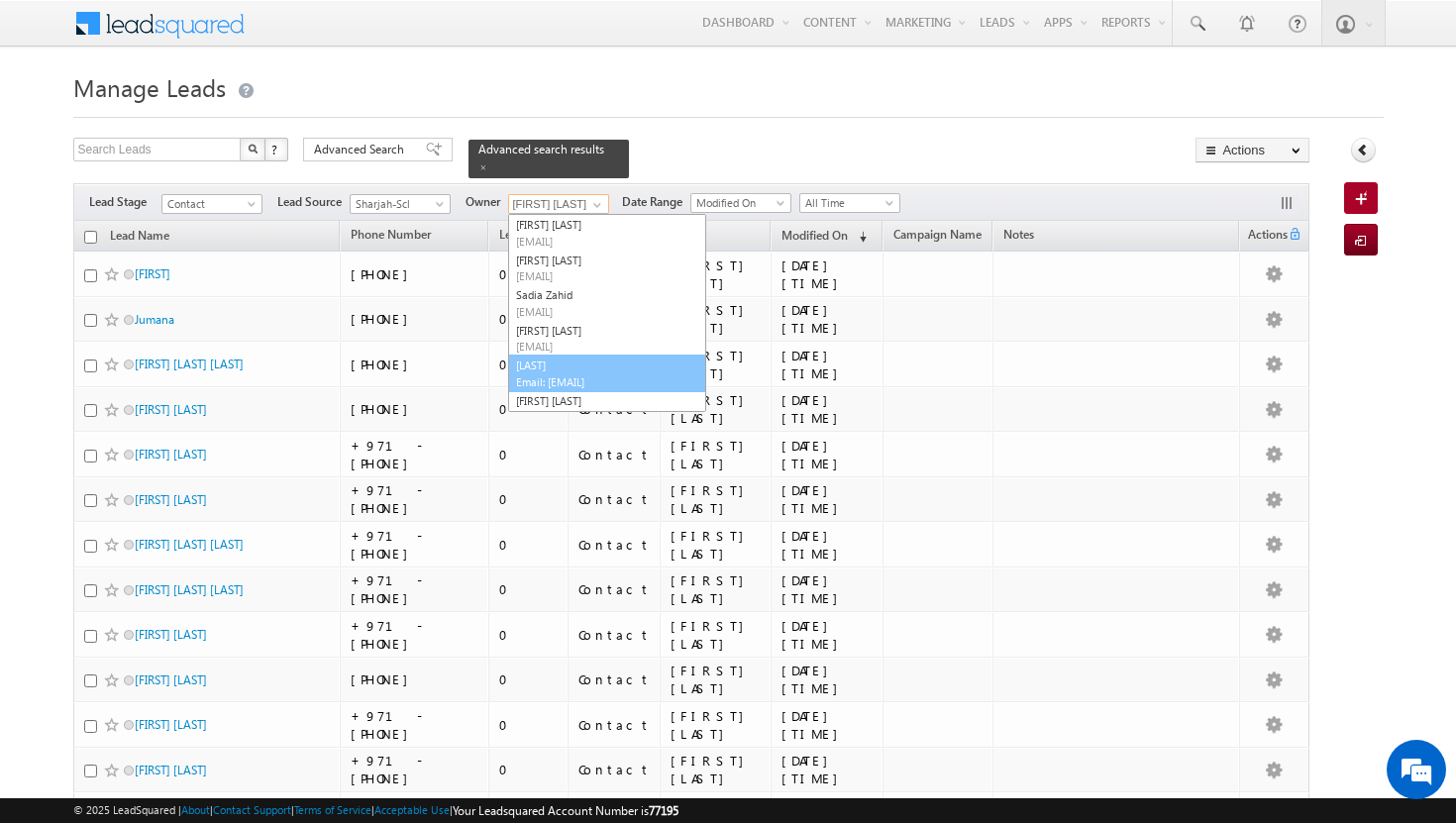 click on "[EMAIL]" at bounding box center [605, 381] 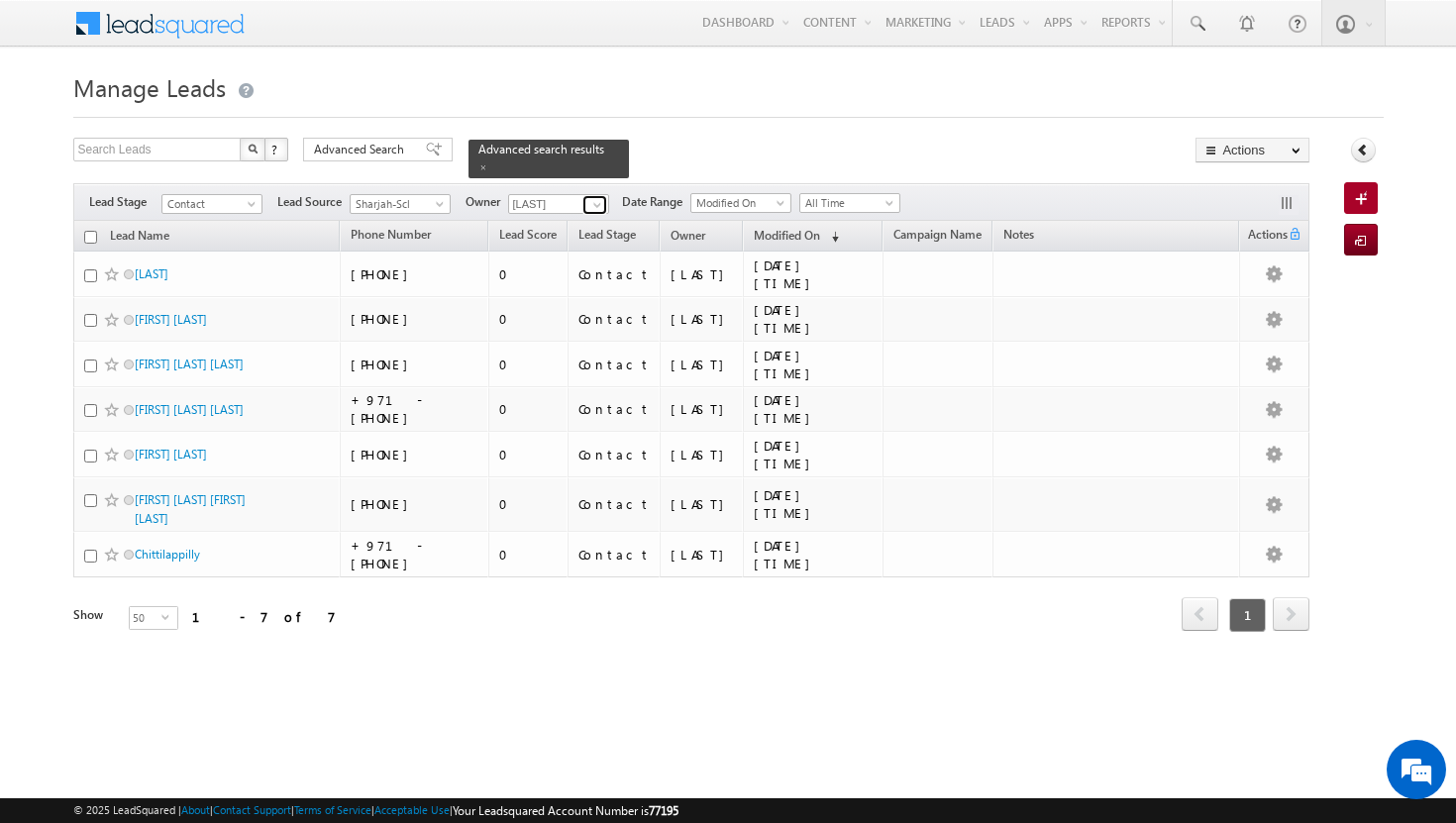 click at bounding box center [597, 205] 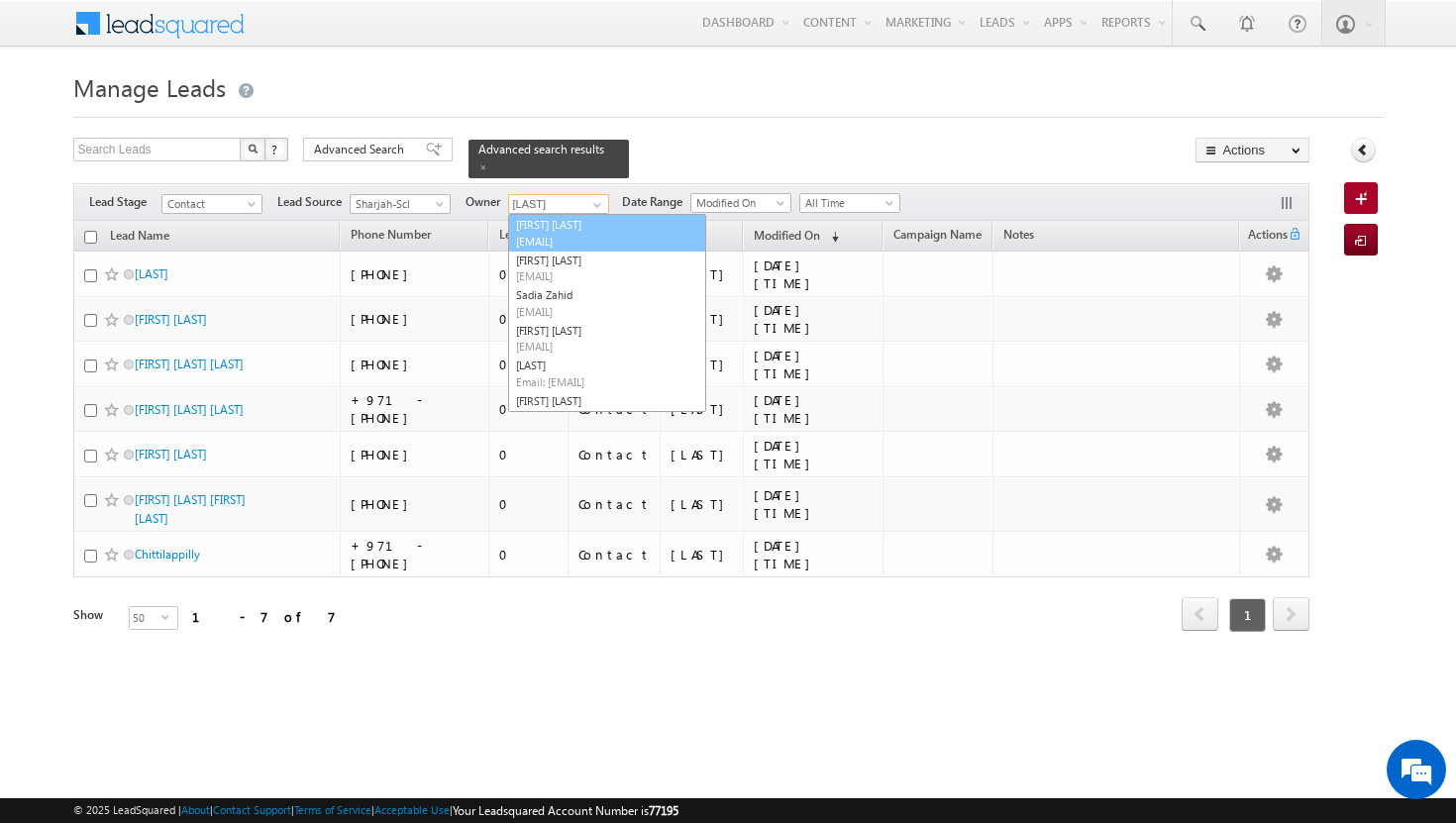 click on "athul sajay   athul.sajay@indglobal.ae" at bounding box center (607, 233) 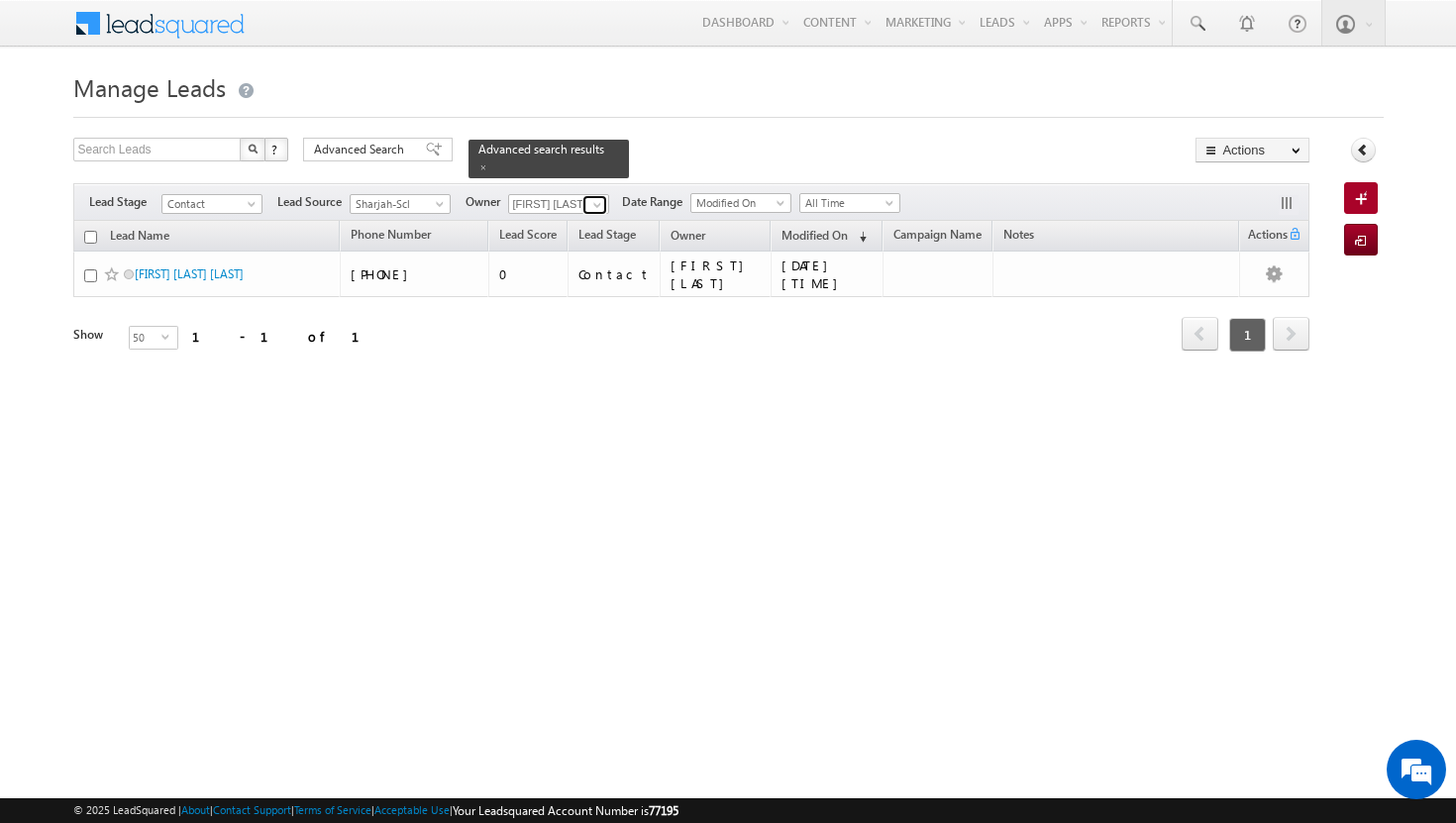 click at bounding box center (597, 205) 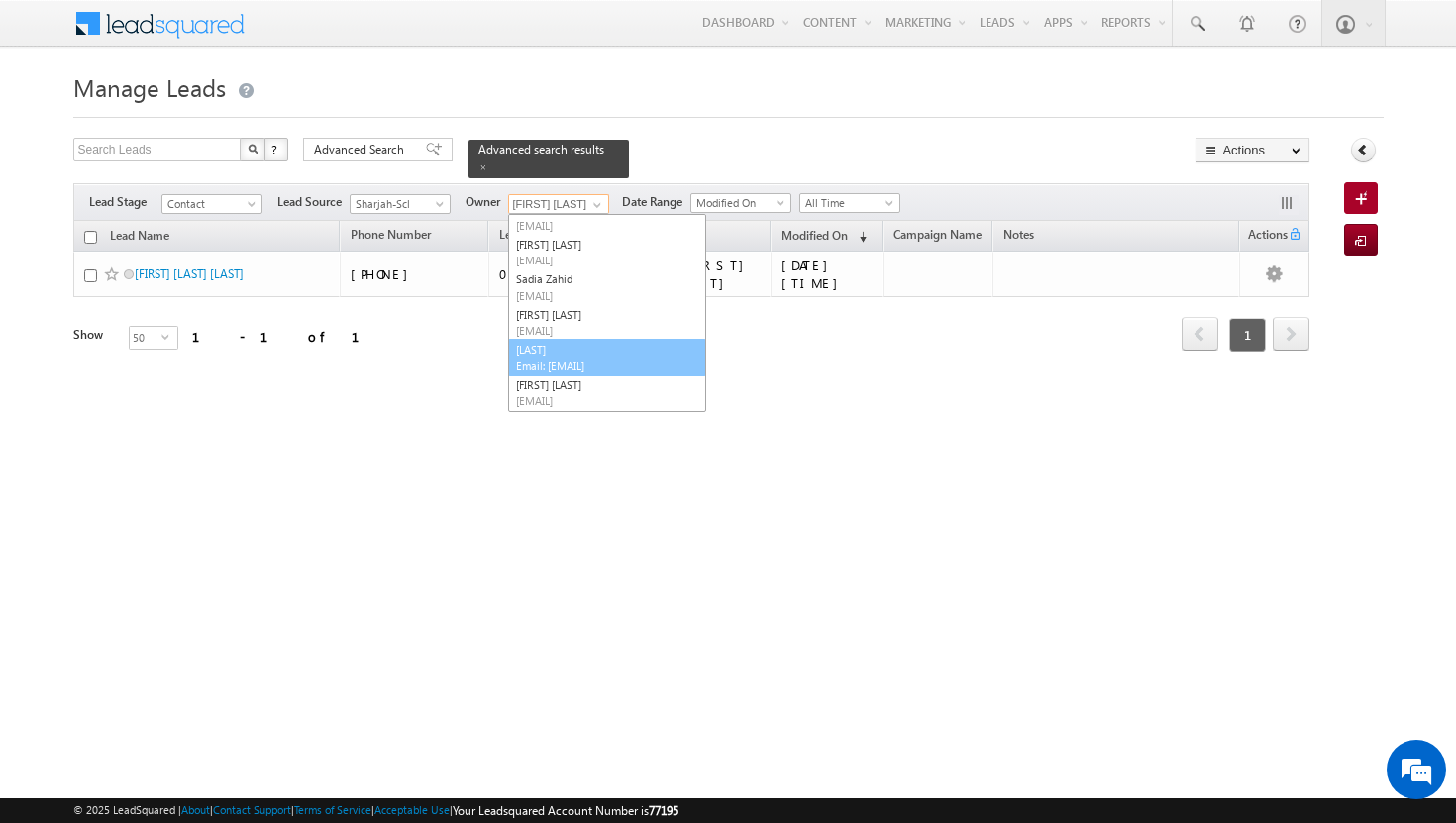 scroll, scrollTop: 90, scrollLeft: 0, axis: vertical 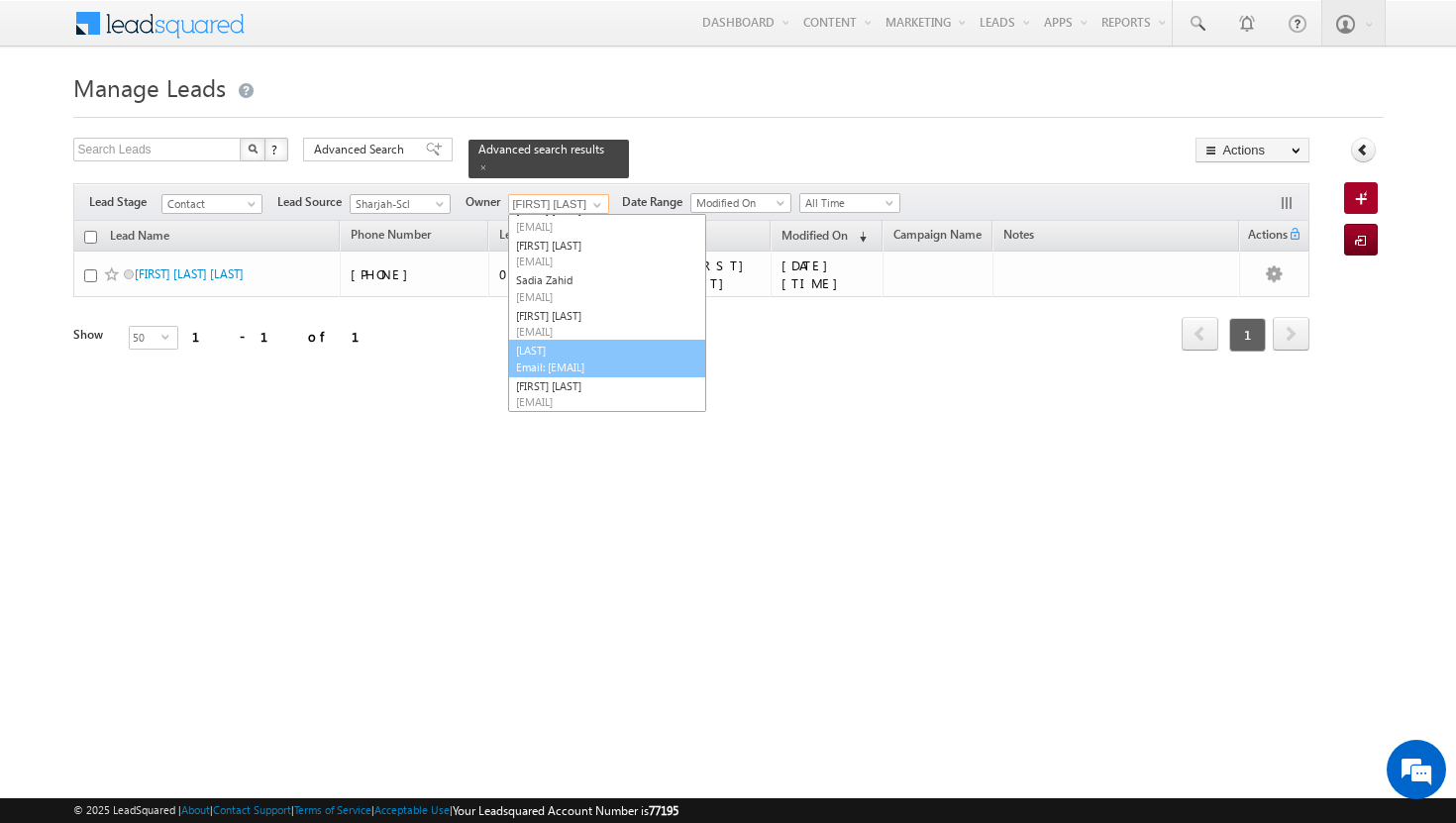 click on "[EMAIL]" at bounding box center [605, 366] 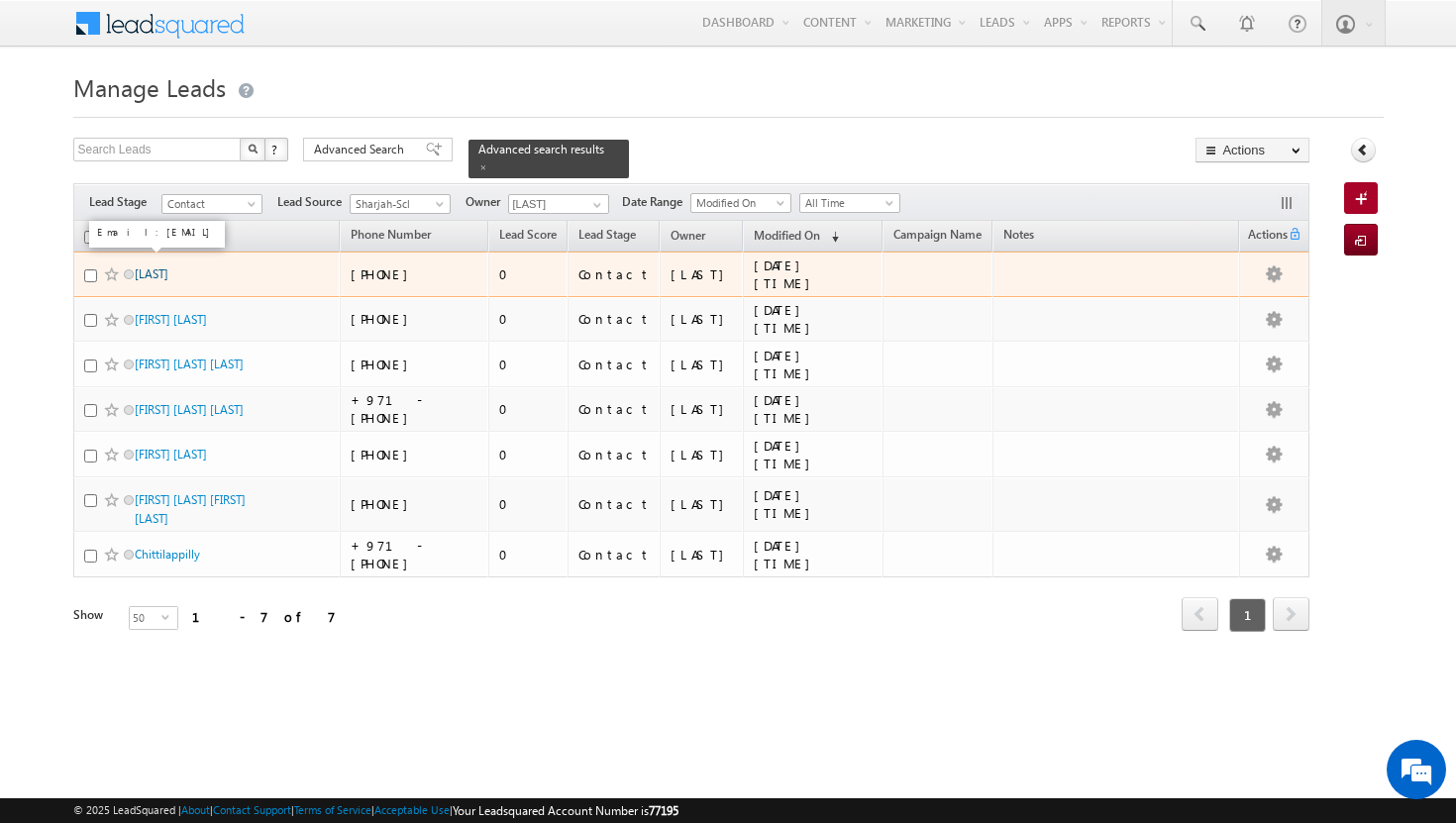 click on "Chandrasekaran" at bounding box center [152, 273] 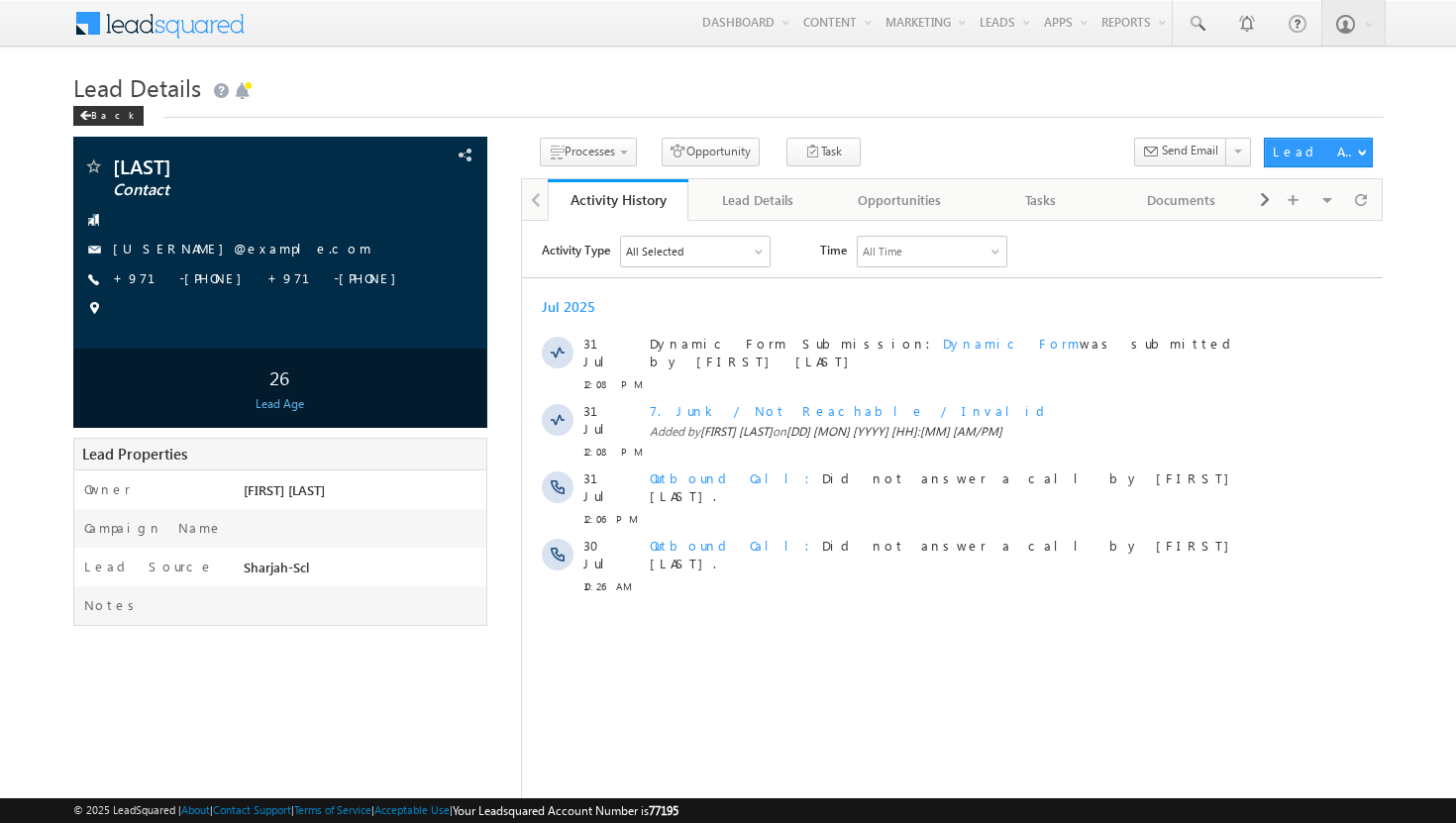 scroll, scrollTop: 0, scrollLeft: 0, axis: both 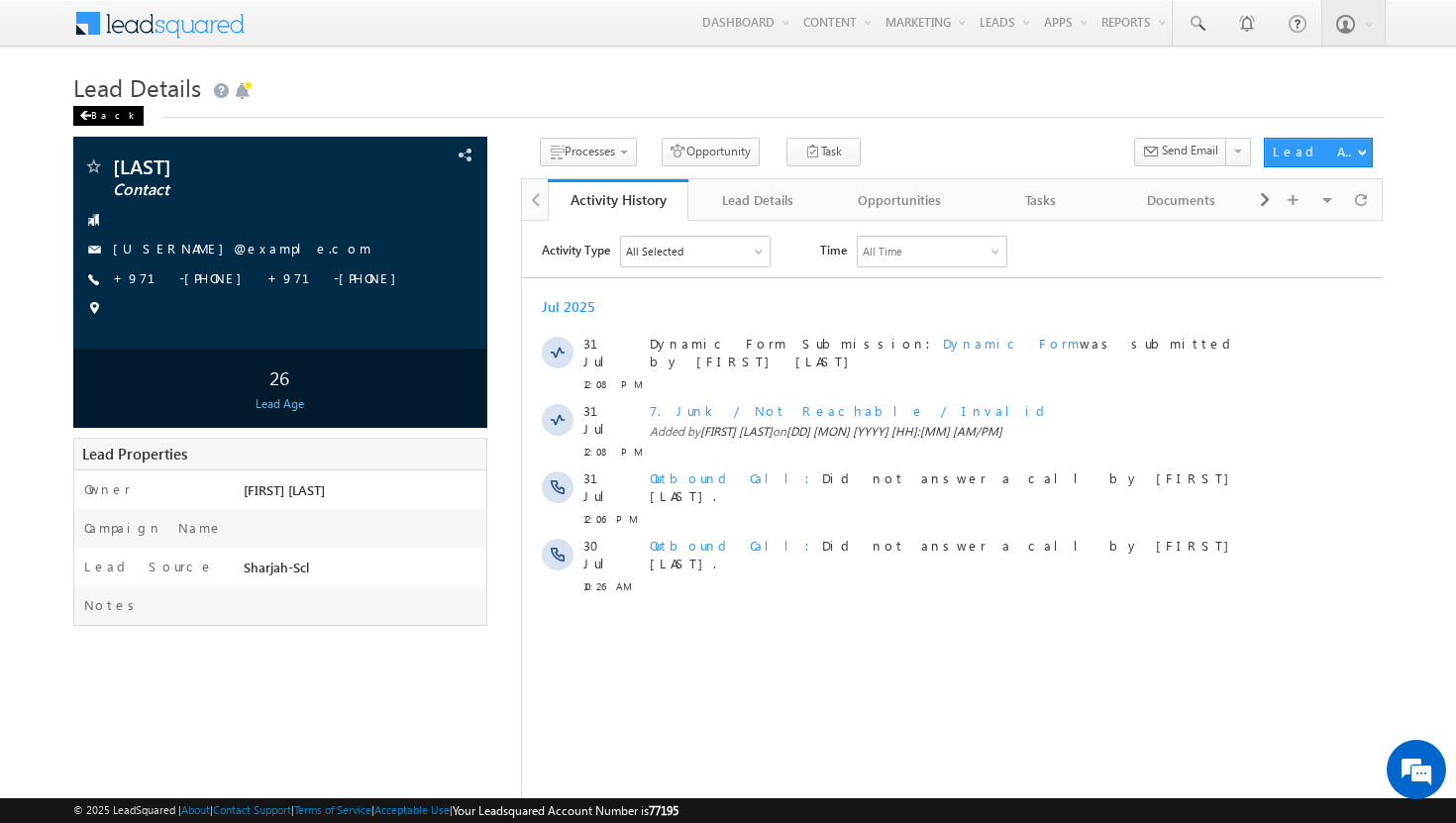 click at bounding box center (85, 116) 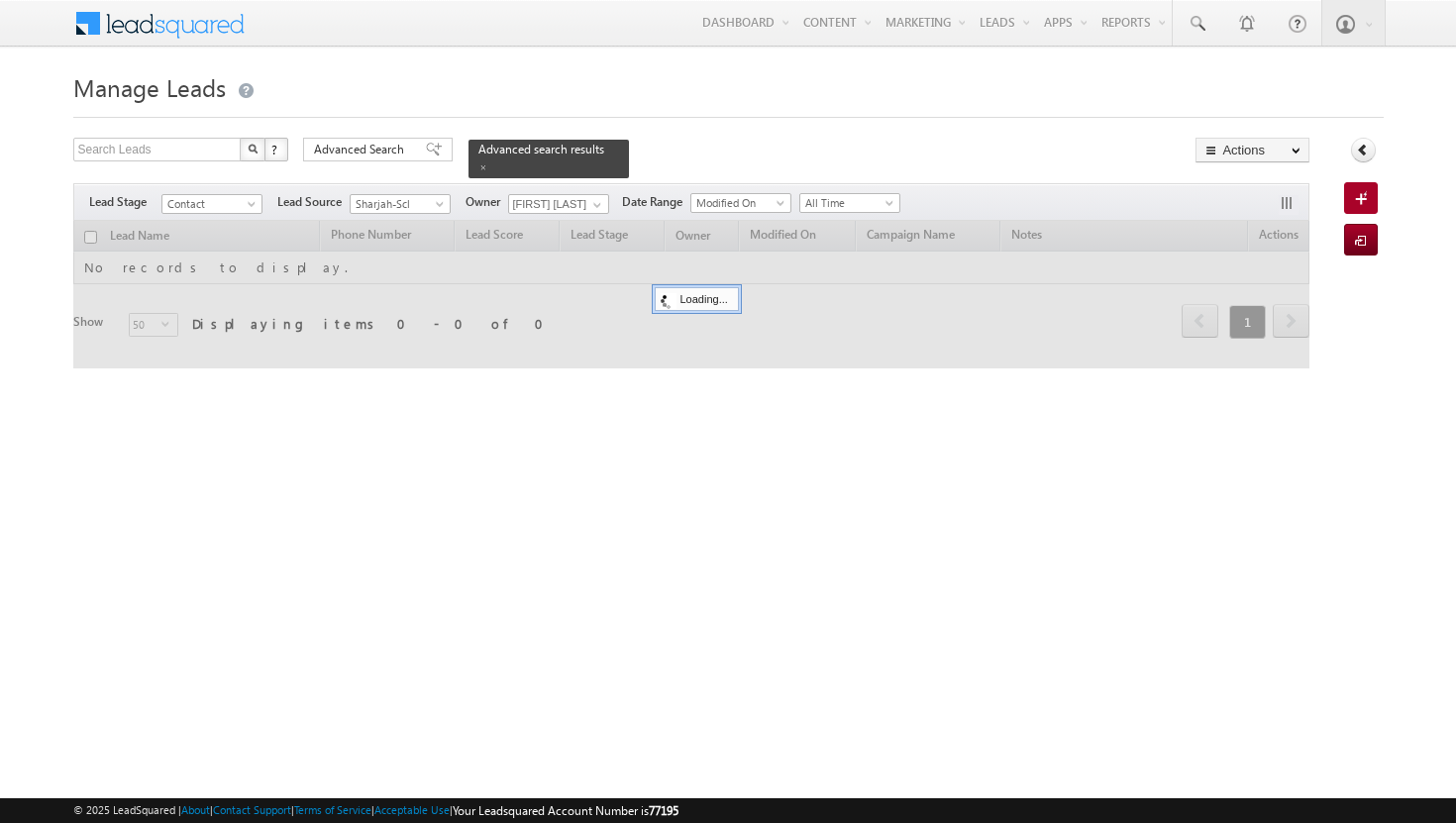 scroll, scrollTop: 0, scrollLeft: 0, axis: both 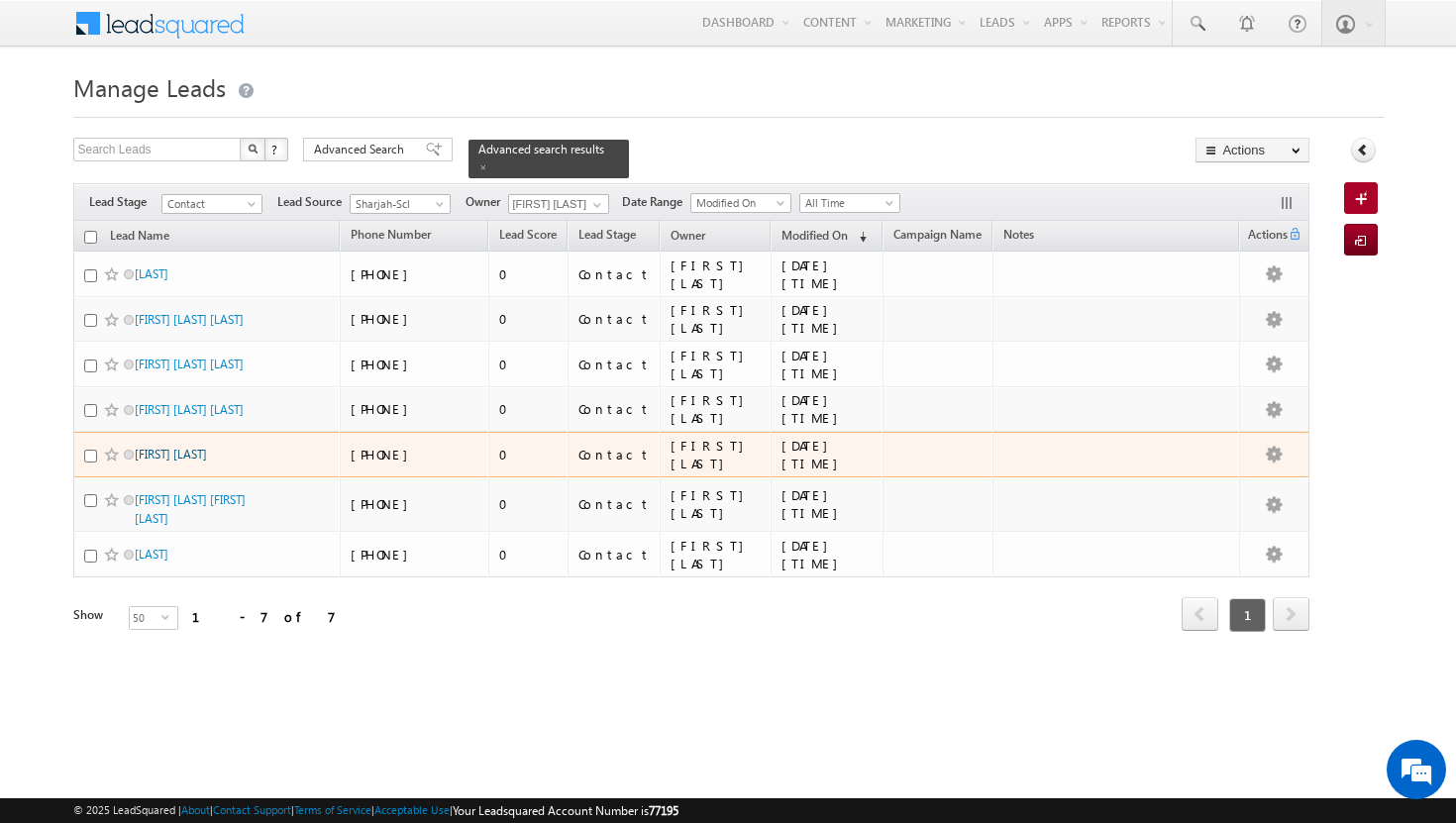 click on "Chirantan Gopalakrishna" at bounding box center (170, 454) 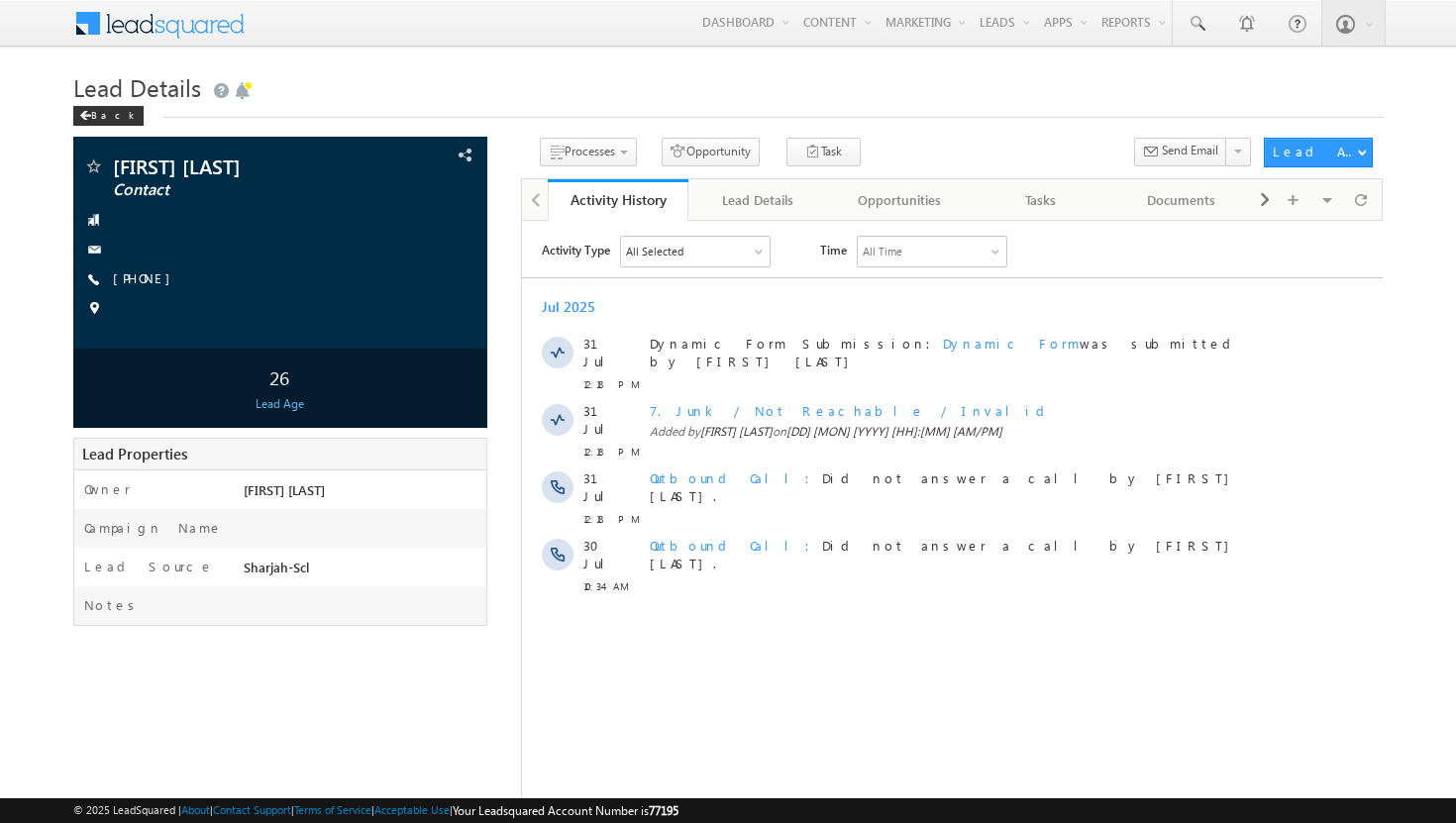 scroll, scrollTop: 0, scrollLeft: 0, axis: both 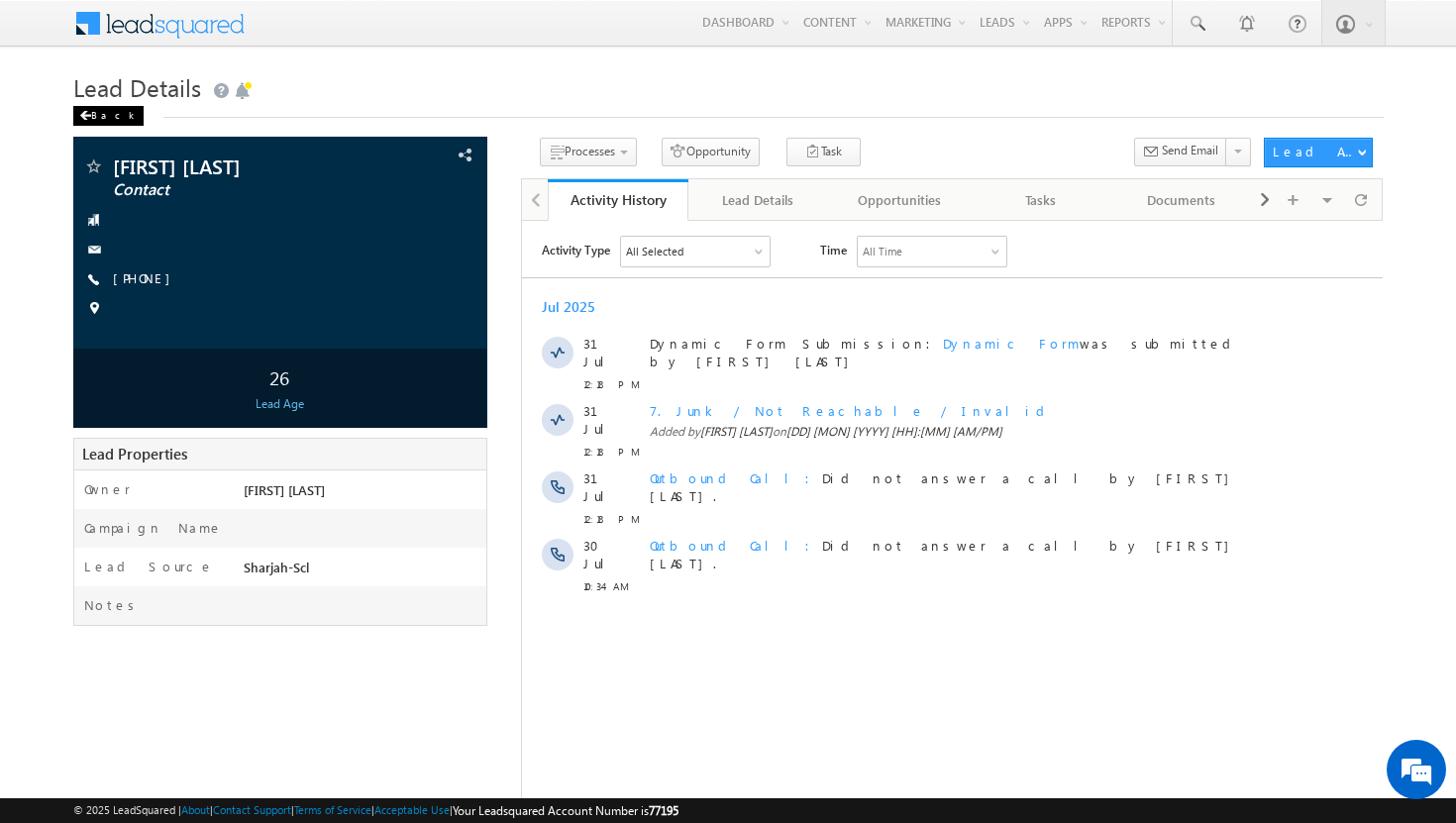 click on "Back" at bounding box center [108, 116] 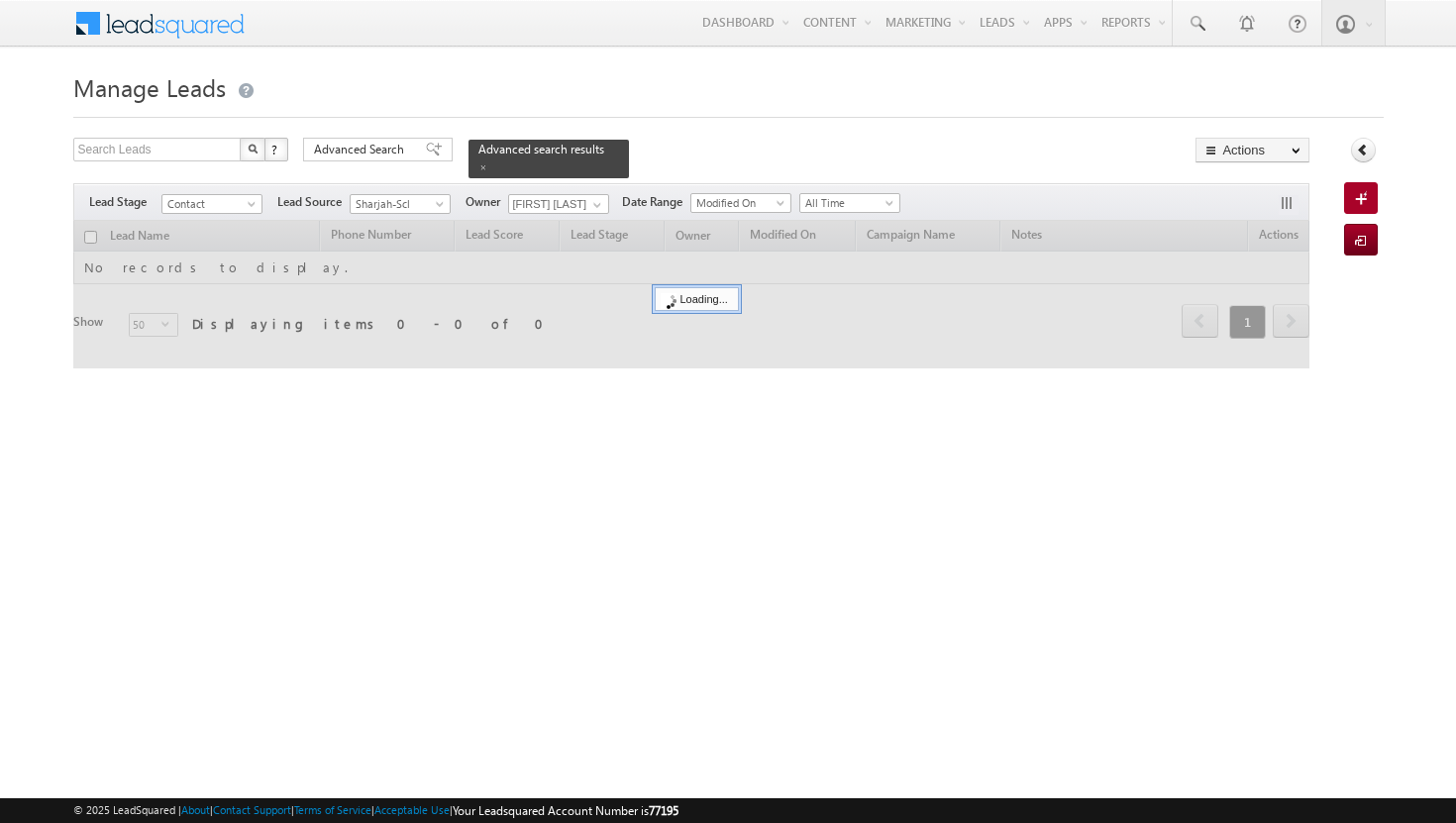 scroll, scrollTop: 0, scrollLeft: 0, axis: both 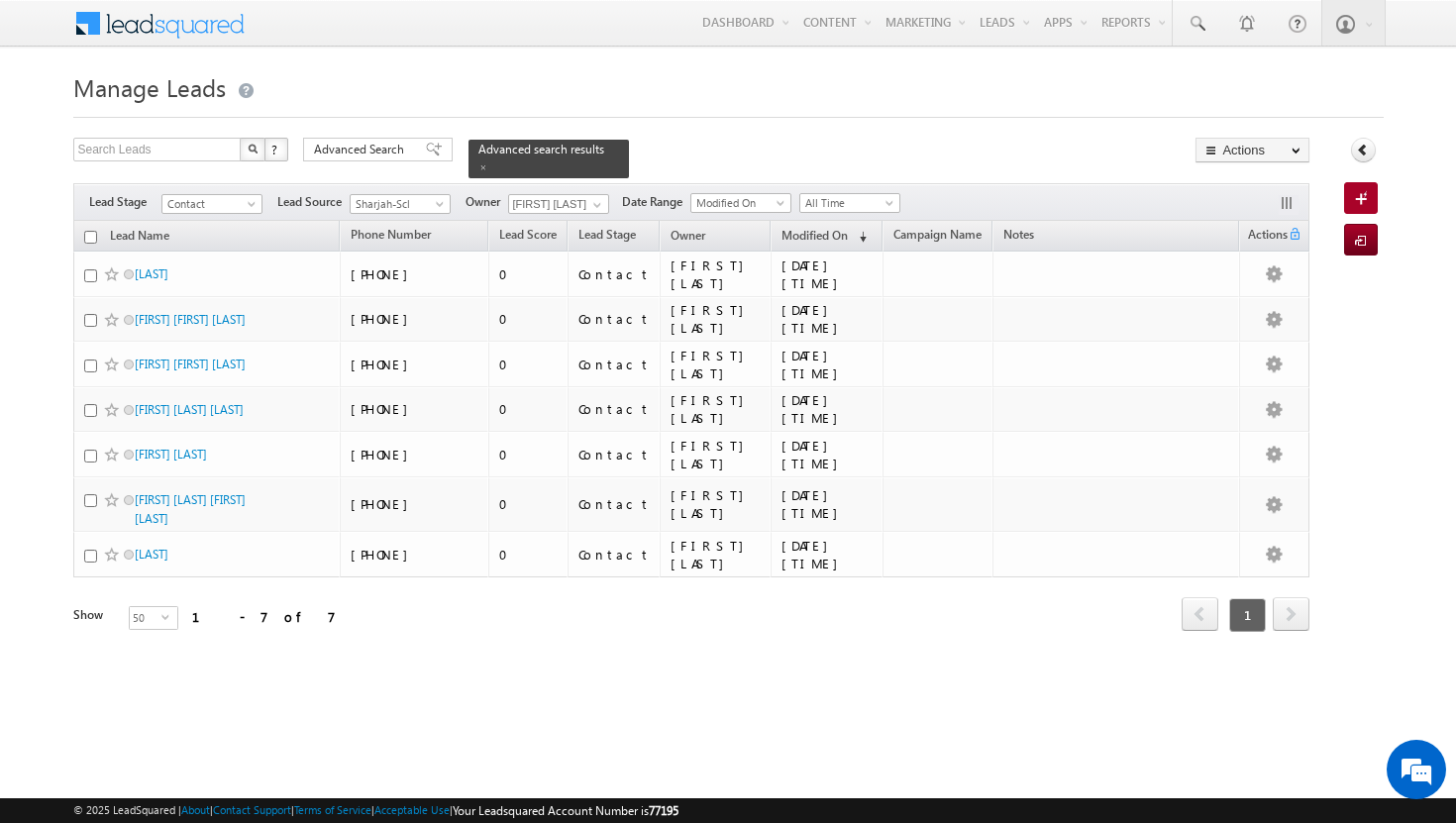 click at bounding box center (90, 237) 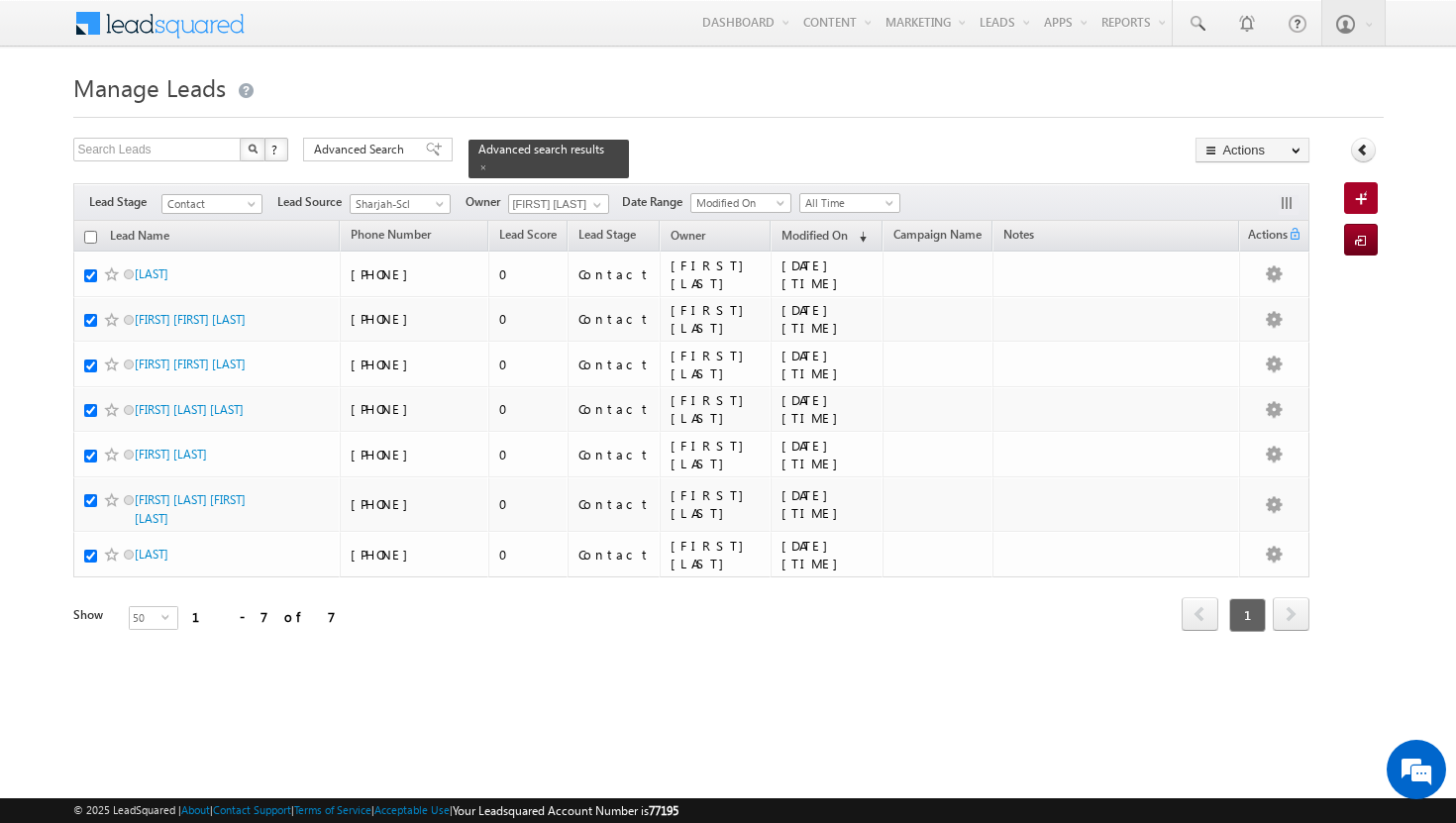checkbox on "true" 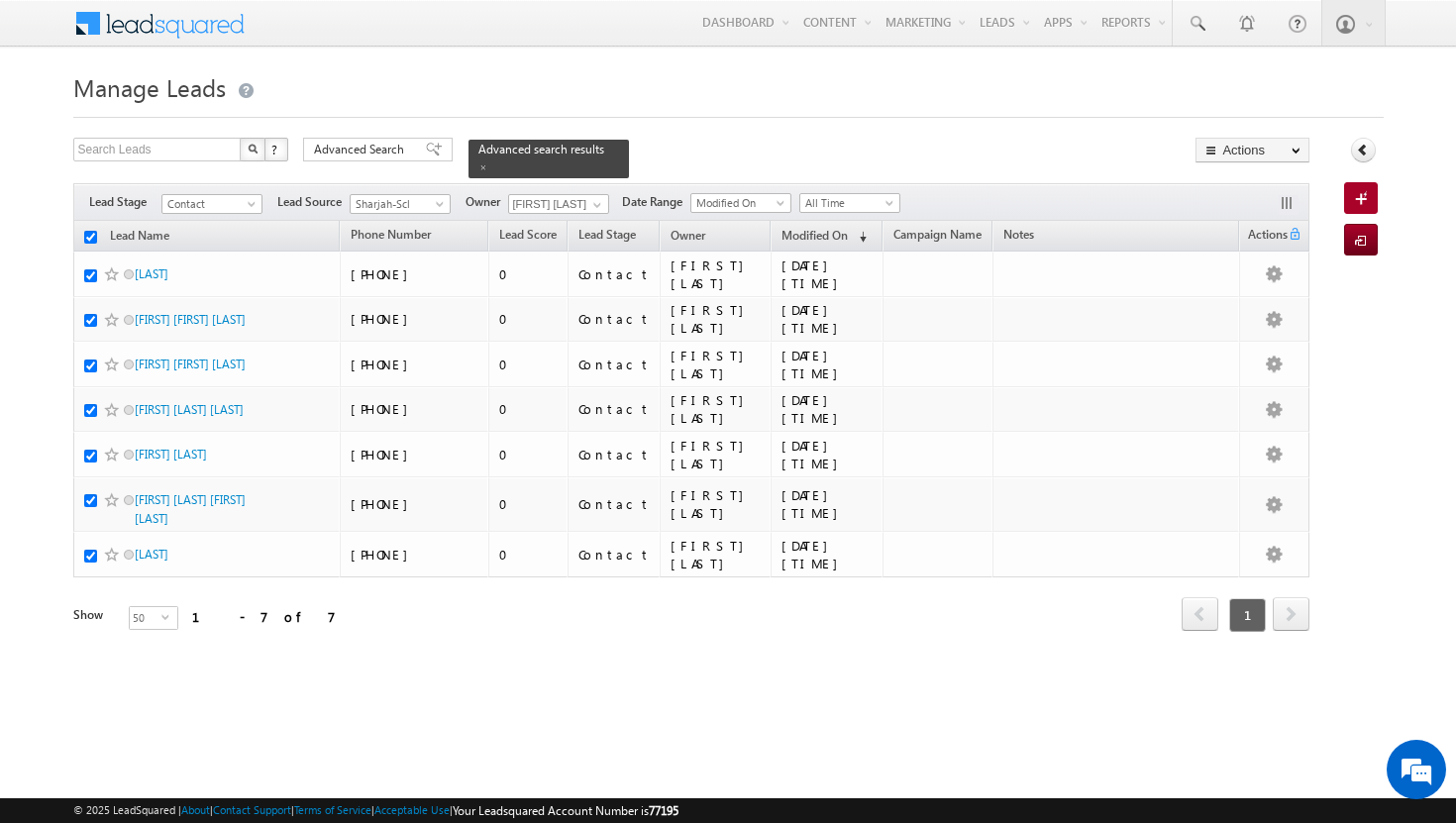 checkbox on "true" 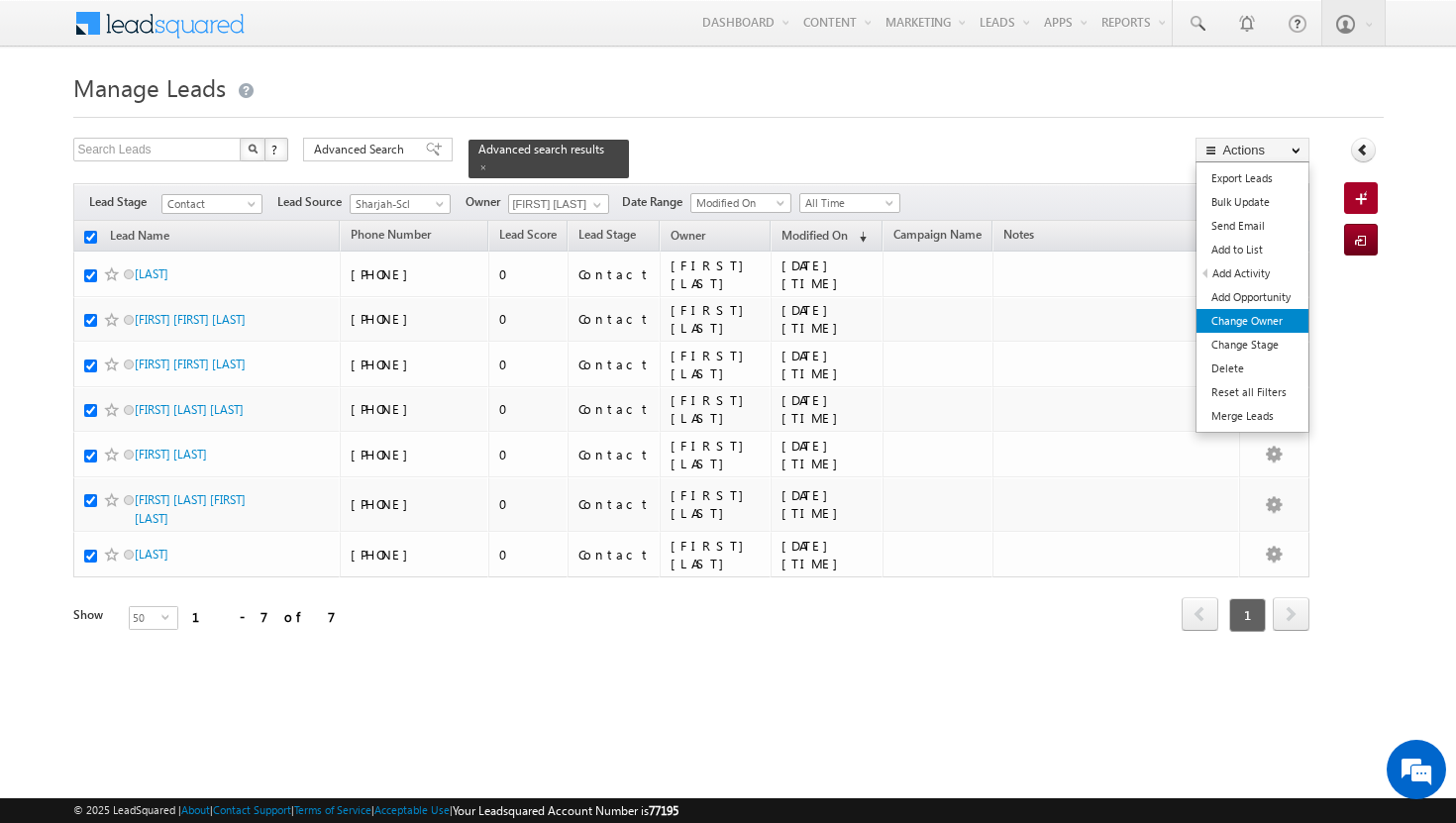 click on "Change Owner" at bounding box center [1252, 321] 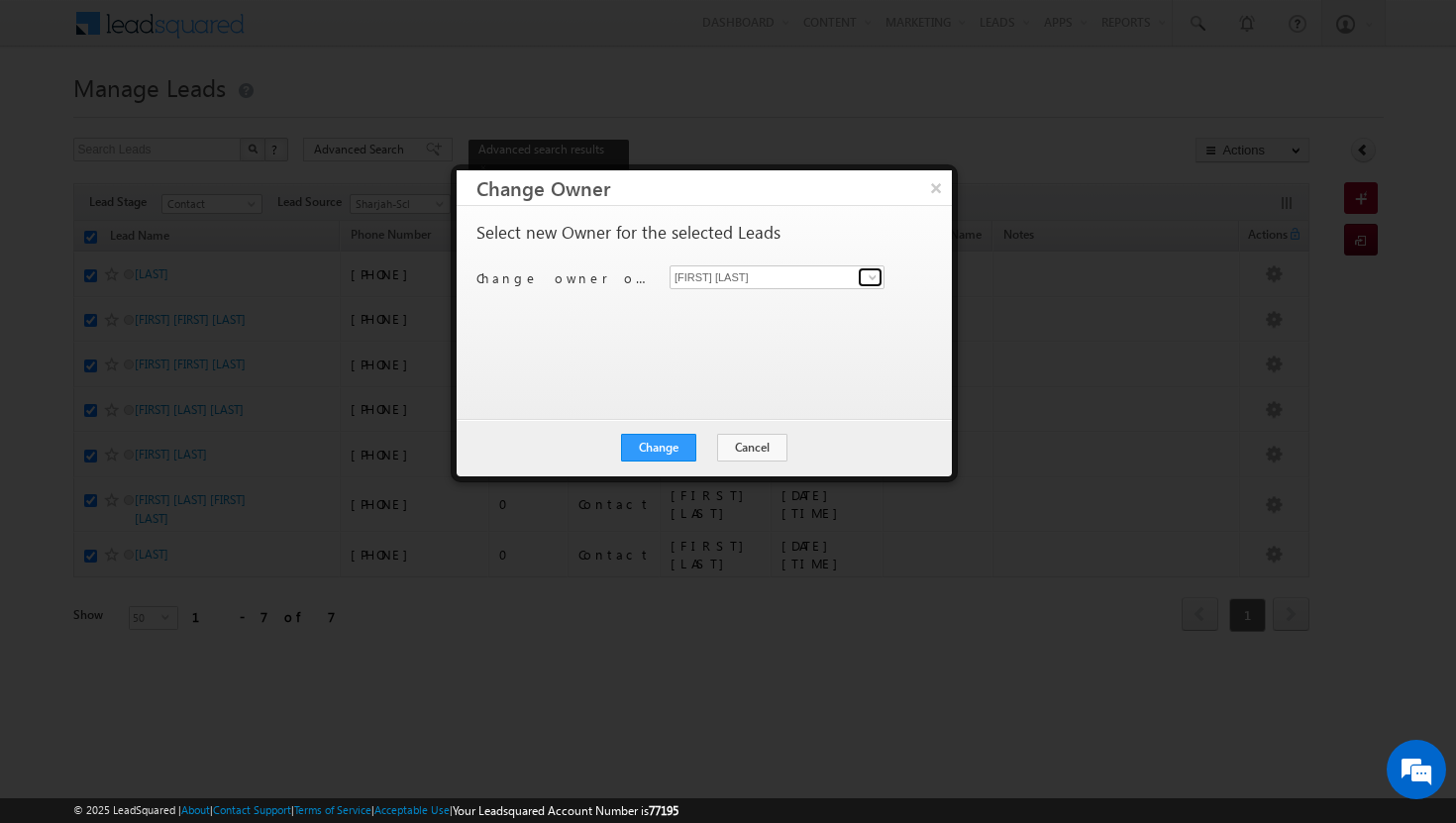 click at bounding box center (873, 277) 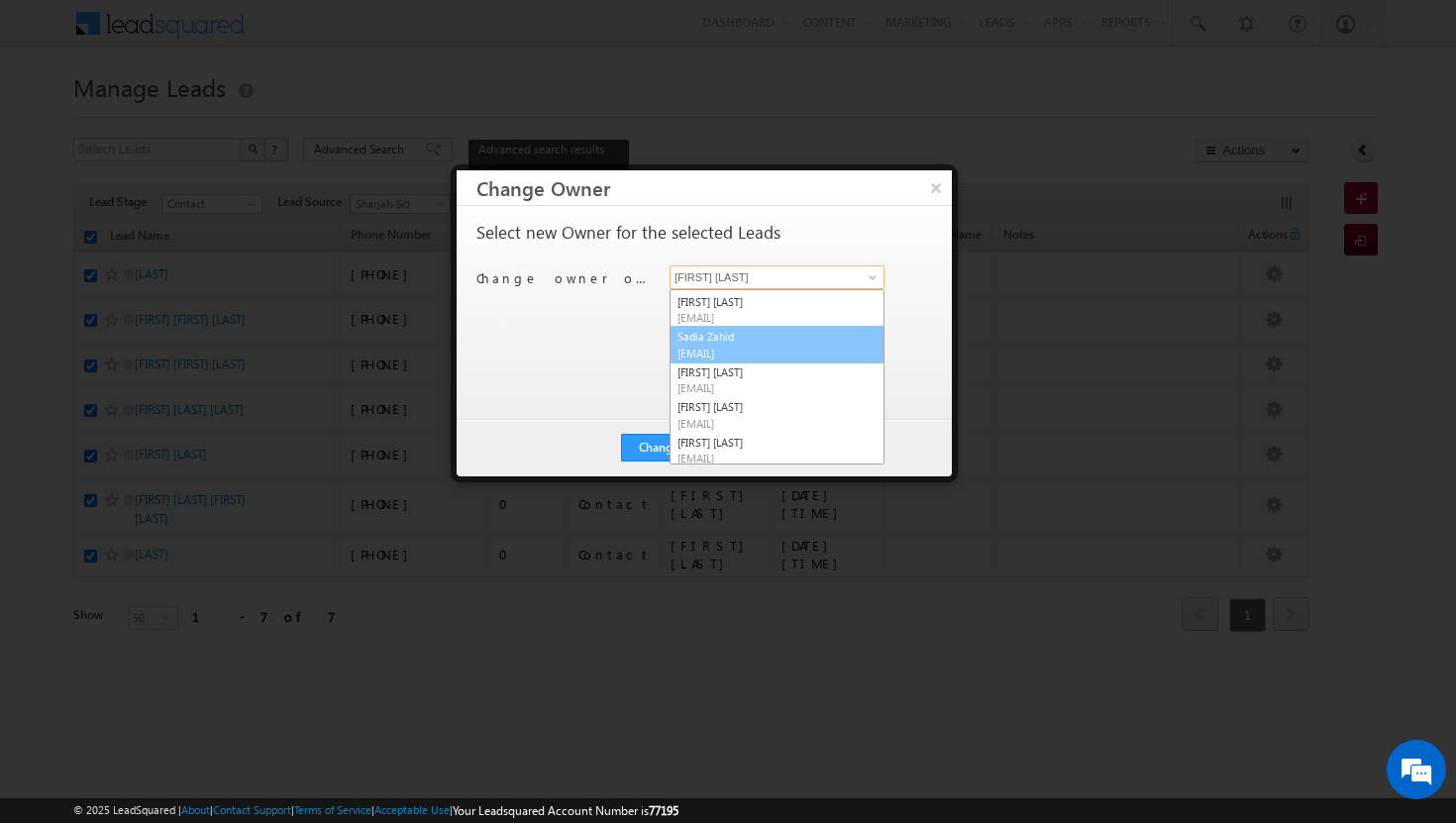 scroll, scrollTop: 72, scrollLeft: 0, axis: vertical 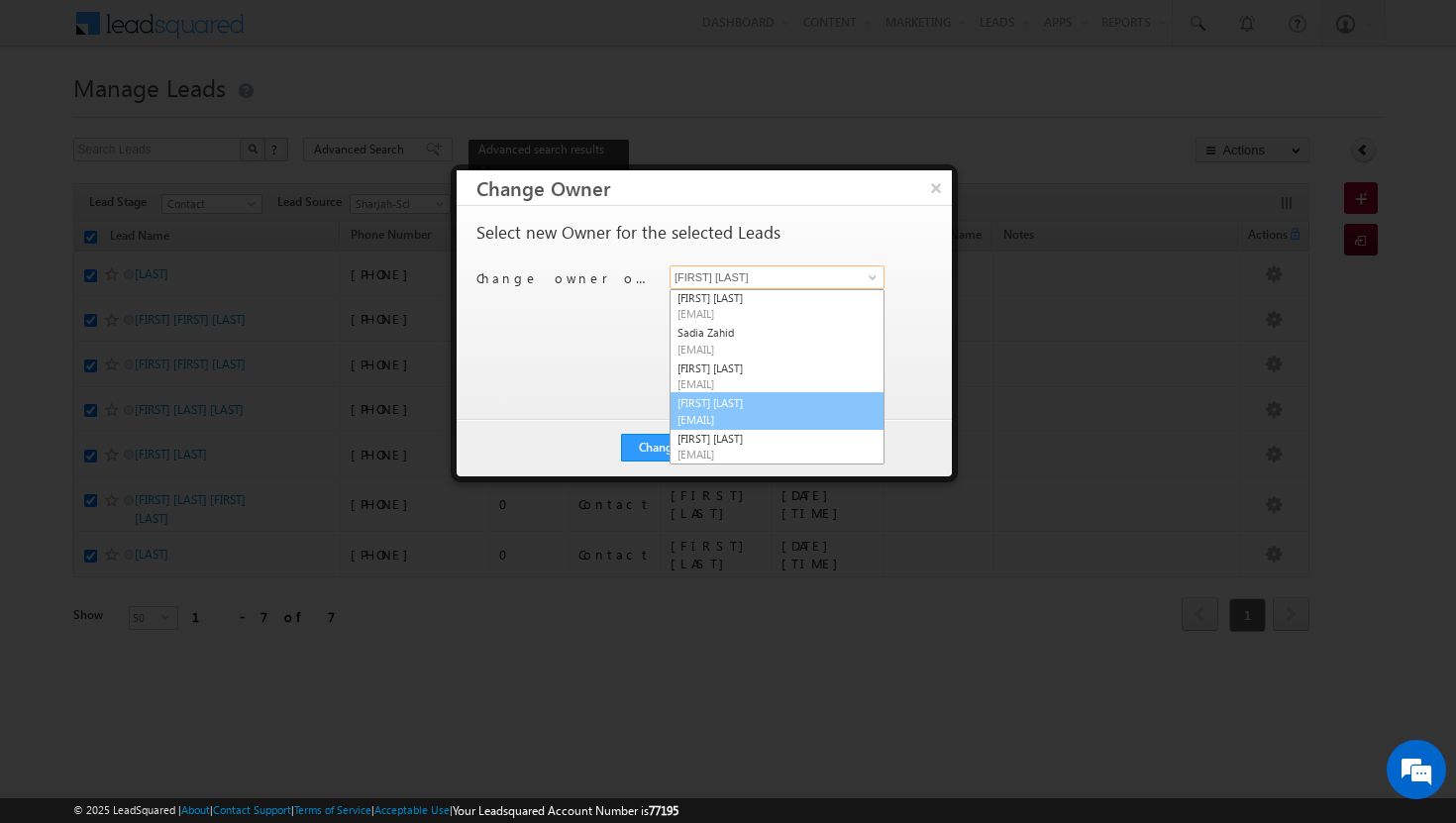 click on "syeda.bibijan@indglobal.ae" at bounding box center (767, 419) 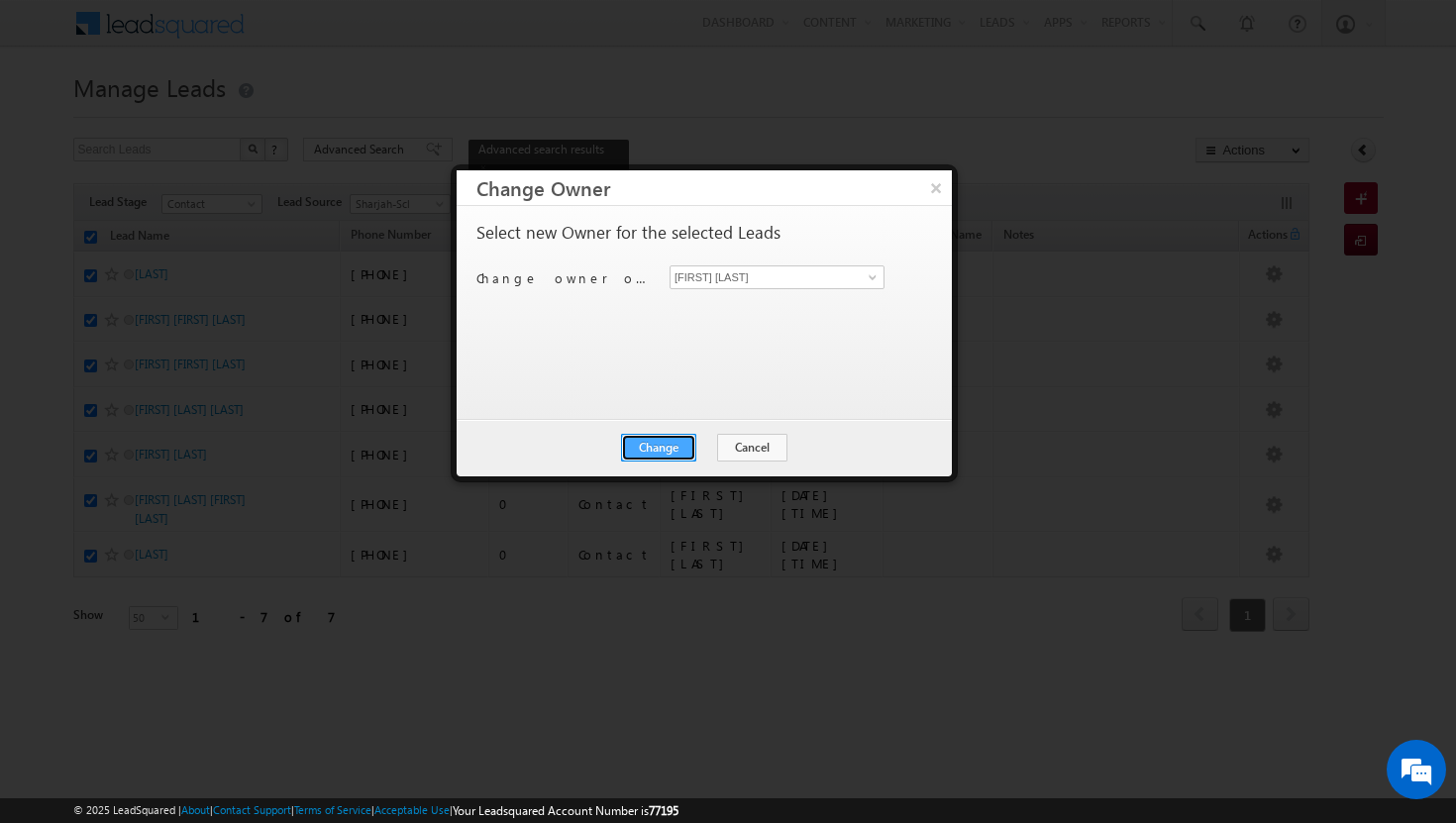 click on "Change" at bounding box center (659, 448) 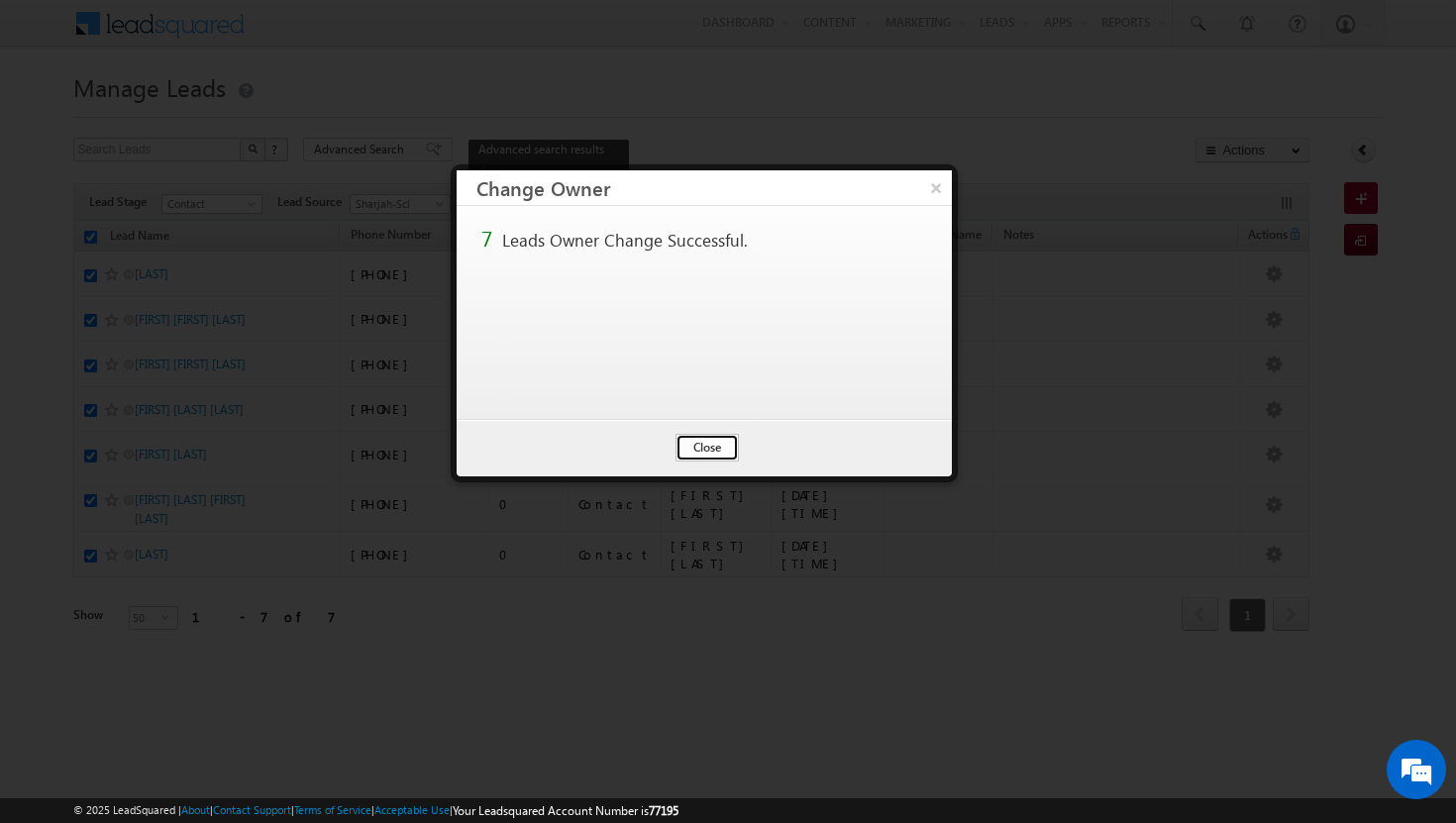 click on "Close" at bounding box center [707, 448] 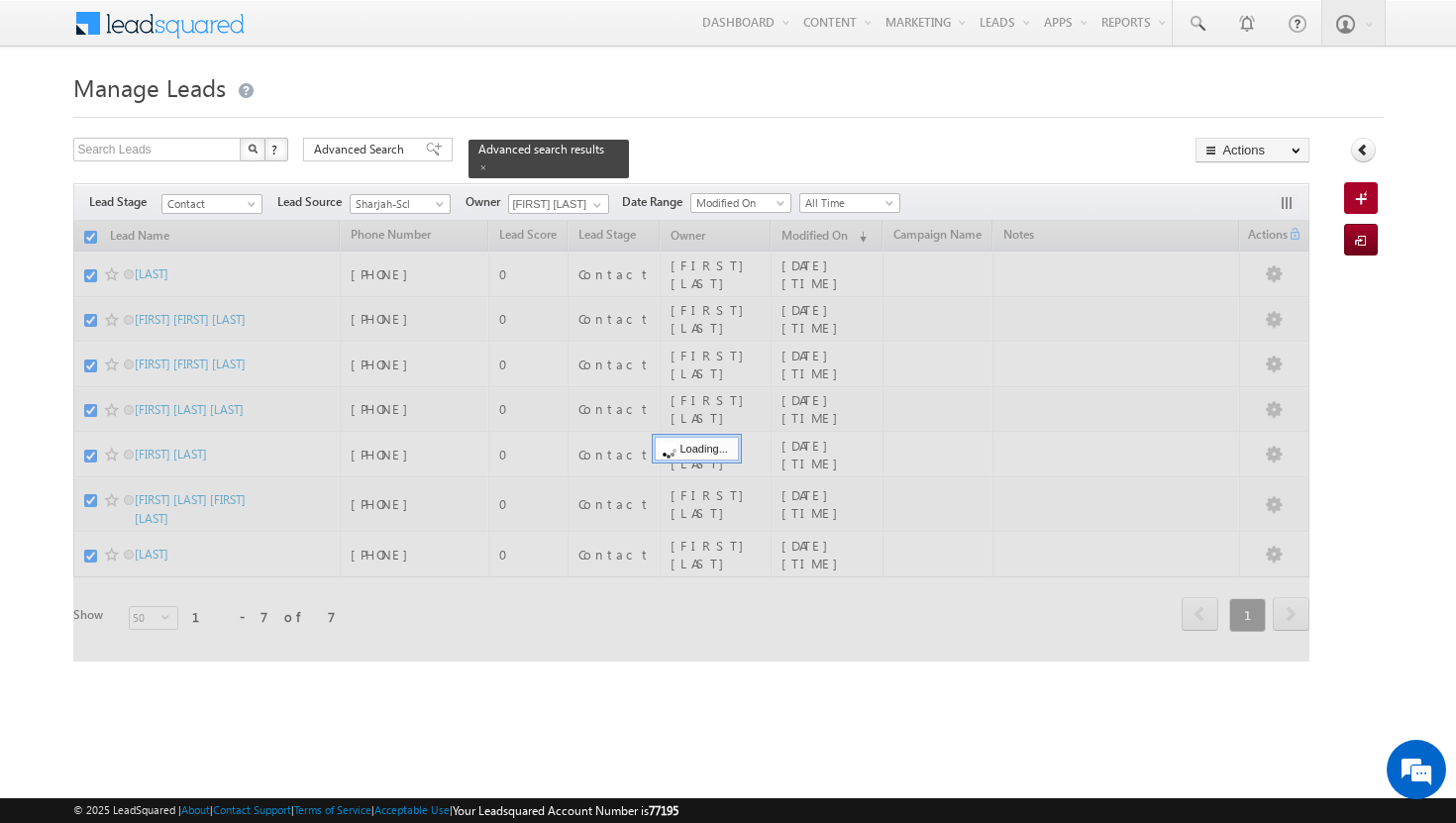 checkbox on "false" 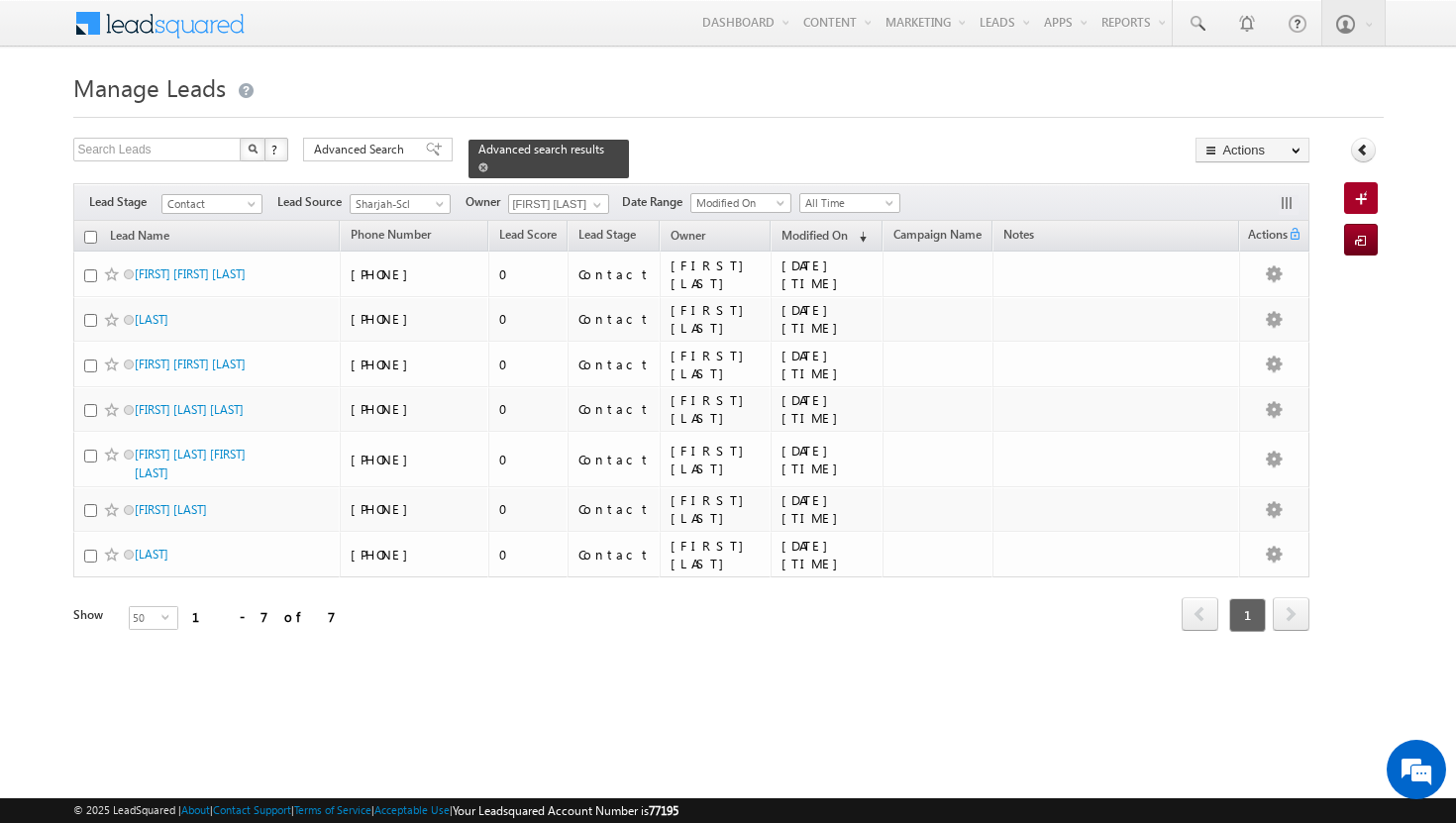 click at bounding box center (483, 167) 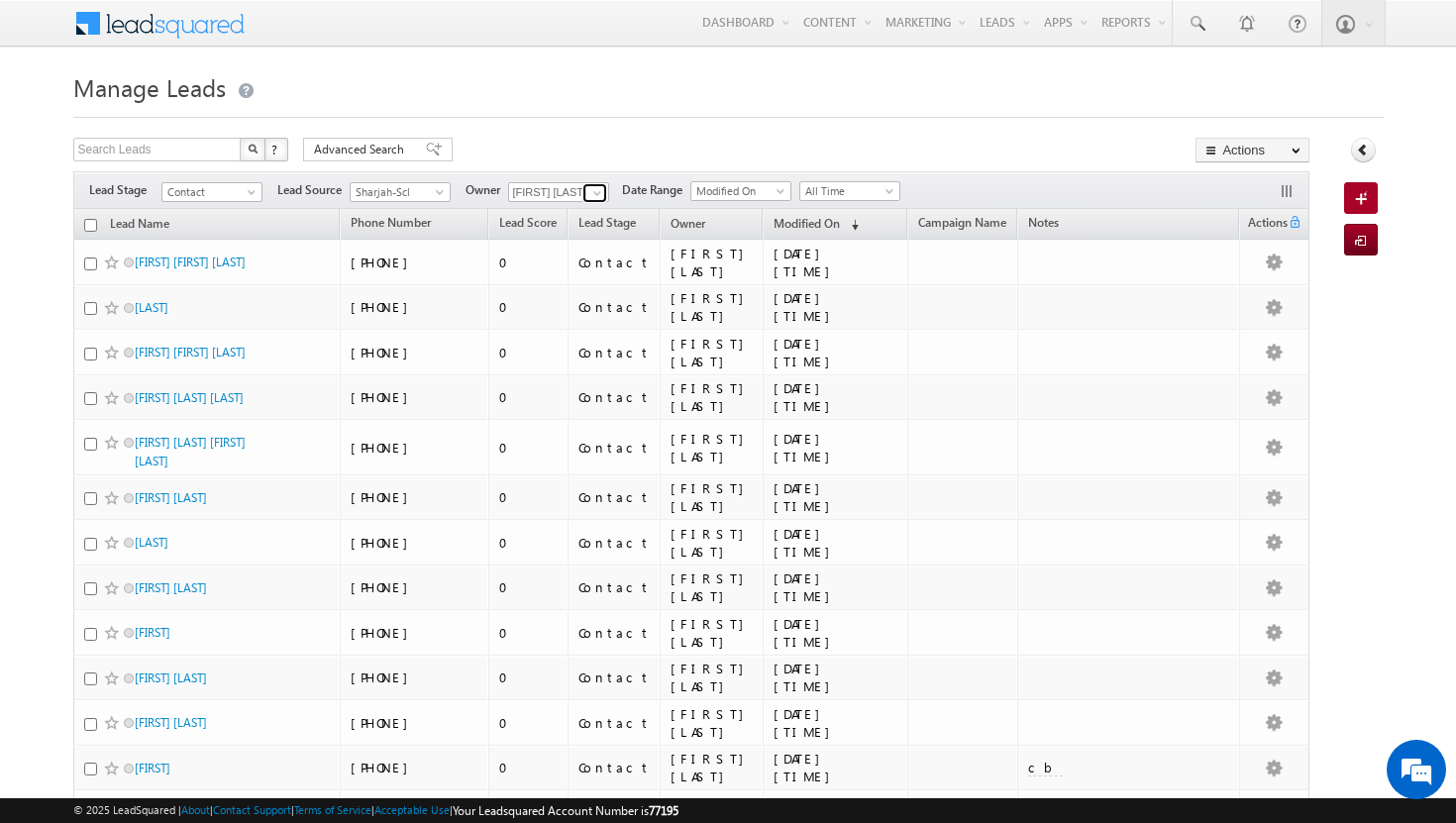 click at bounding box center (597, 193) 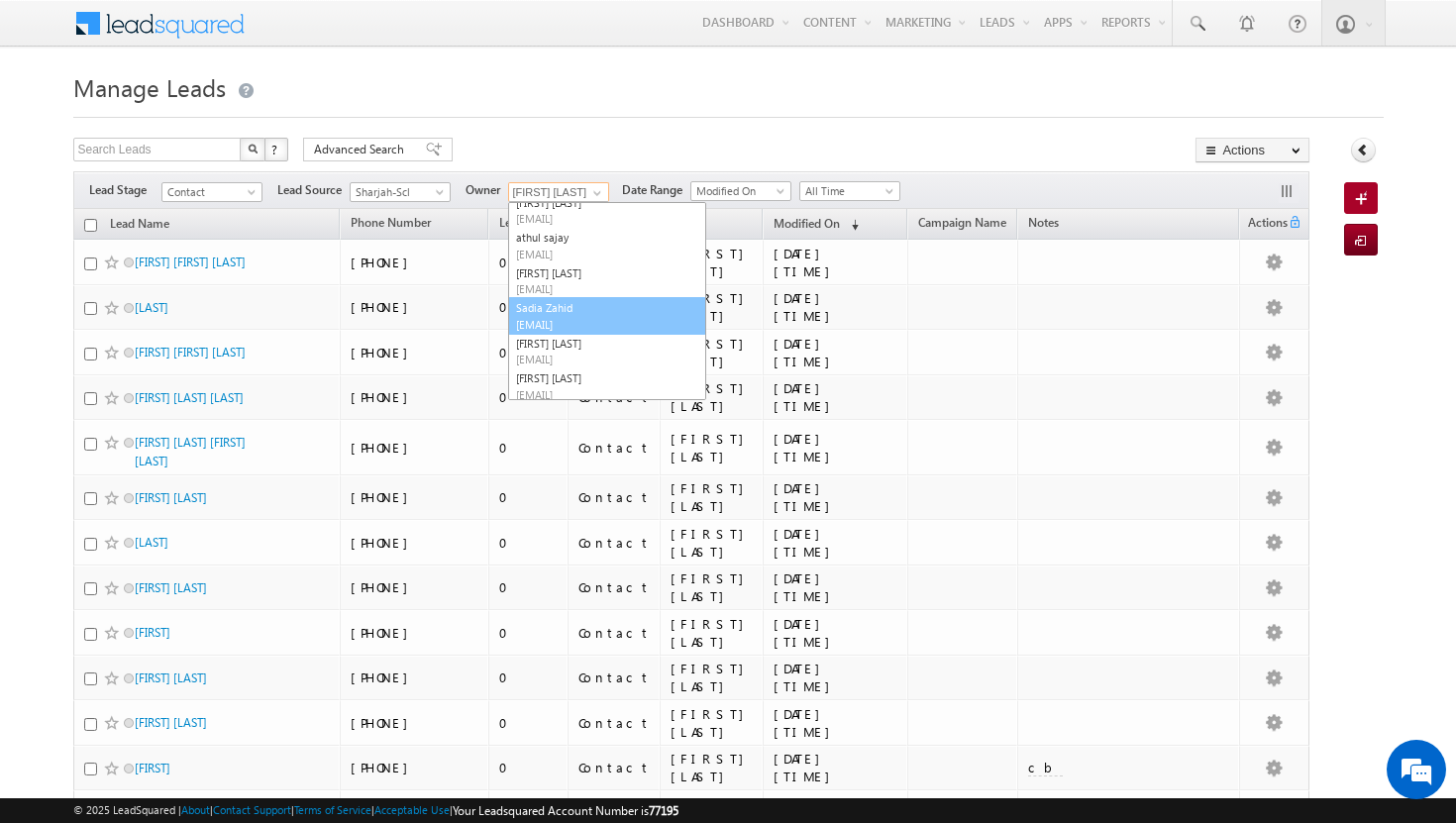 scroll, scrollTop: 51, scrollLeft: 0, axis: vertical 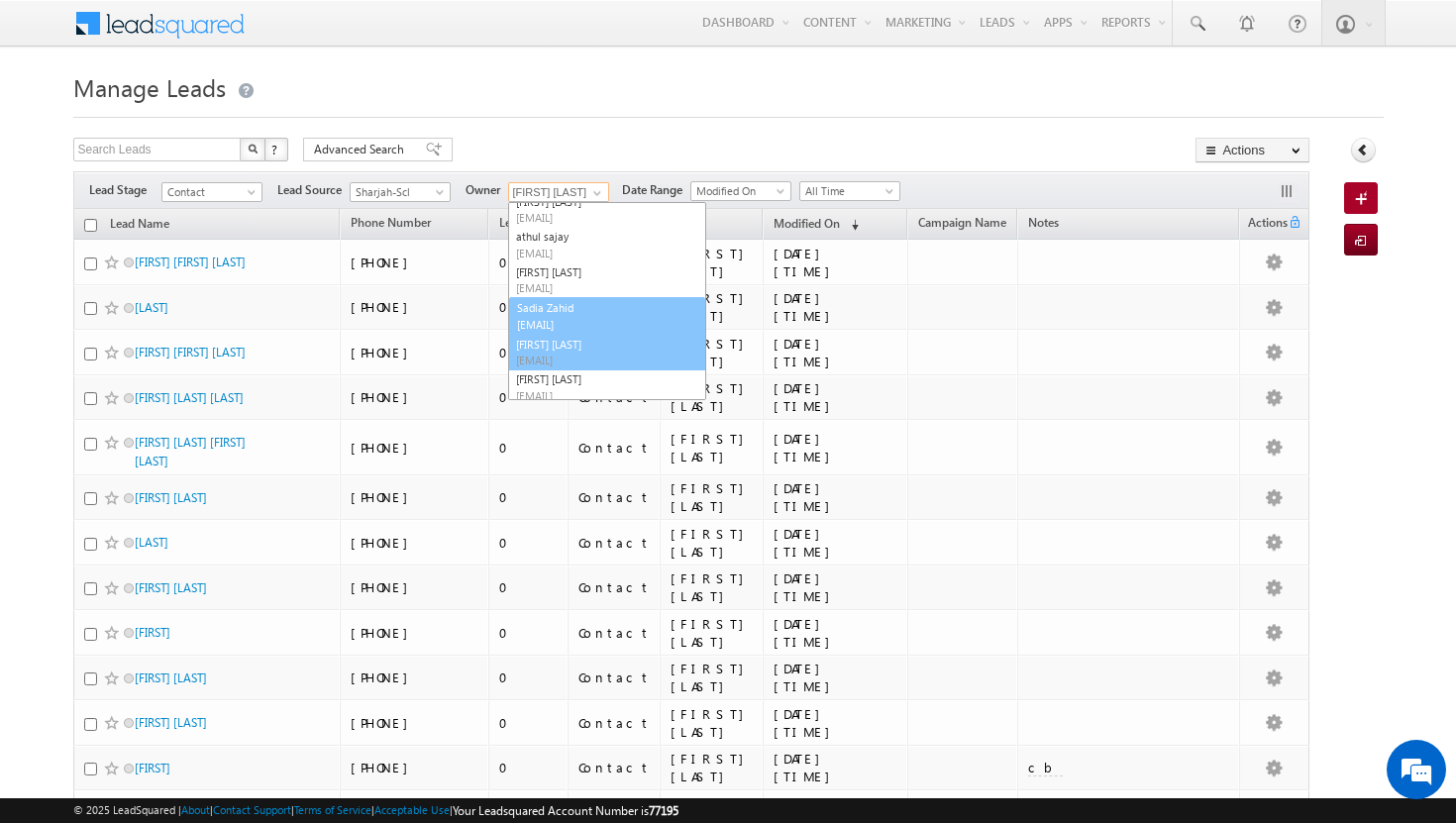 click on "[EMAIL]" at bounding box center [605, 360] 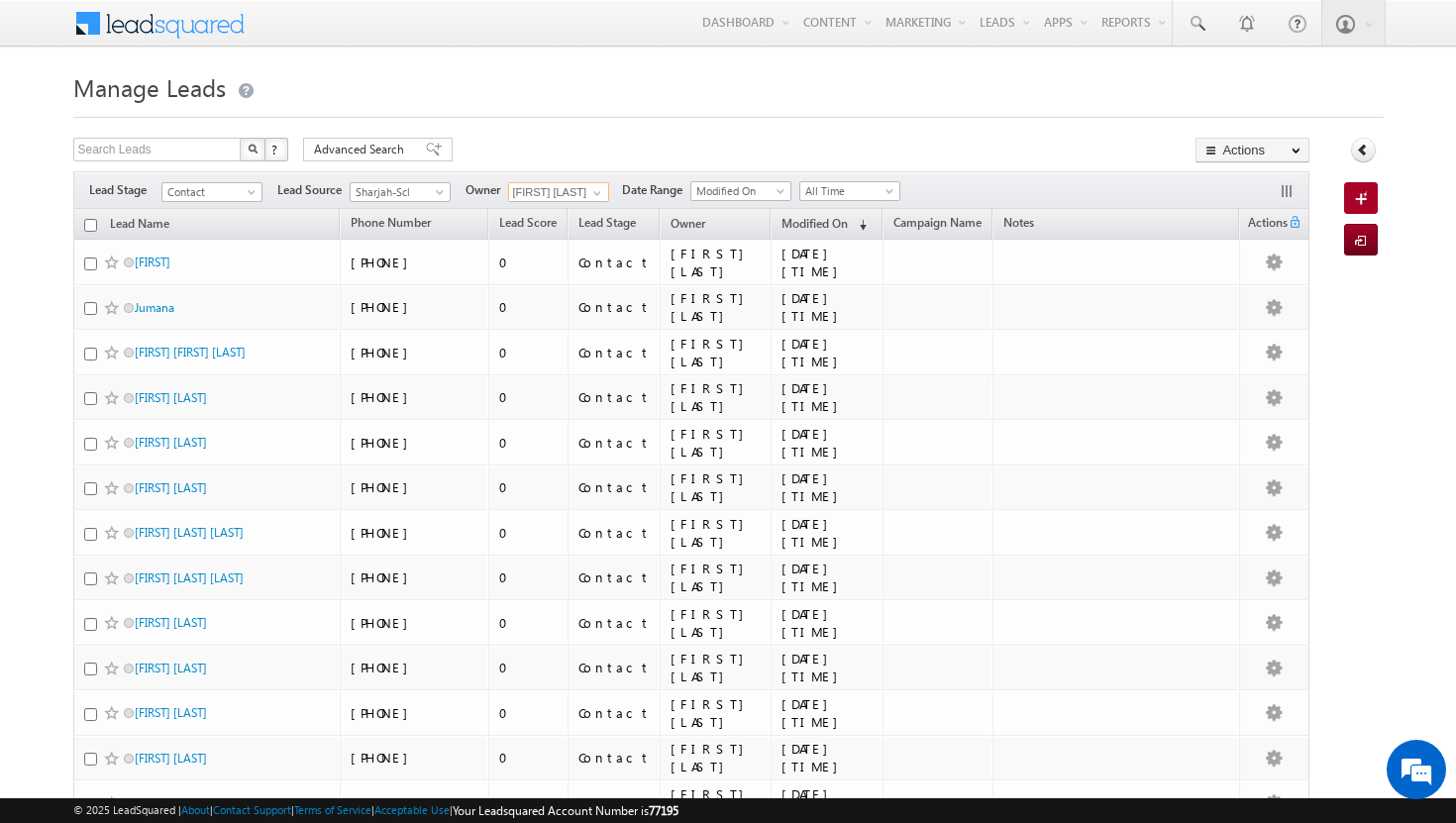click at bounding box center [90, 225] 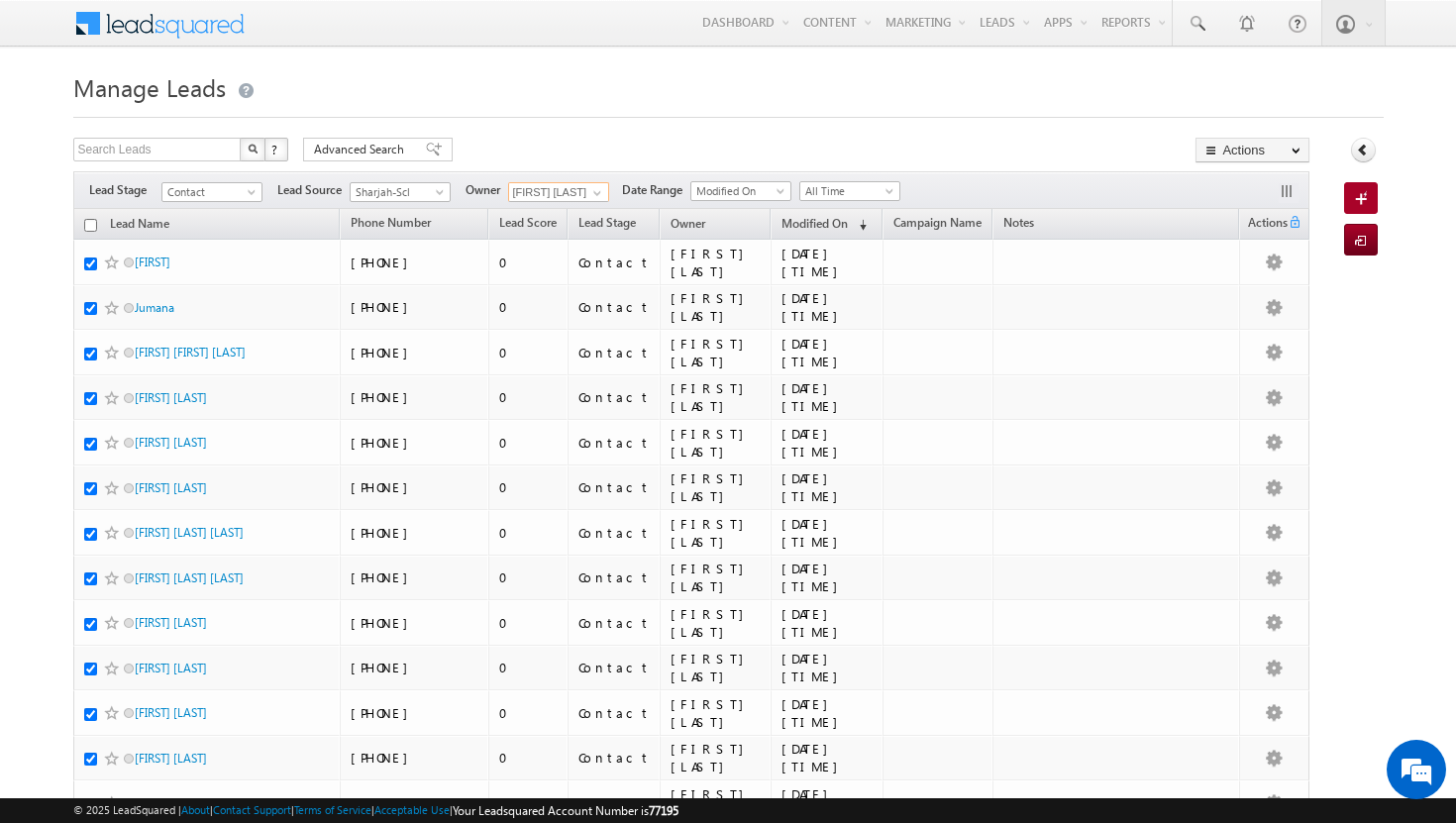 checkbox on "true" 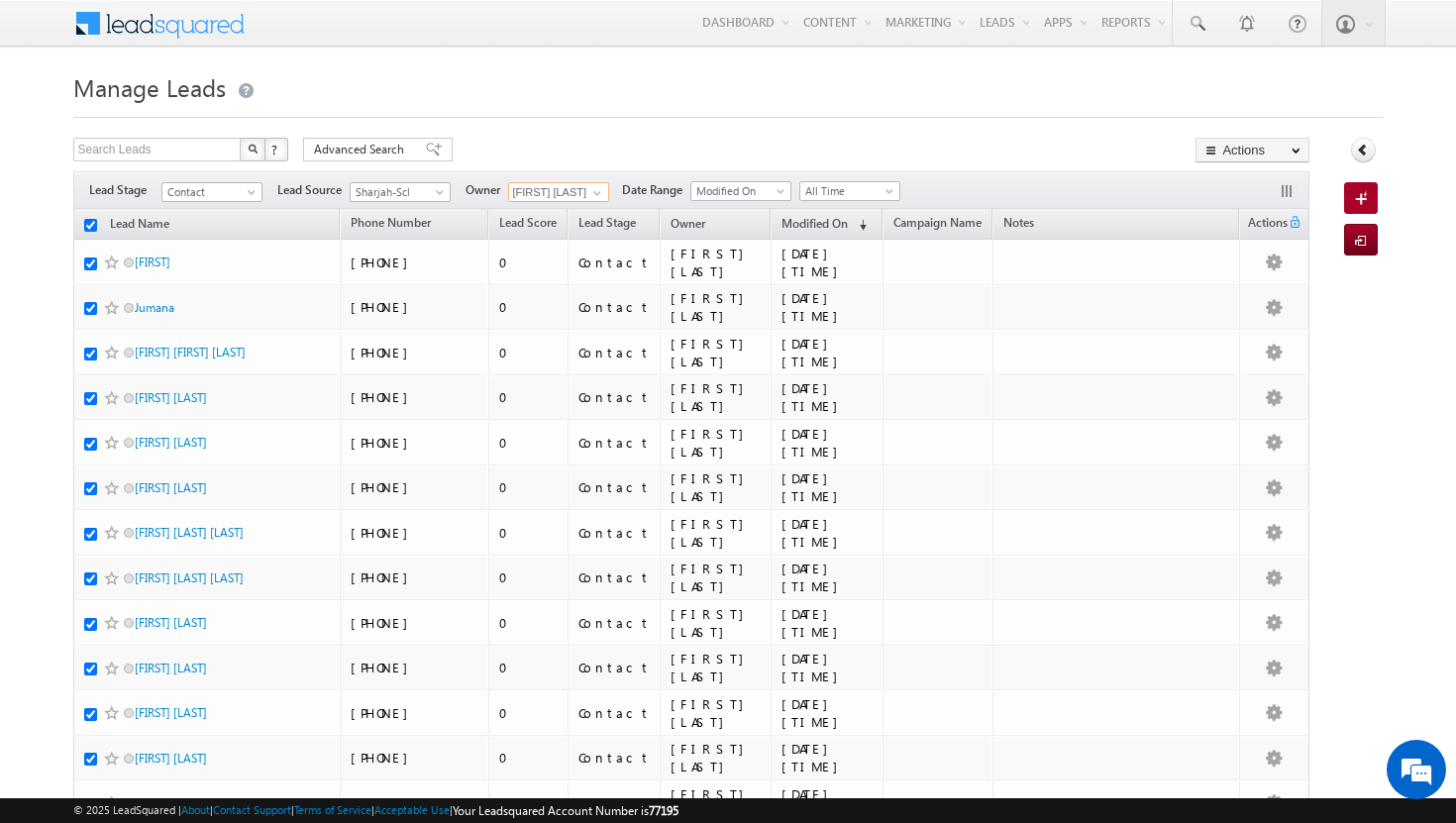 checkbox on "true" 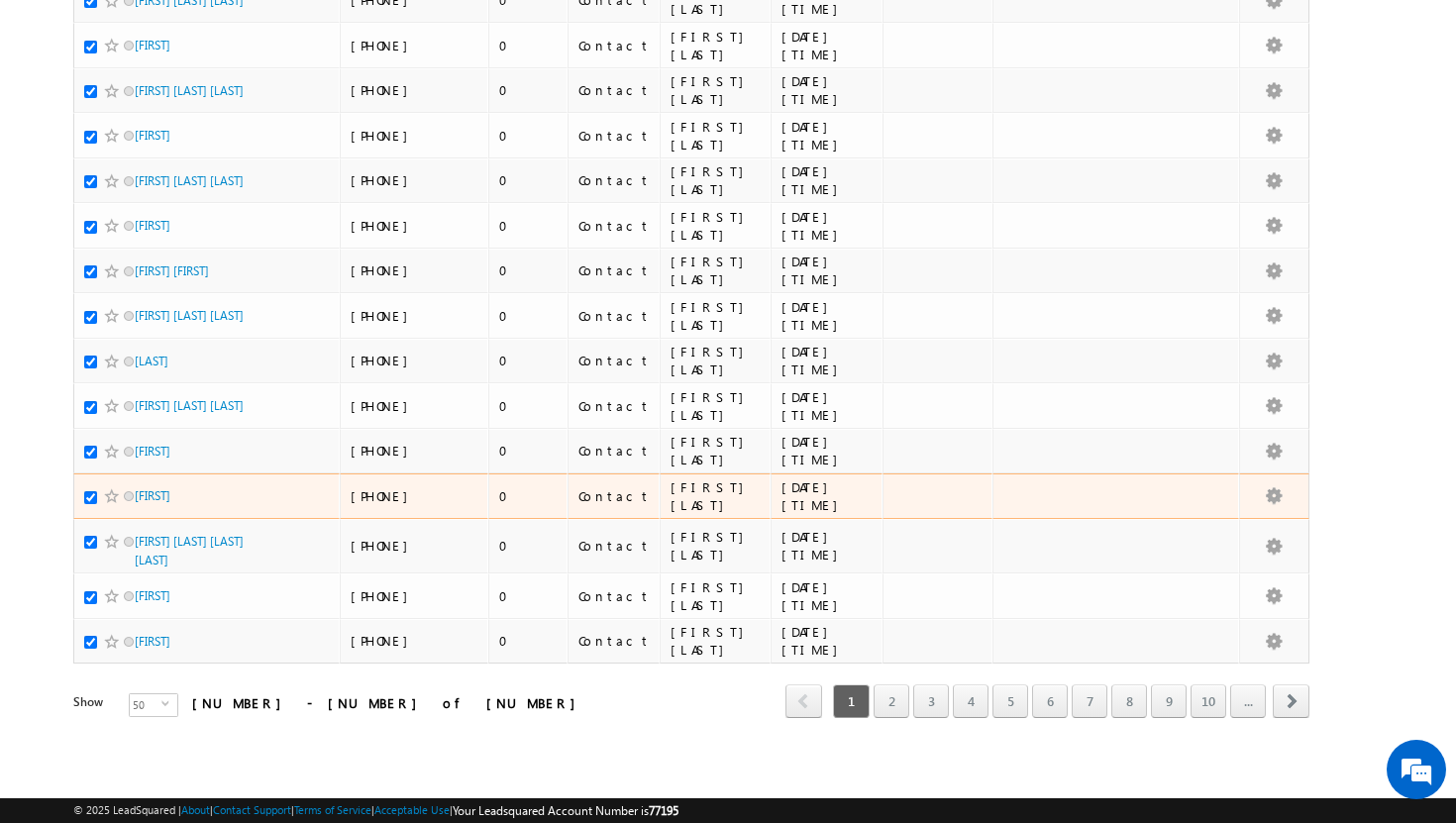 scroll, scrollTop: 1095, scrollLeft: 0, axis: vertical 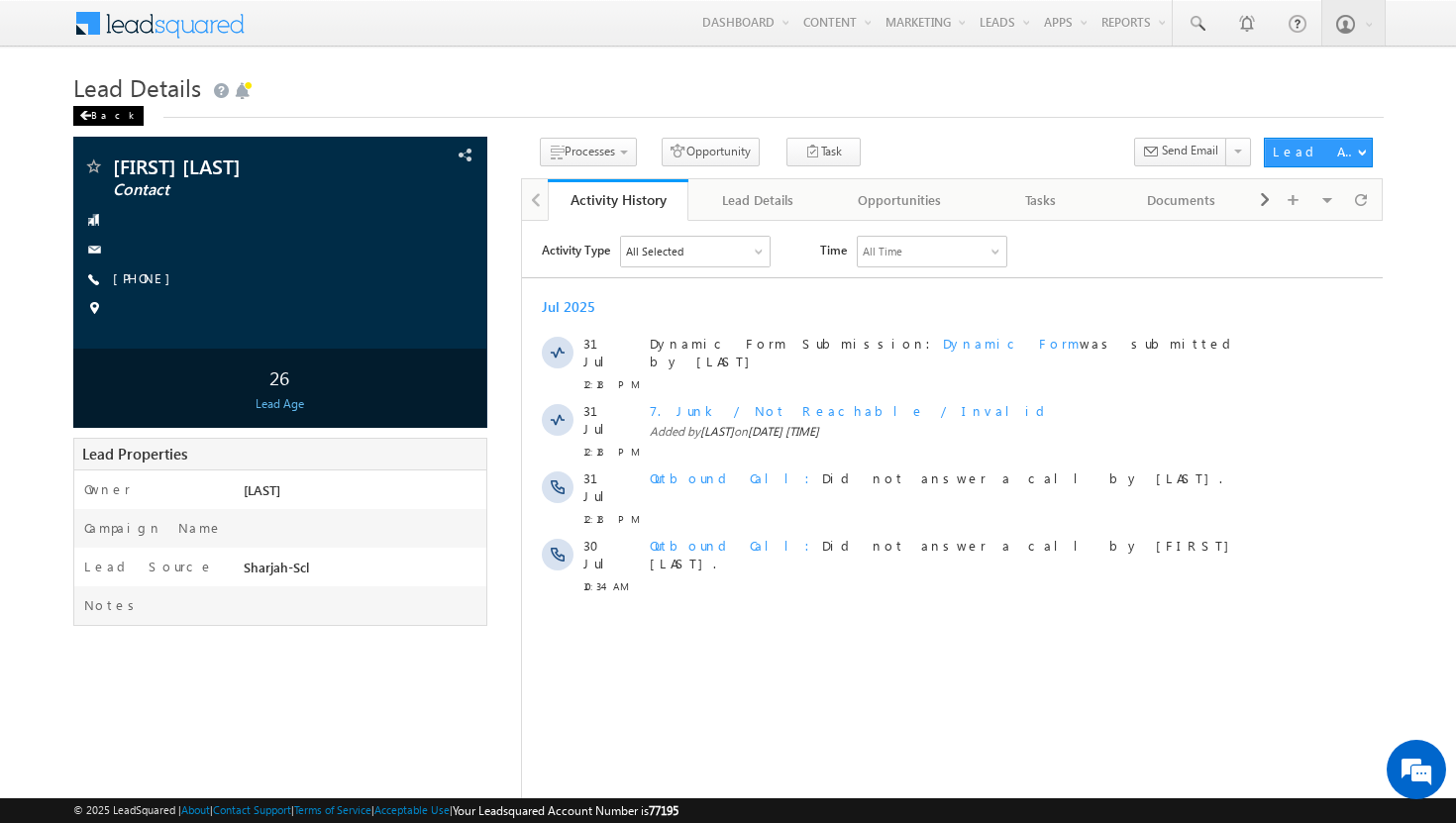 click on "Back" at bounding box center [108, 116] 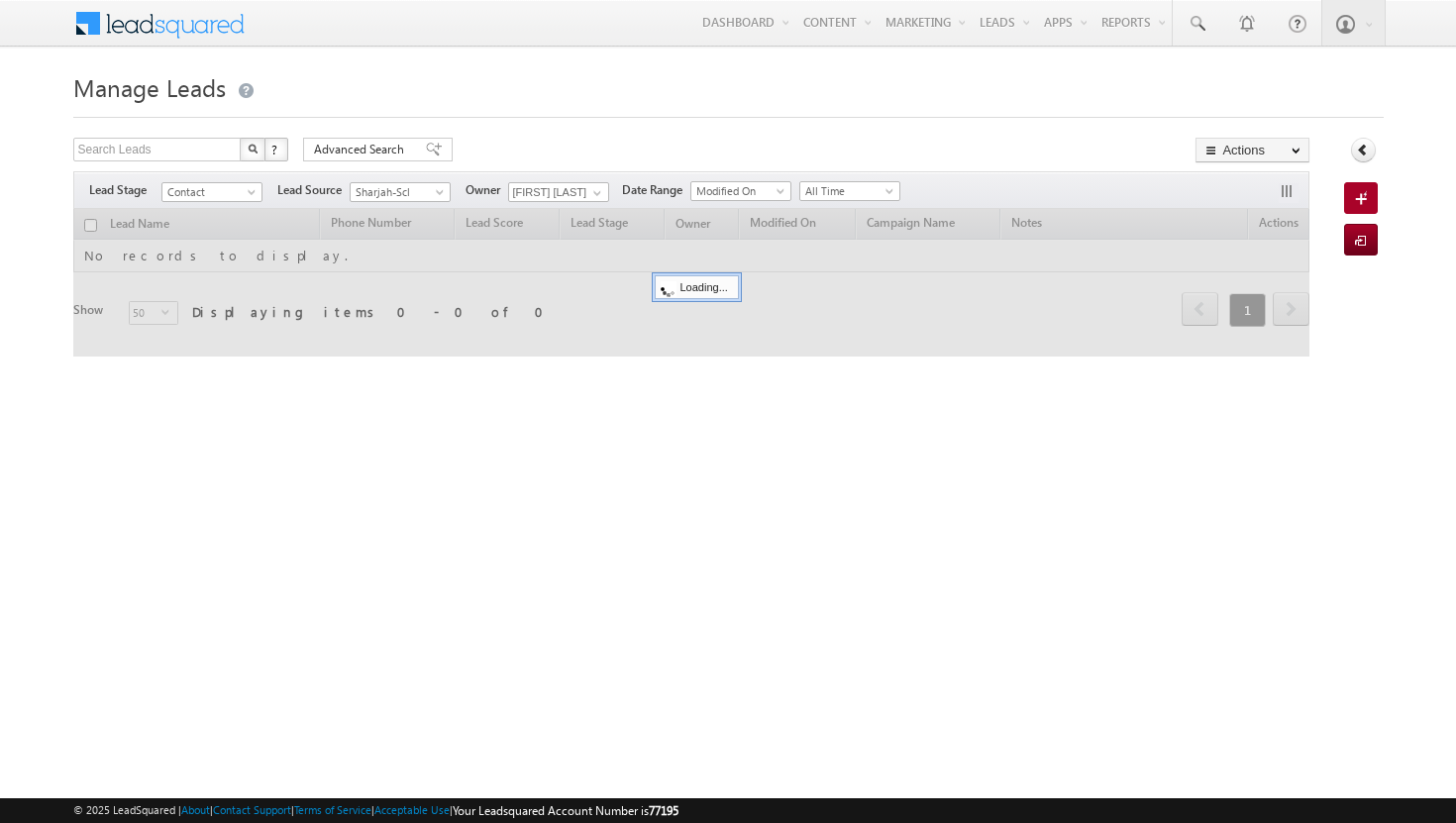 scroll, scrollTop: 0, scrollLeft: 0, axis: both 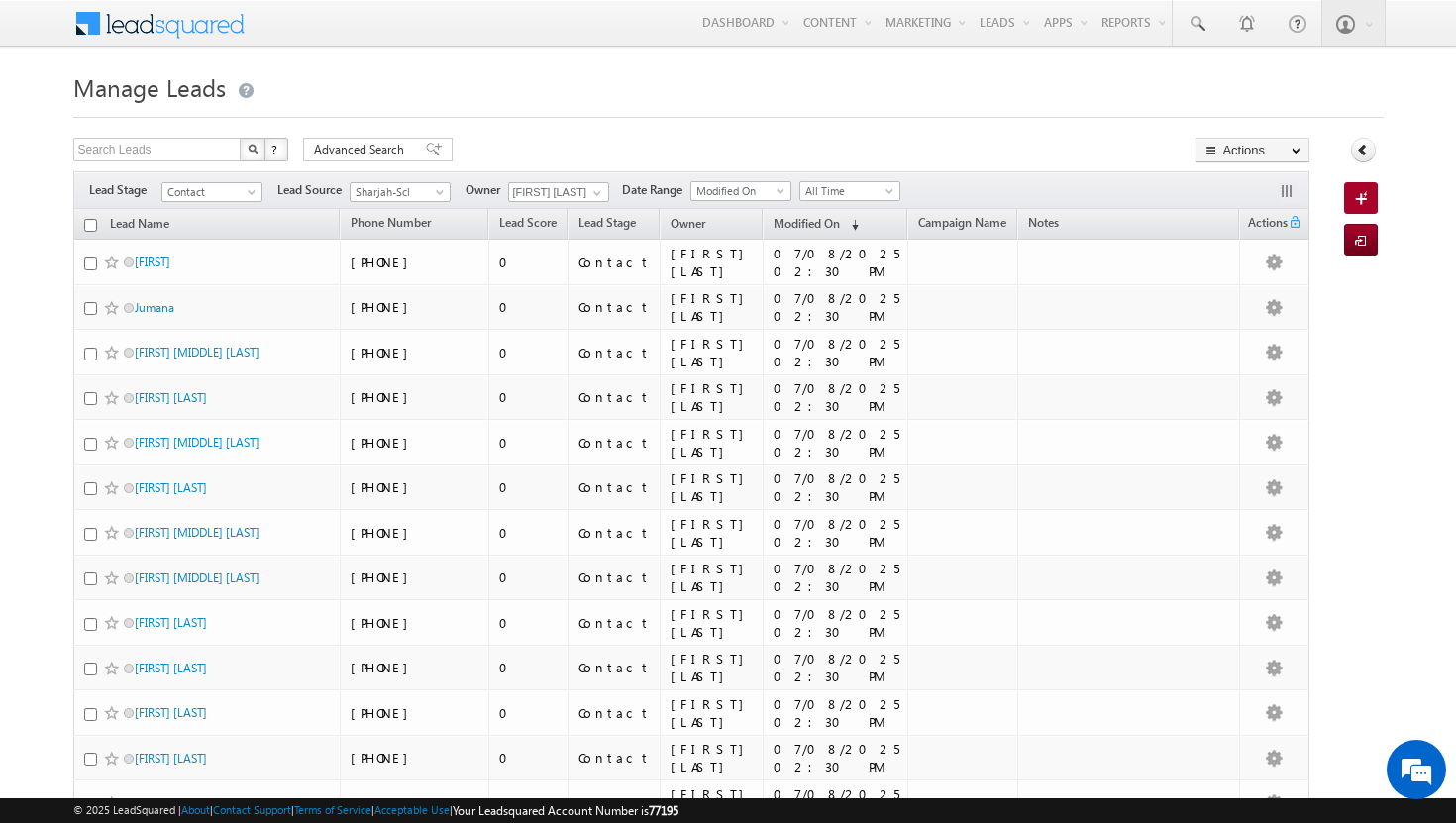 click at bounding box center (90, 225) 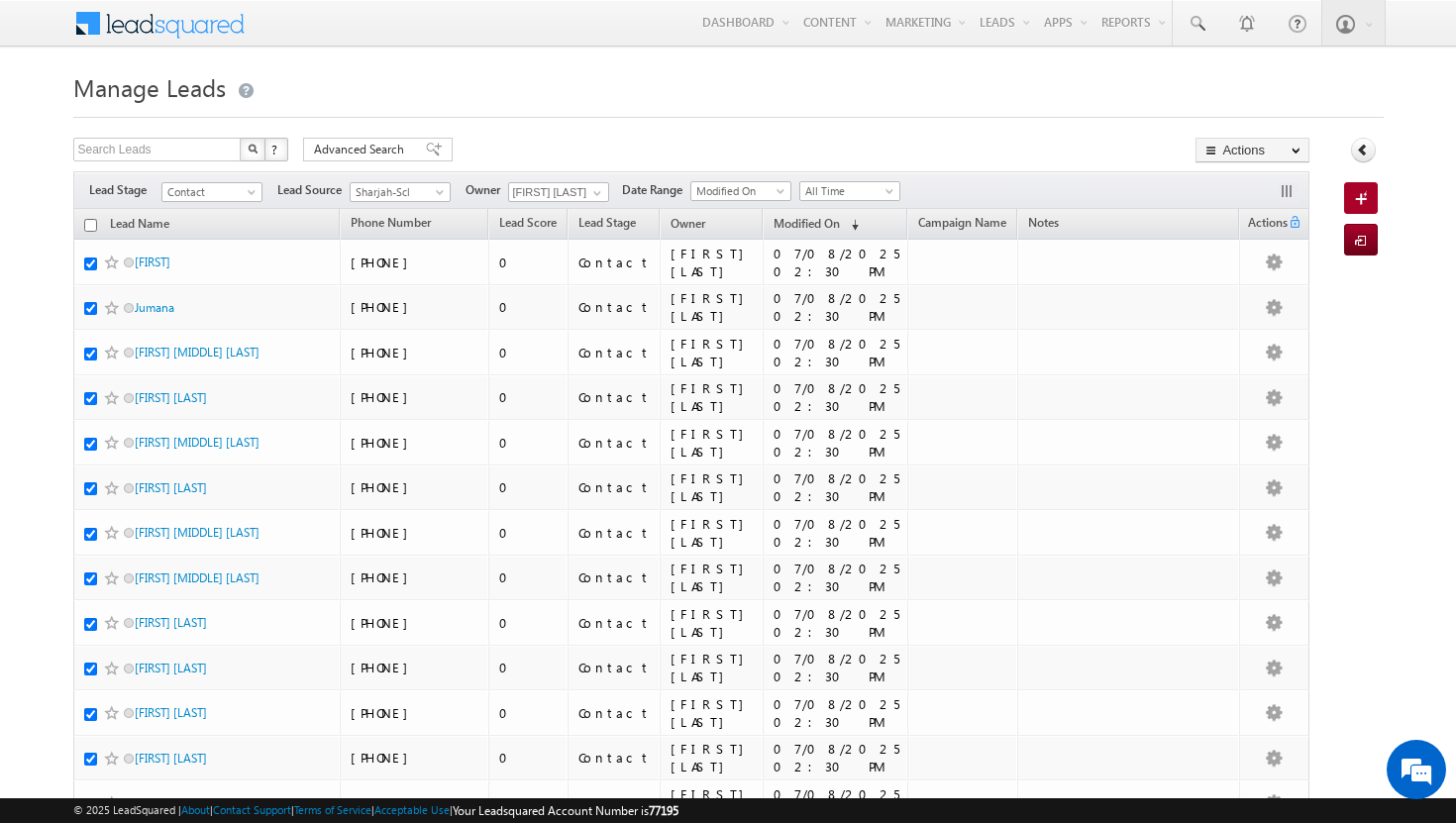 checkbox on "true" 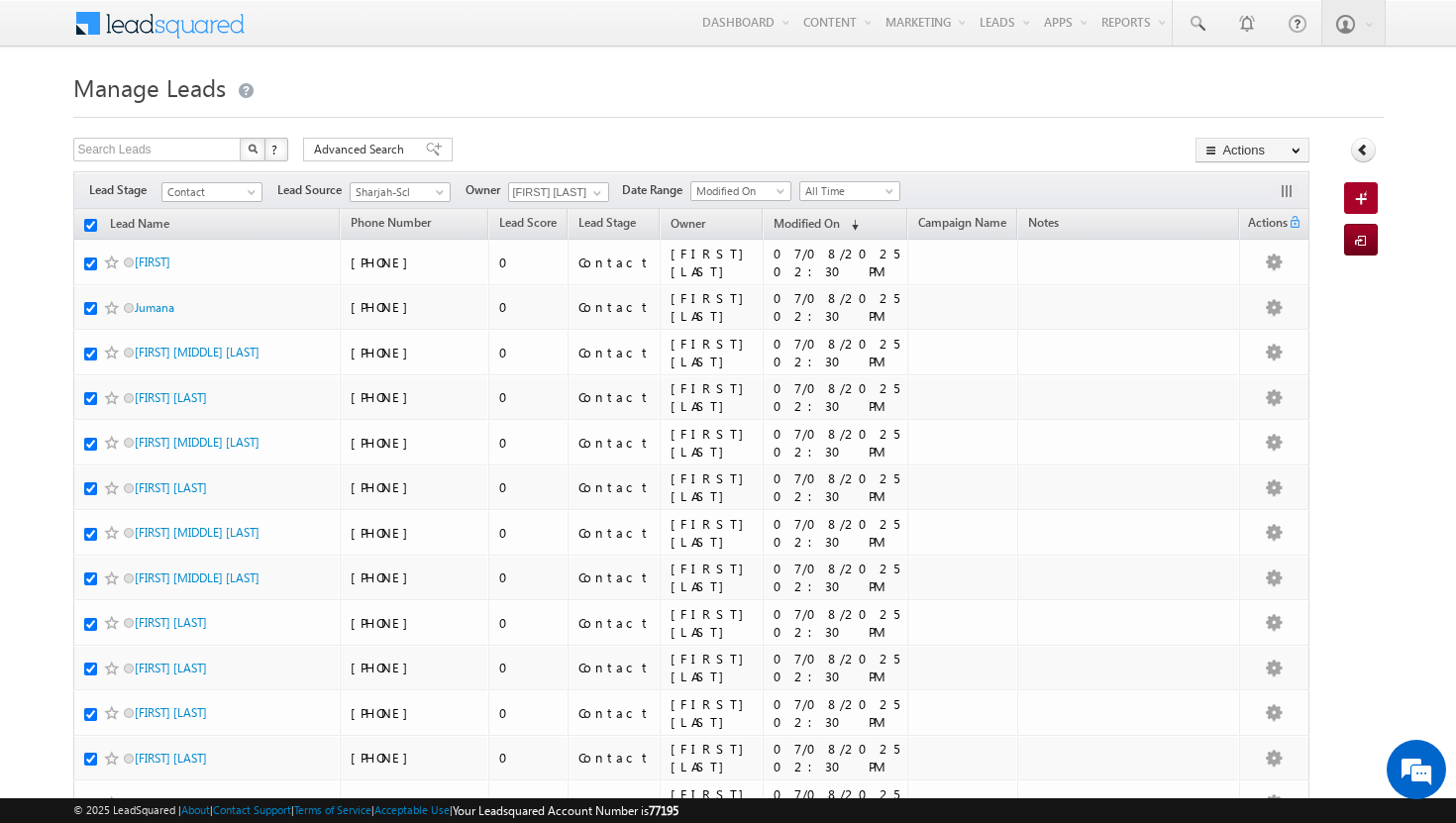 checkbox on "true" 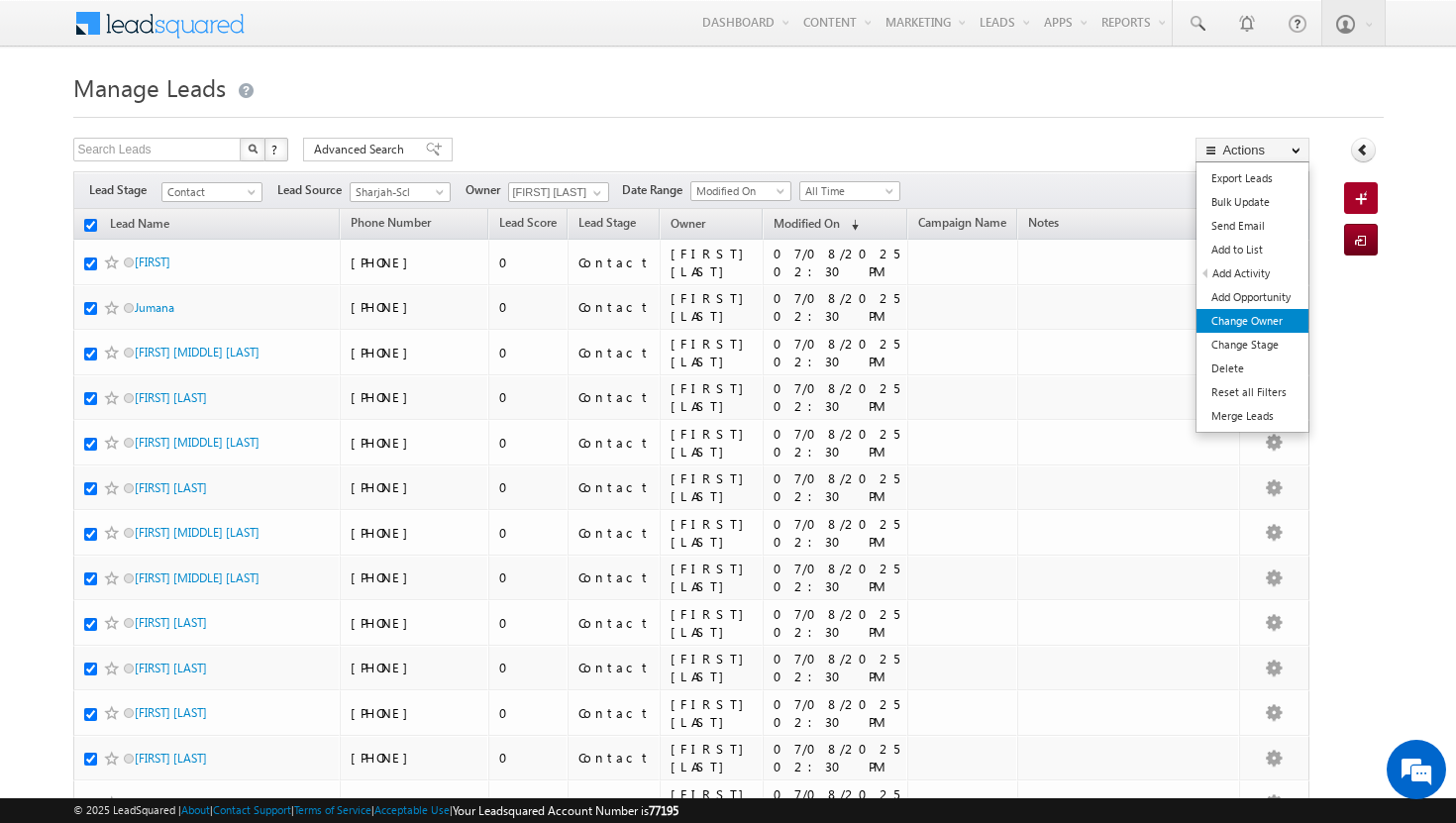 click on "Change Owner" at bounding box center (1252, 321) 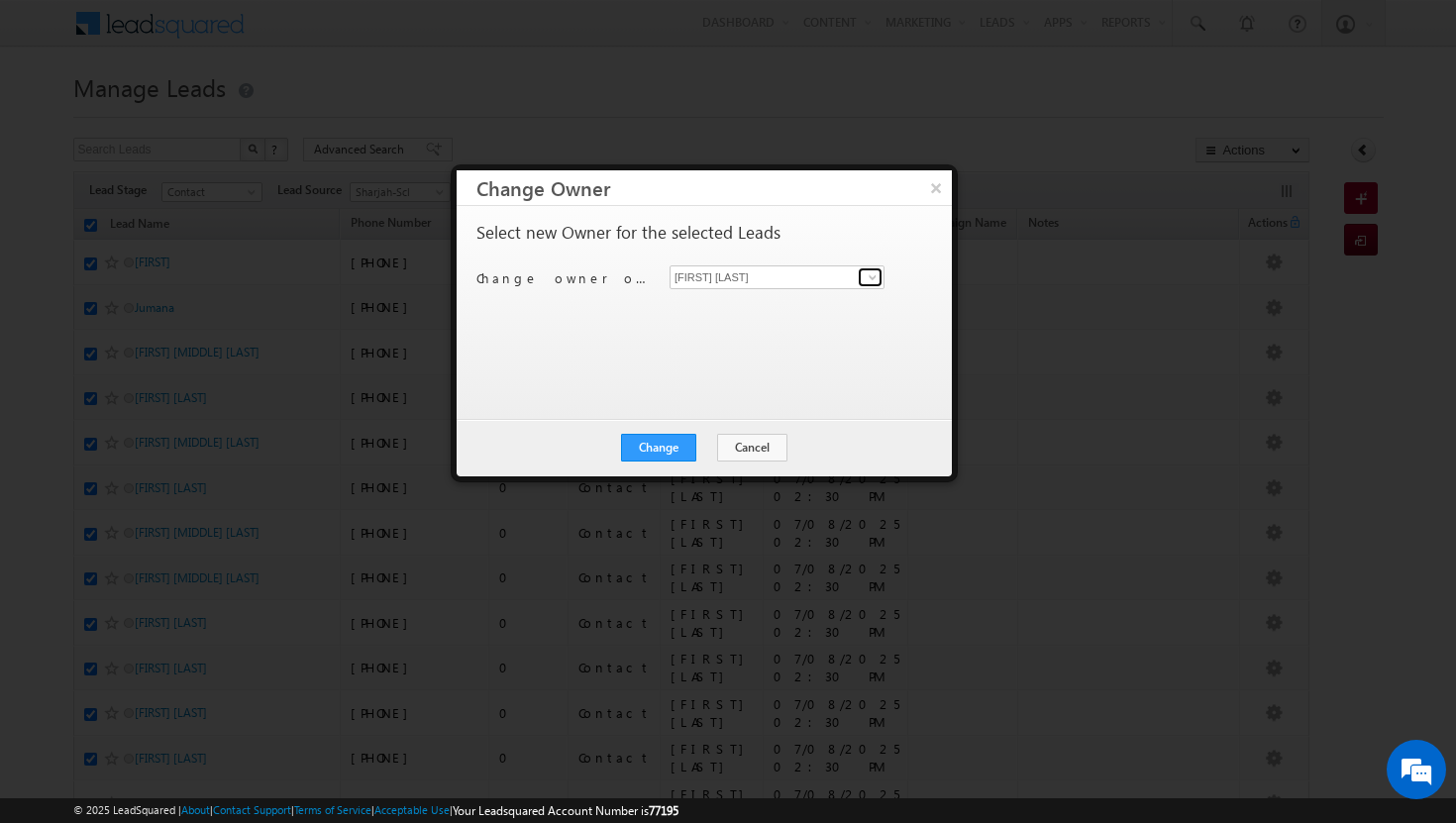 click at bounding box center [873, 277] 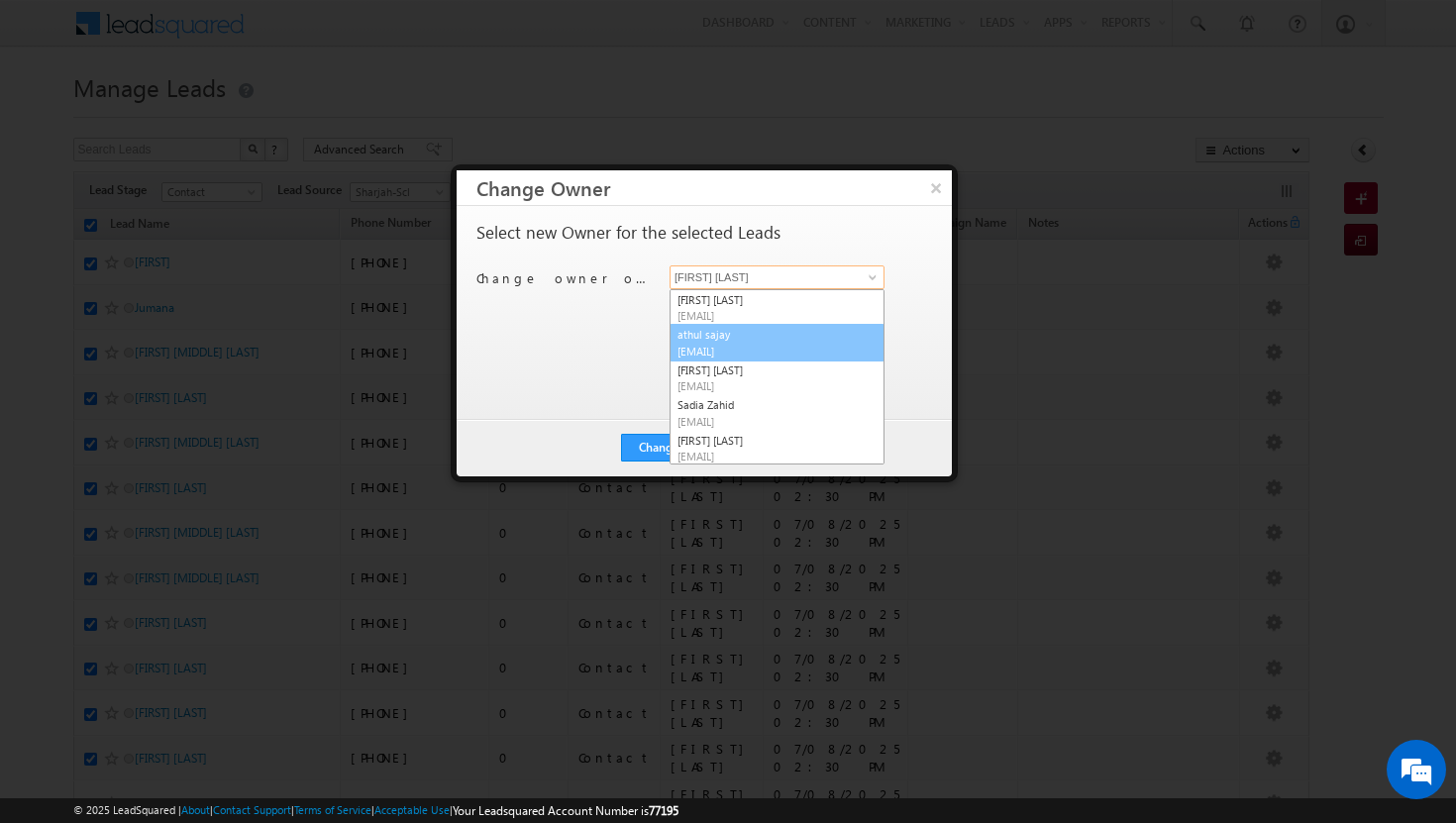 click on "athul sajay   athul.sajay@indglobal.ae" at bounding box center [777, 343] 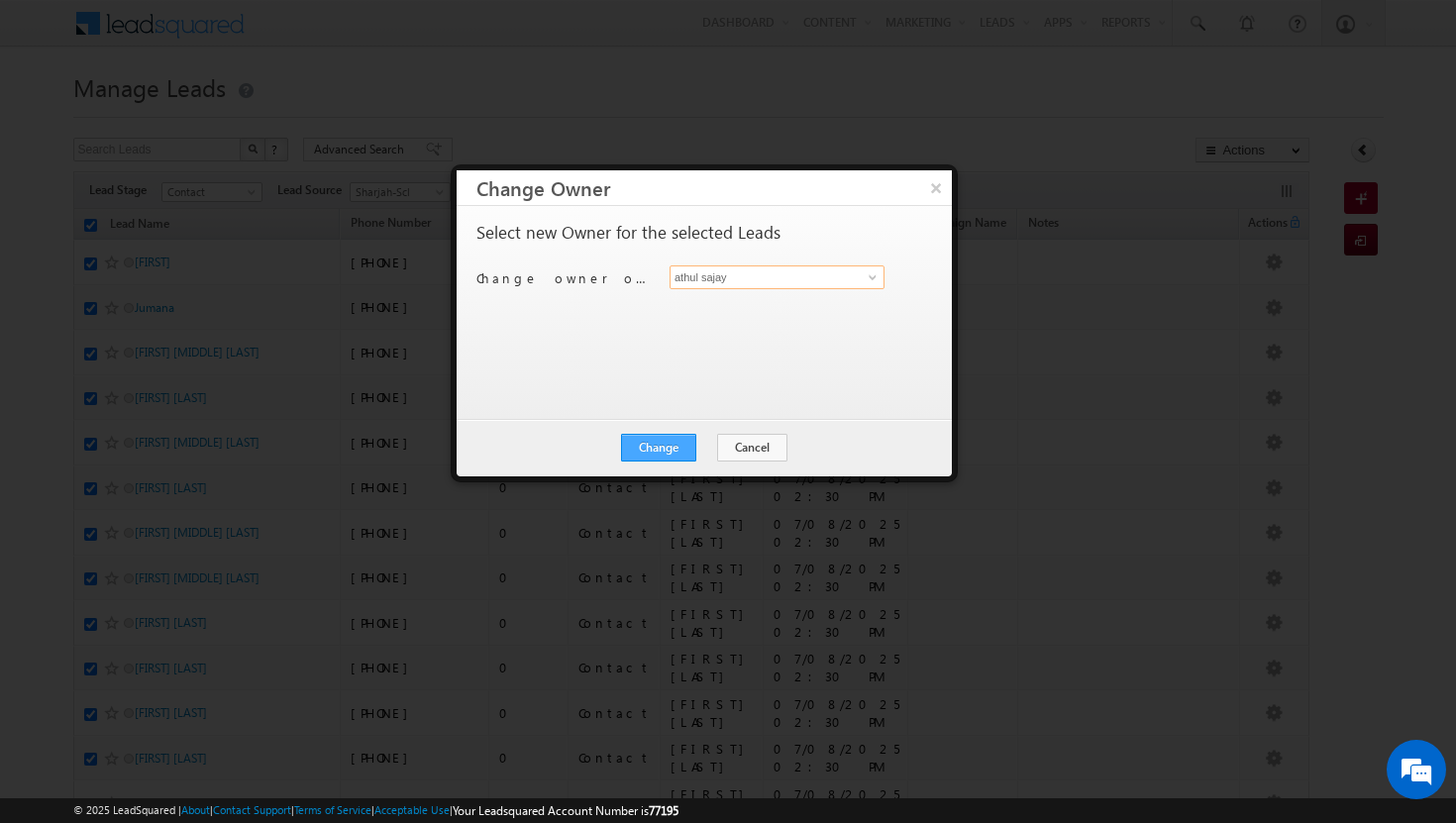 scroll, scrollTop: 0, scrollLeft: 0, axis: both 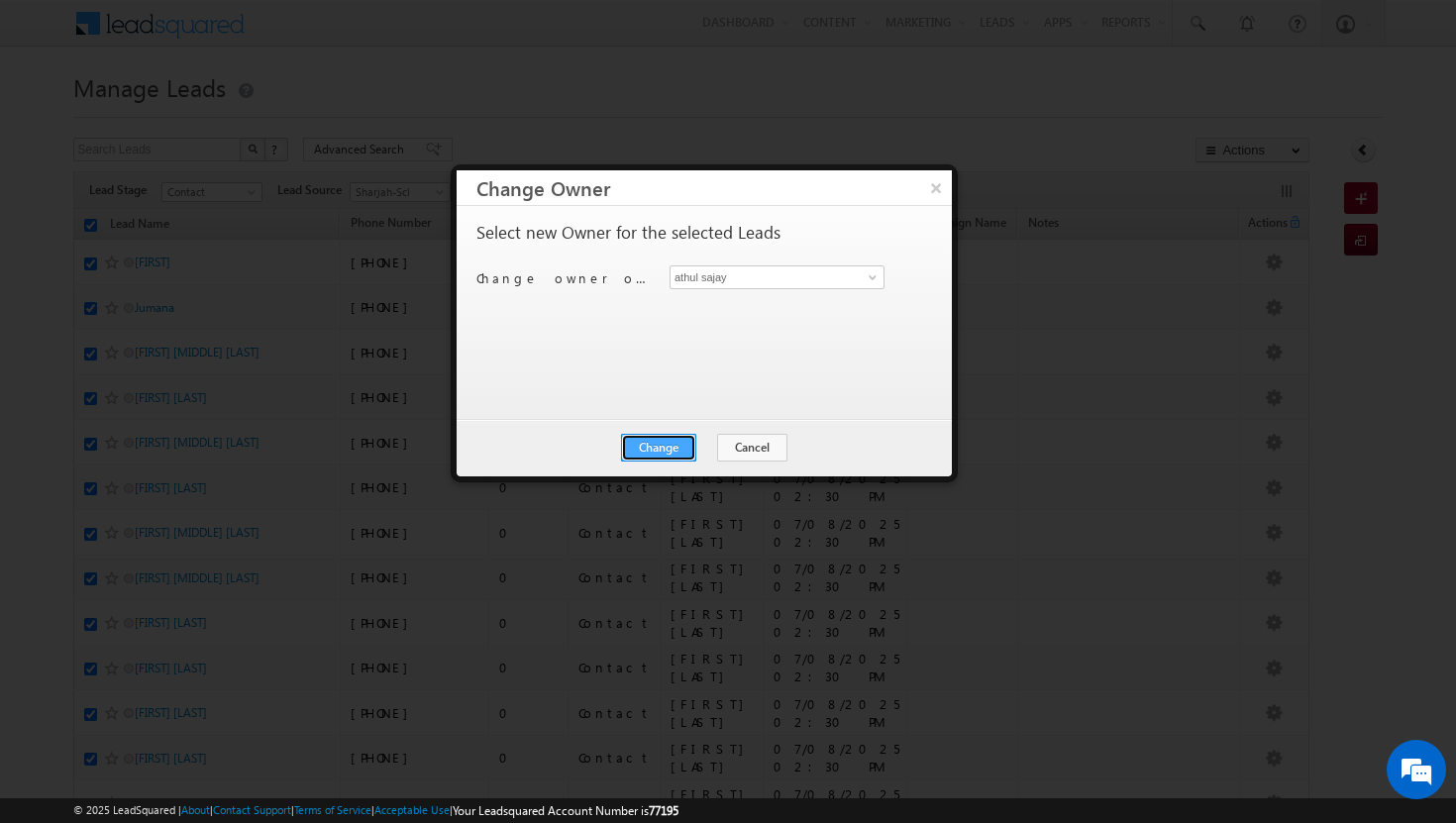 click on "Change" at bounding box center [659, 448] 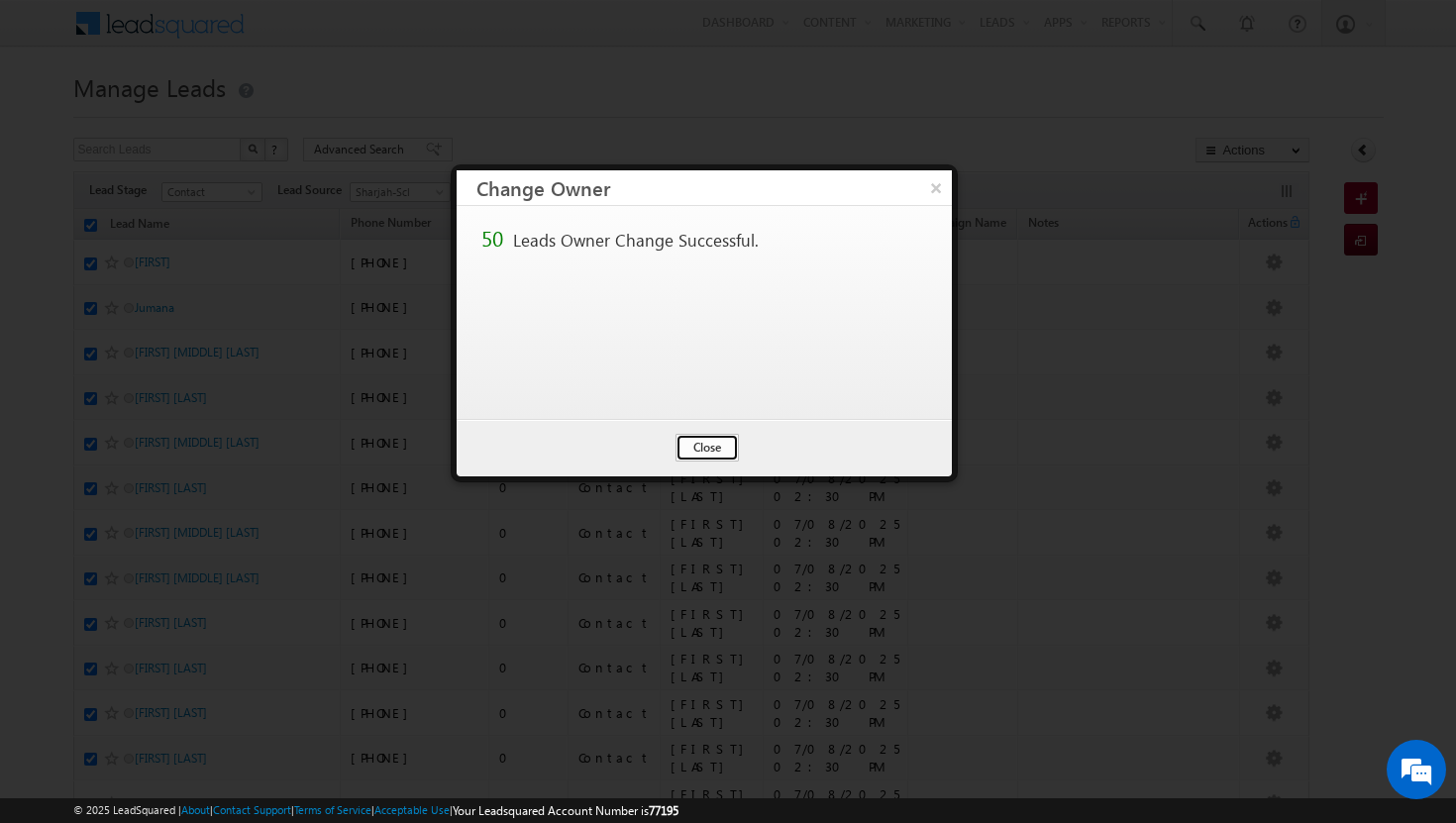 click on "Close" at bounding box center (707, 448) 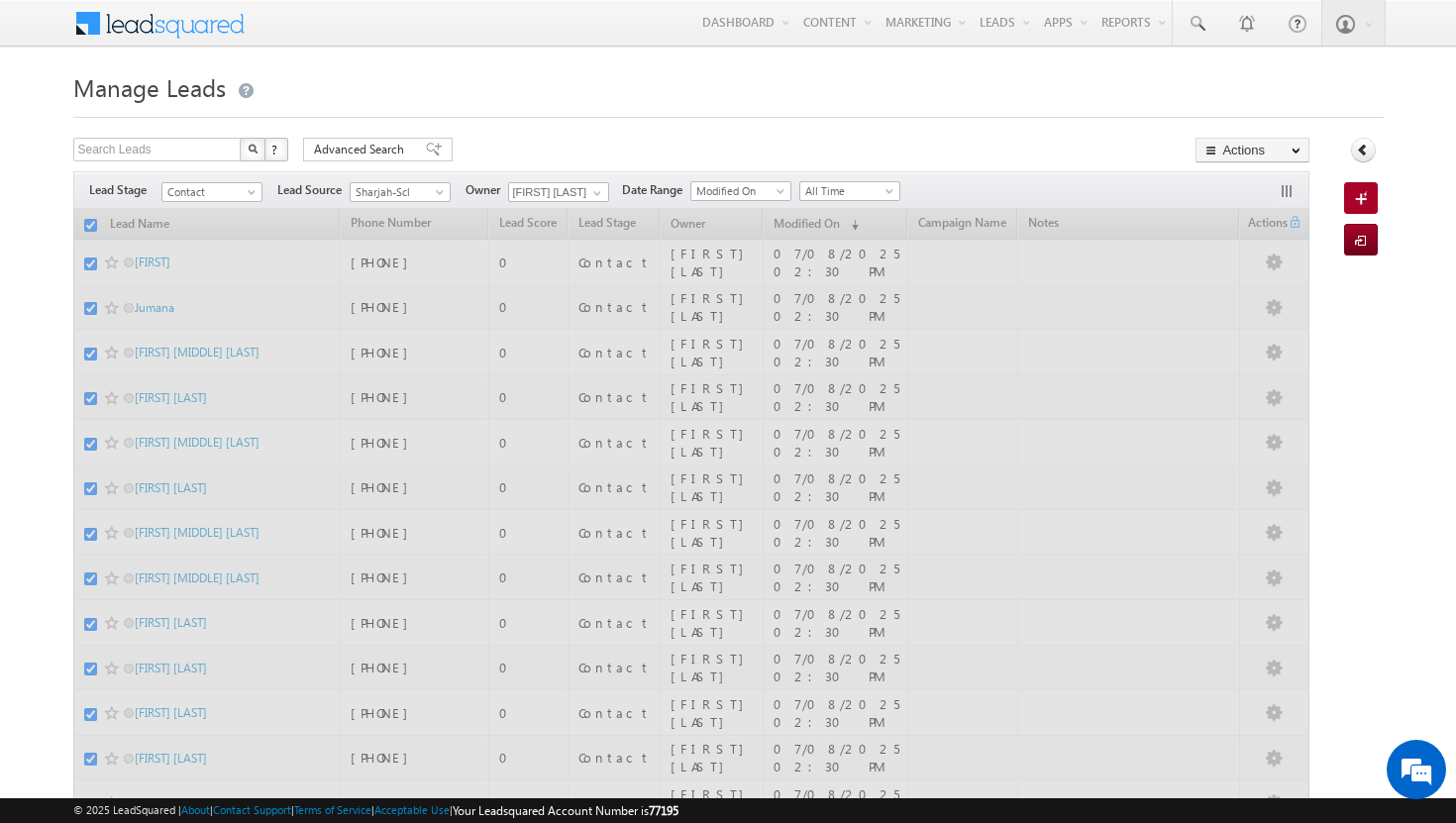checkbox on "false" 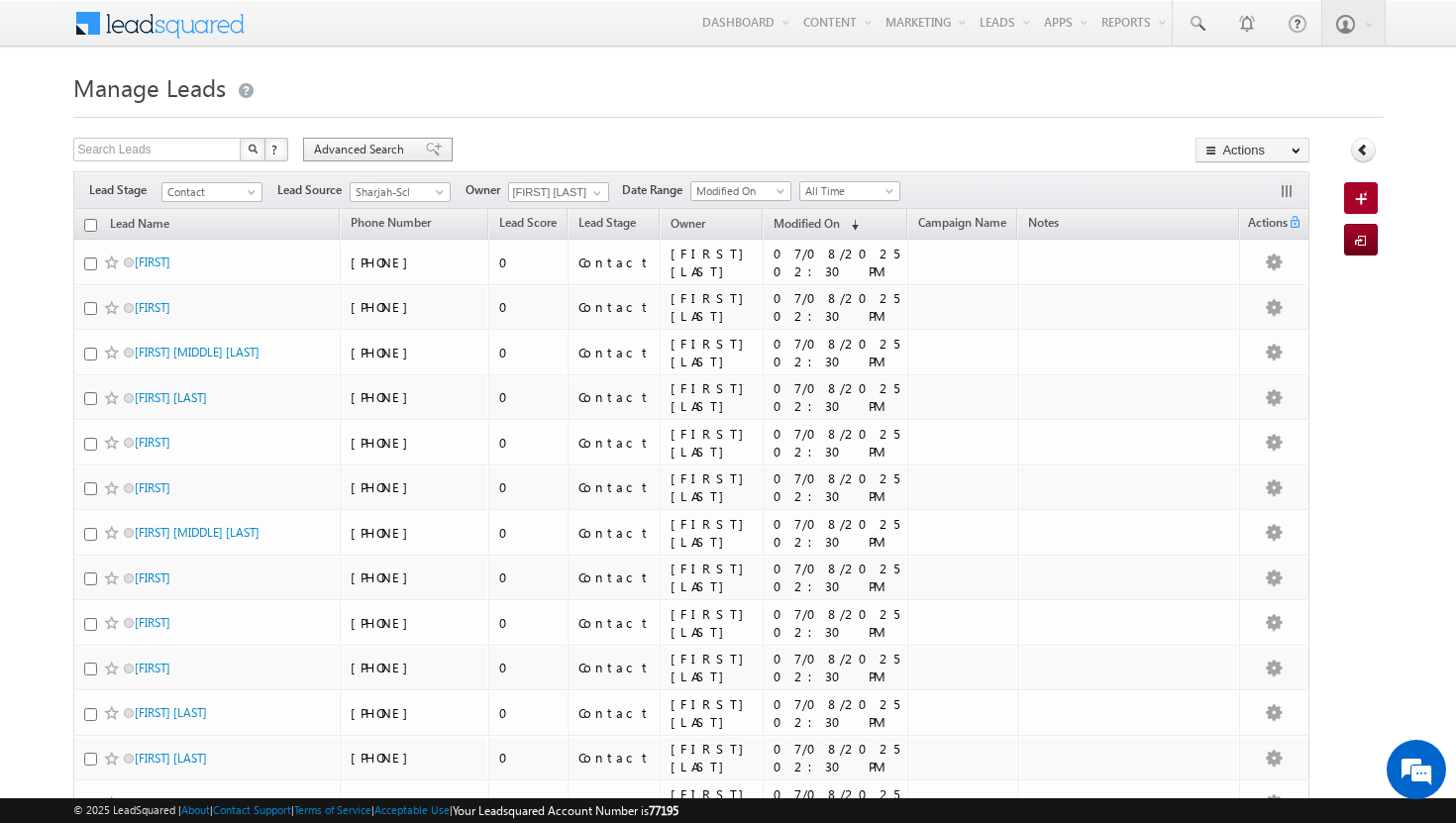 click on "Advanced Search" at bounding box center [362, 150] 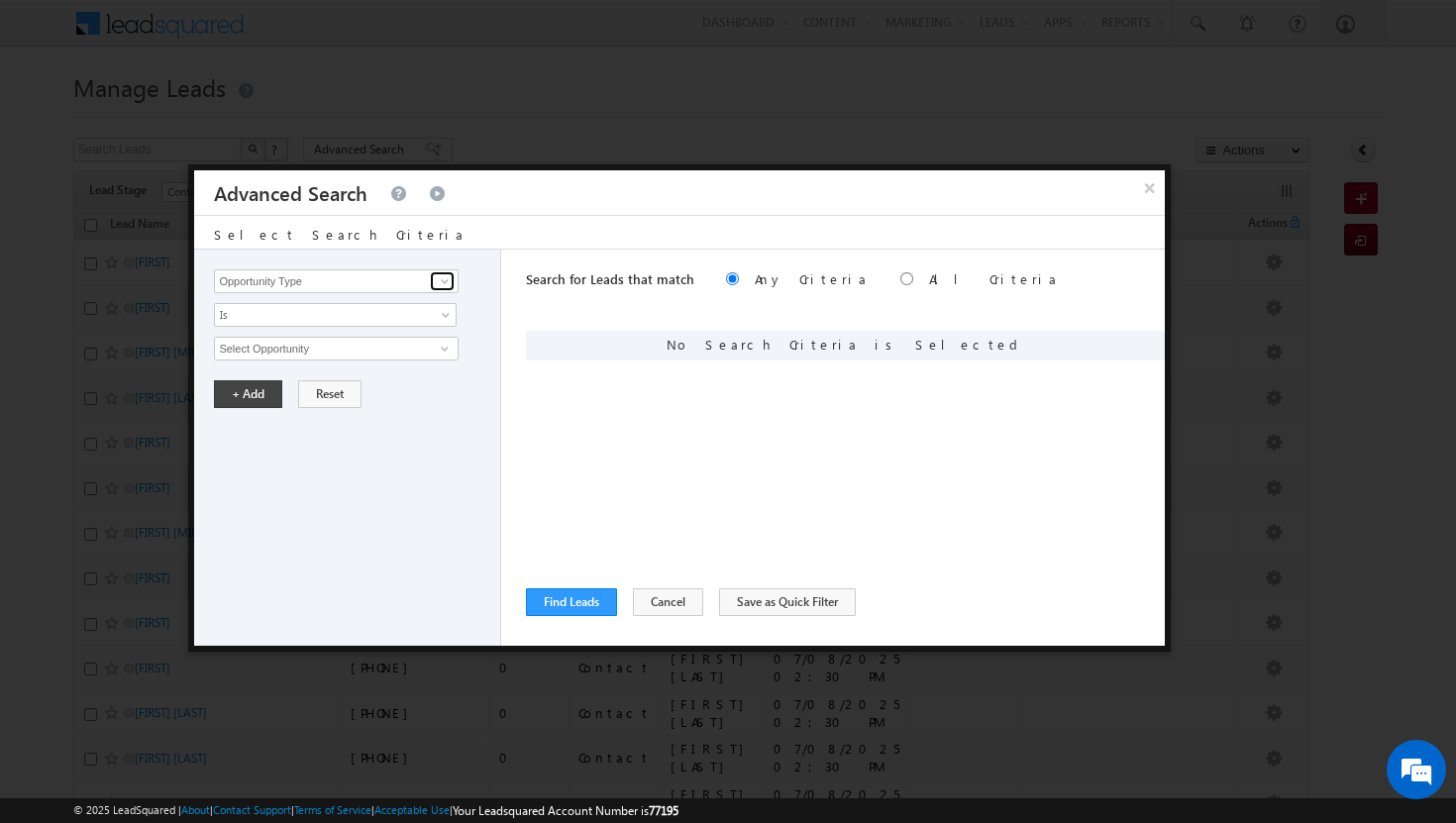 click at bounding box center (445, 281) 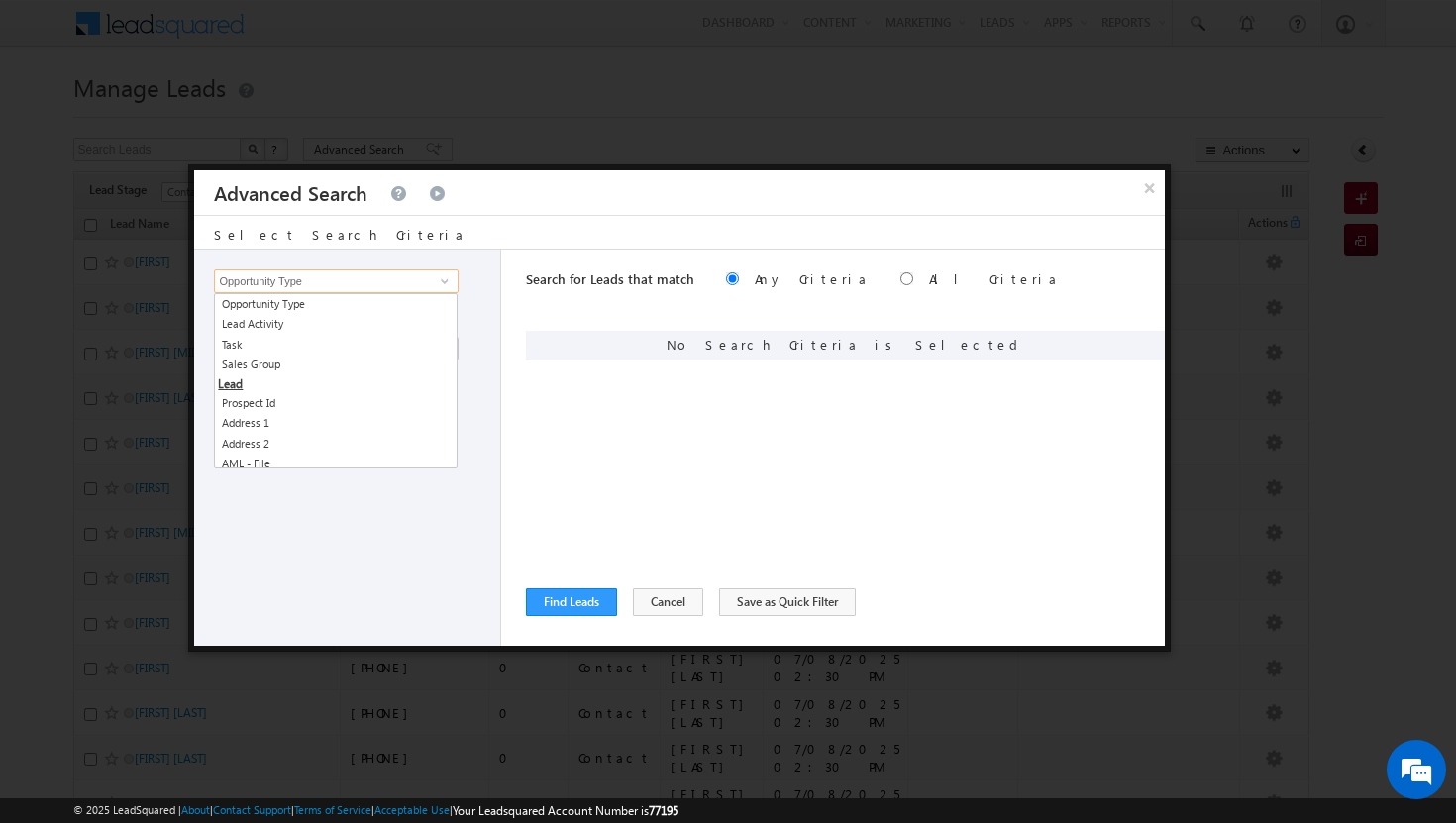type on "o" 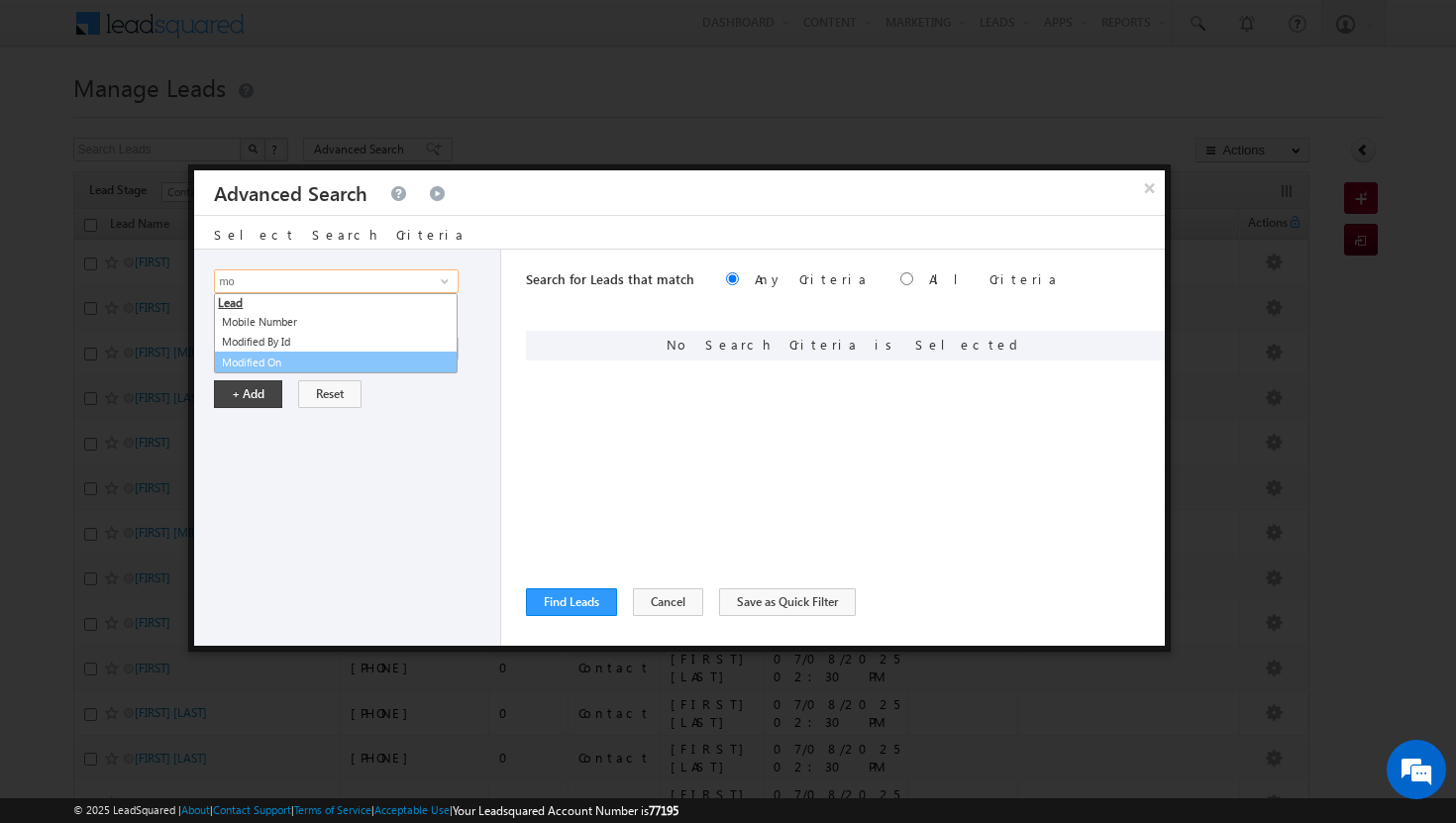 click on "Modified On" at bounding box center (336, 362) 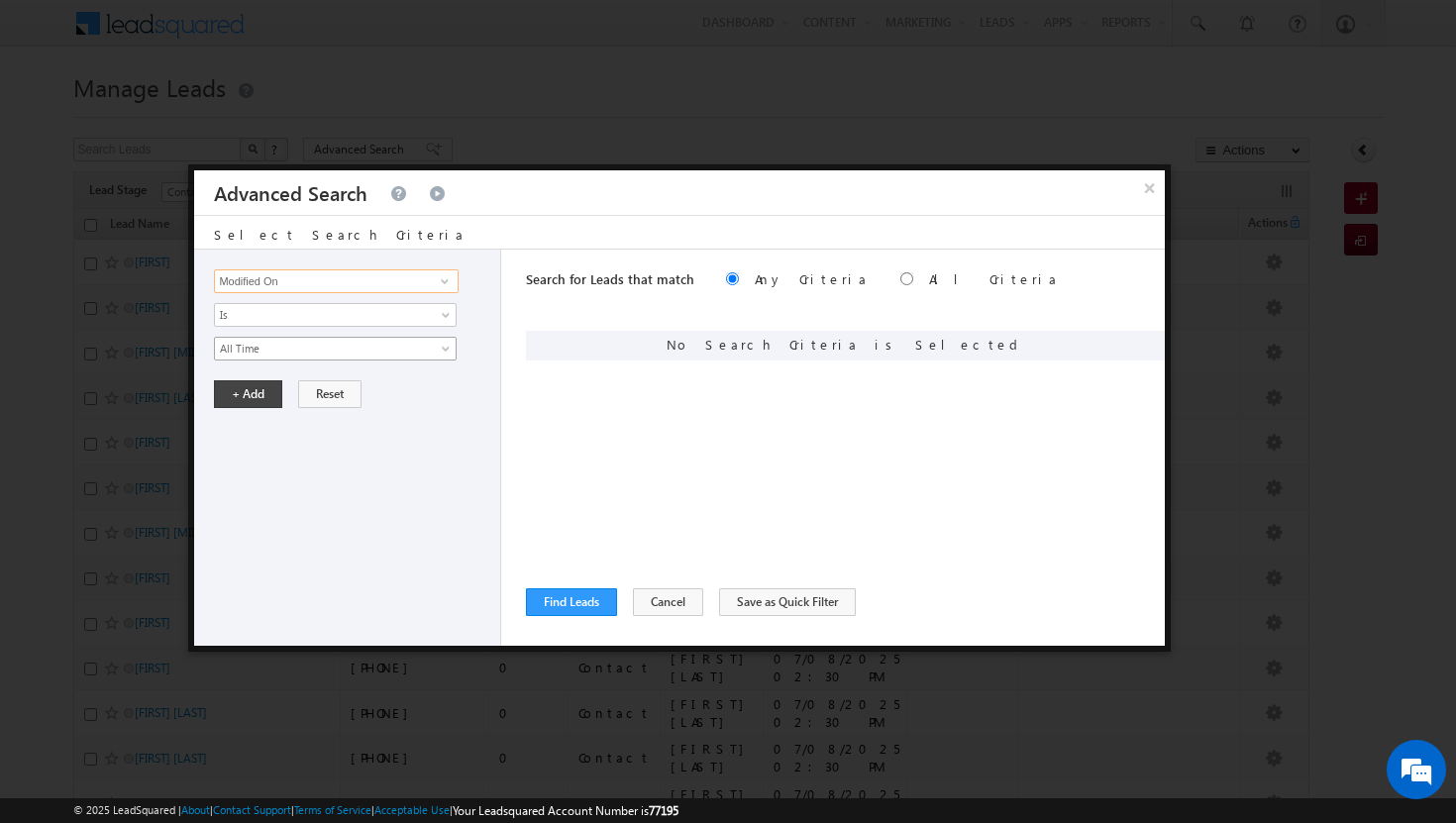 type on "Modified On" 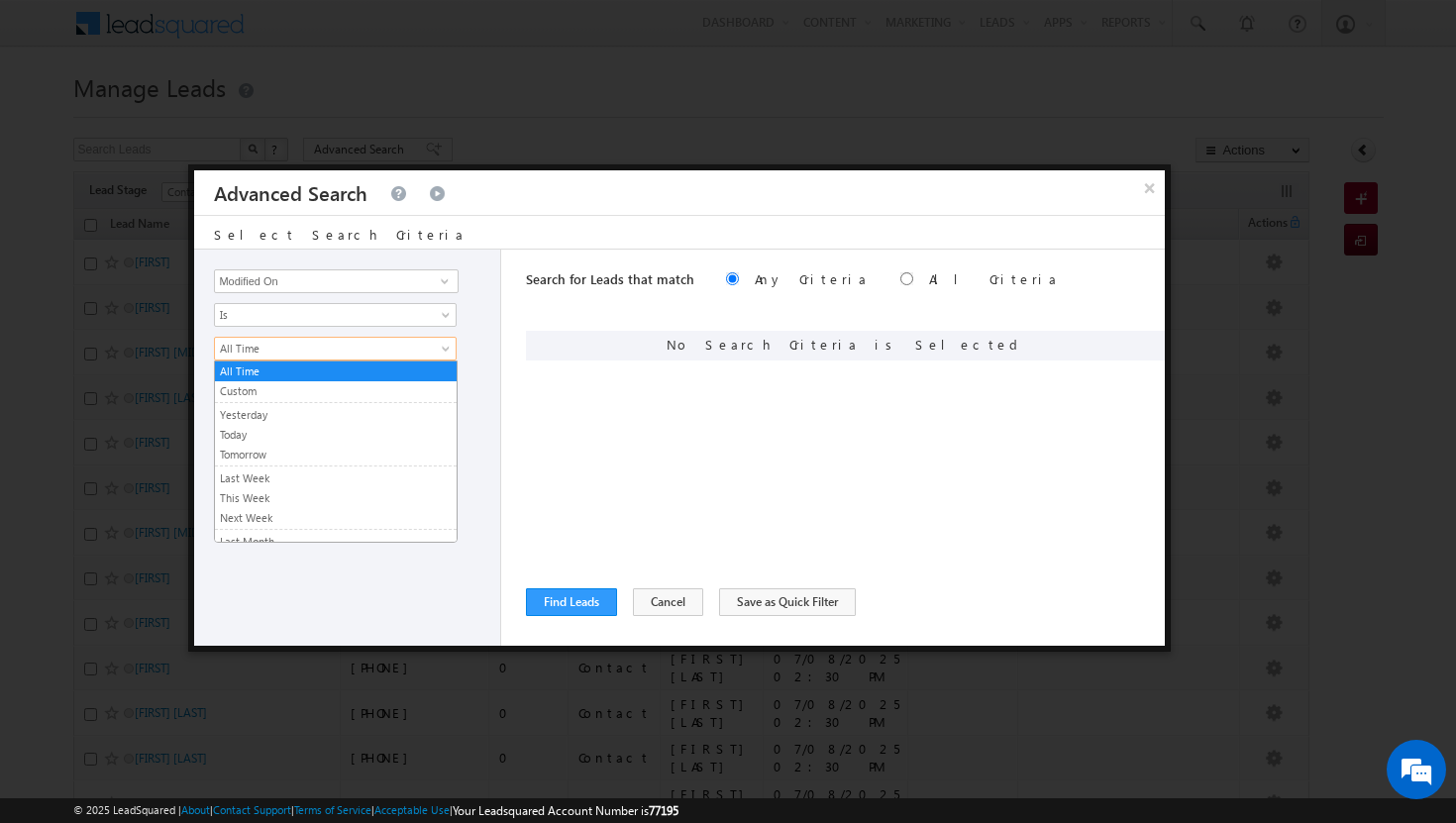 click at bounding box center (448, 353) 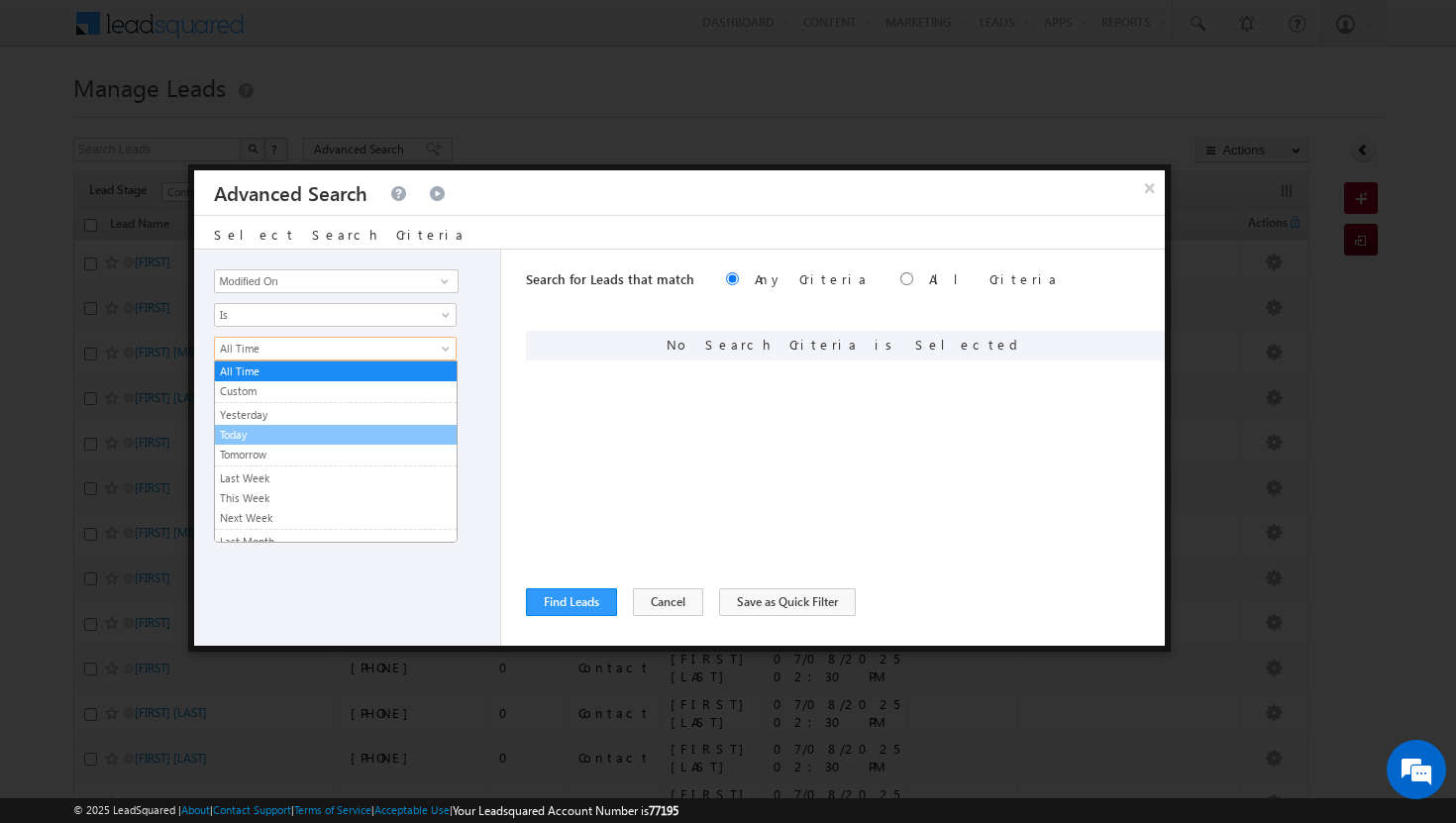 click on "Today" at bounding box center (336, 435) 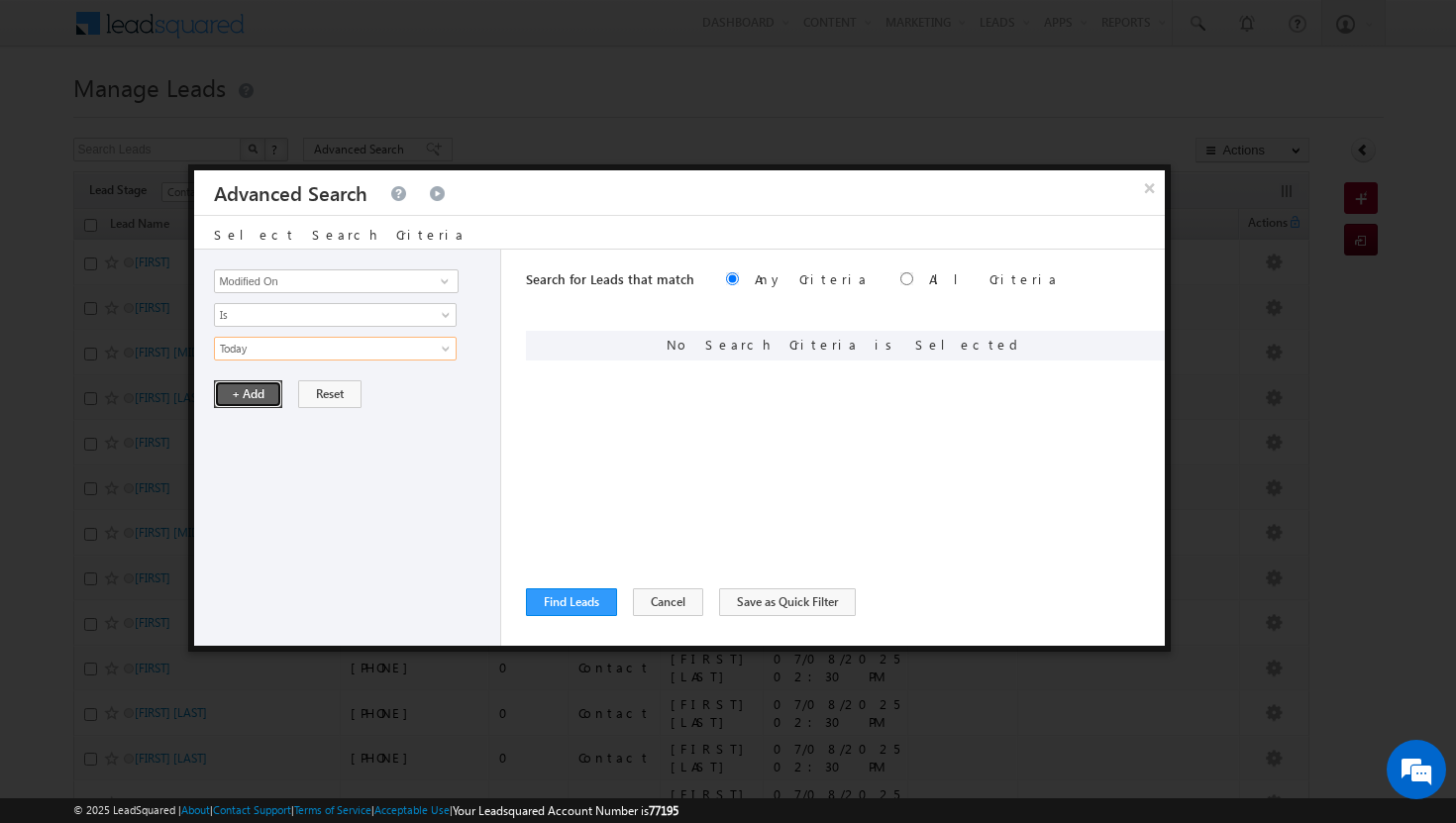 click on "+ Add" at bounding box center [248, 394] 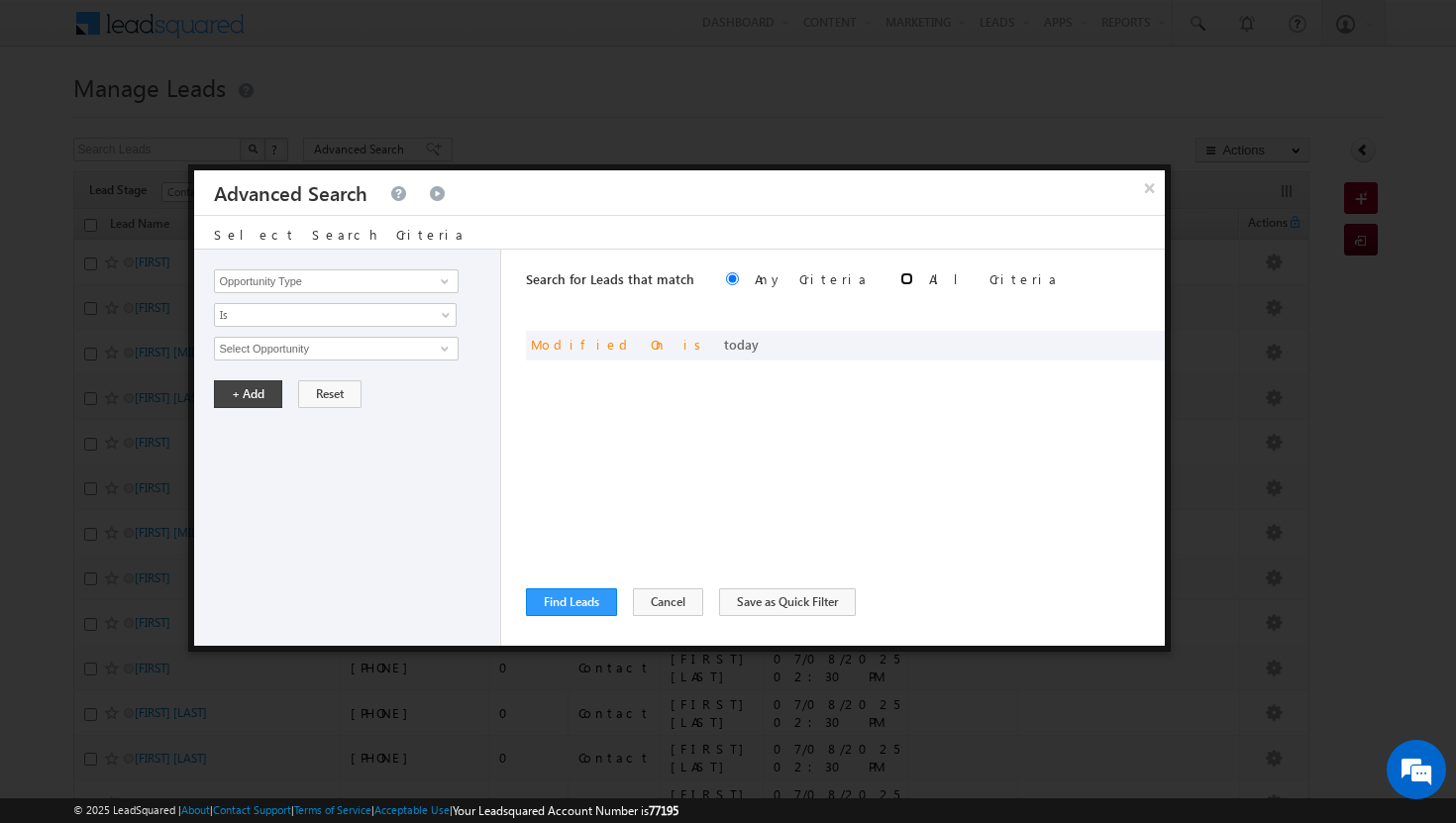 click at bounding box center (906, 278) 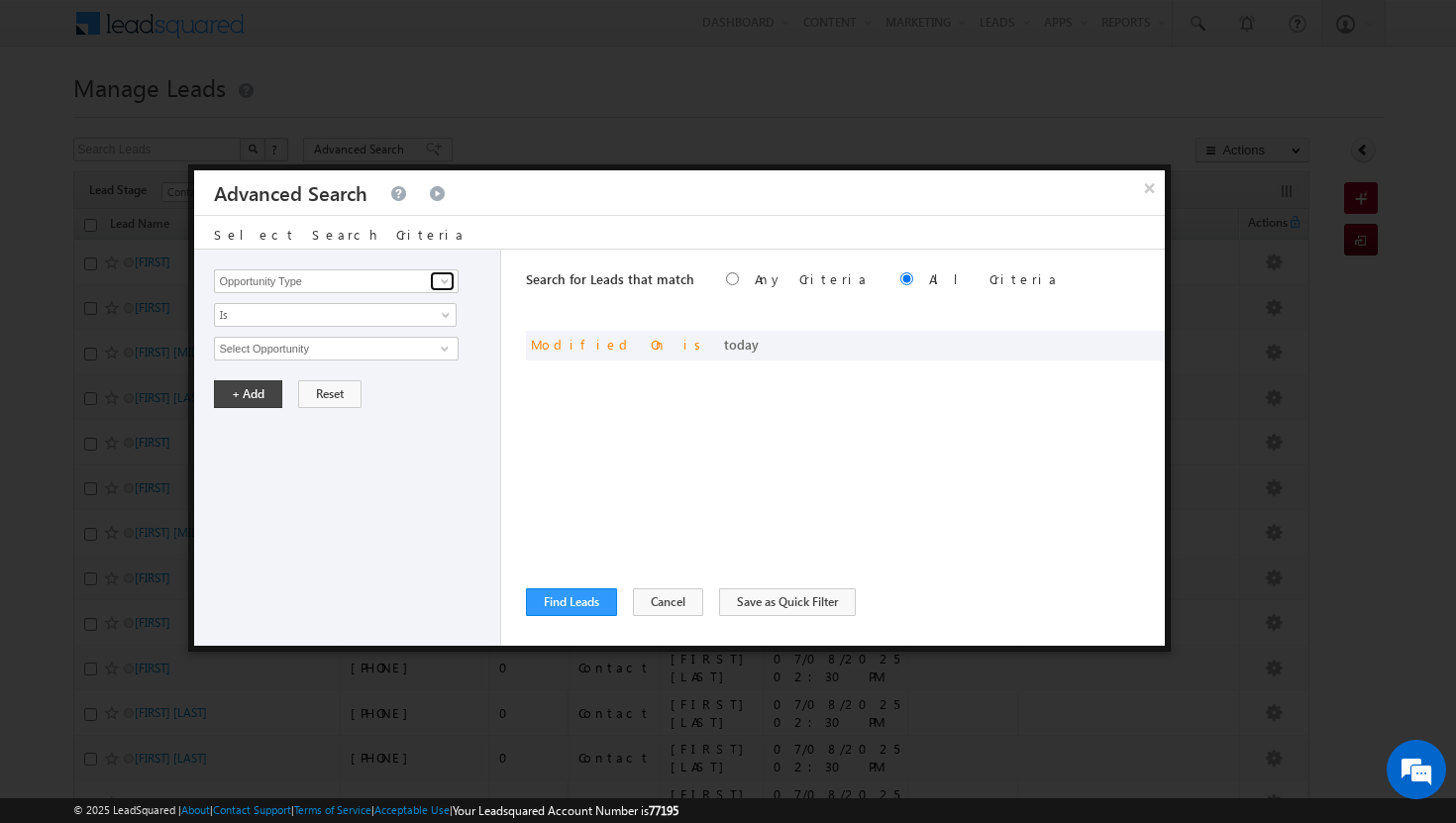 click at bounding box center [445, 281] 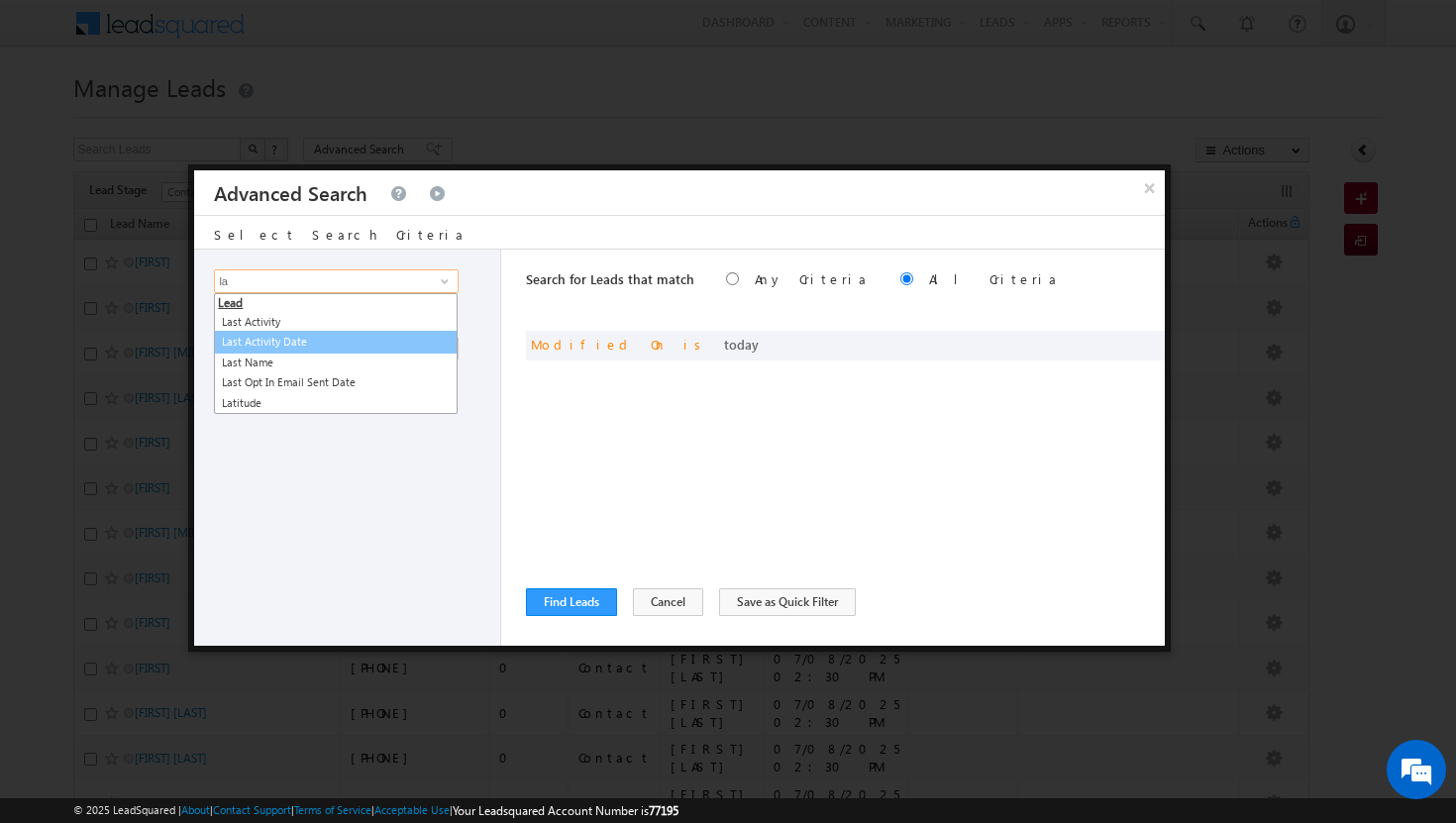 click on "Last Activity Date" at bounding box center [336, 342] 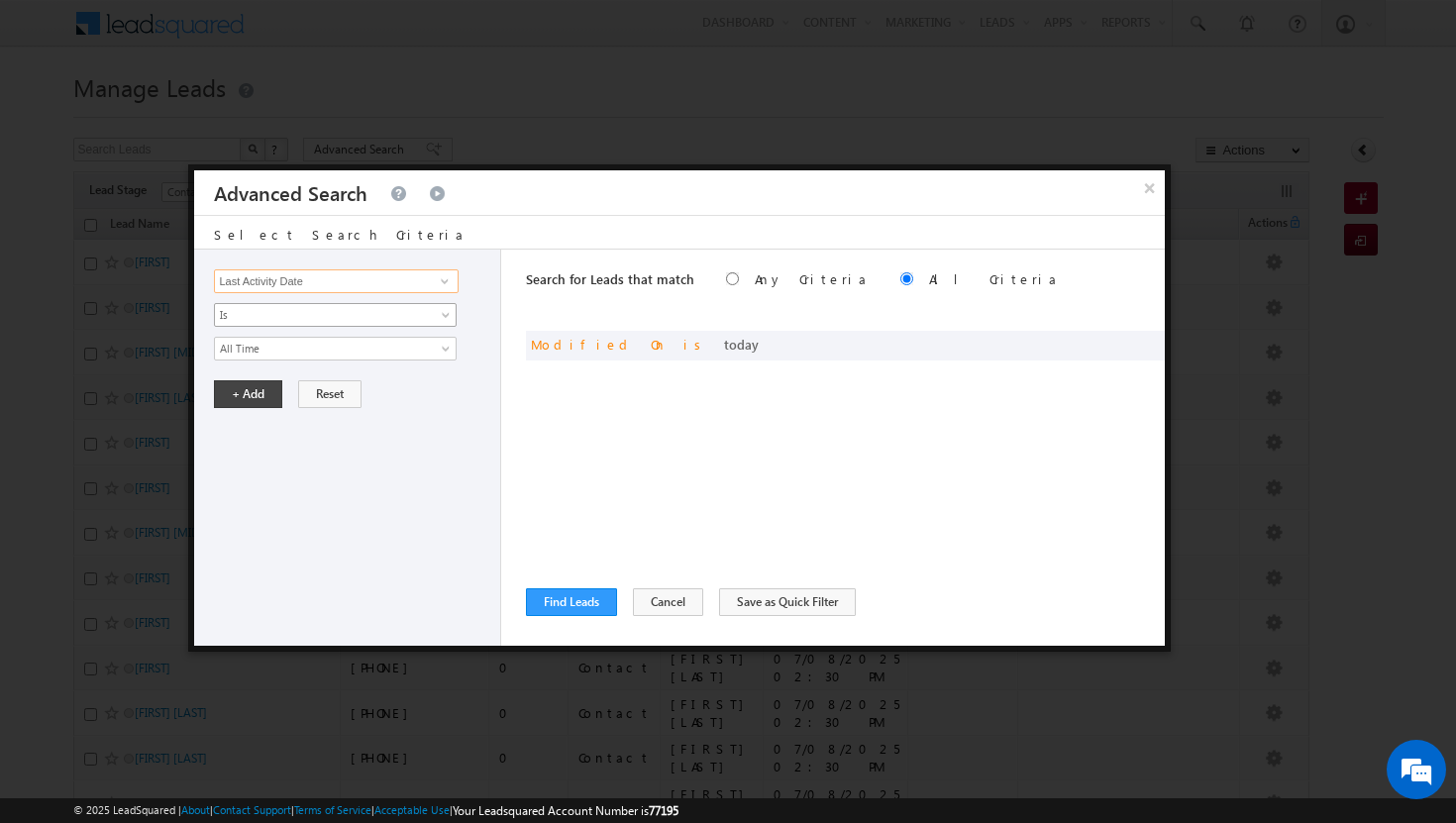 type on "Last Activity Date" 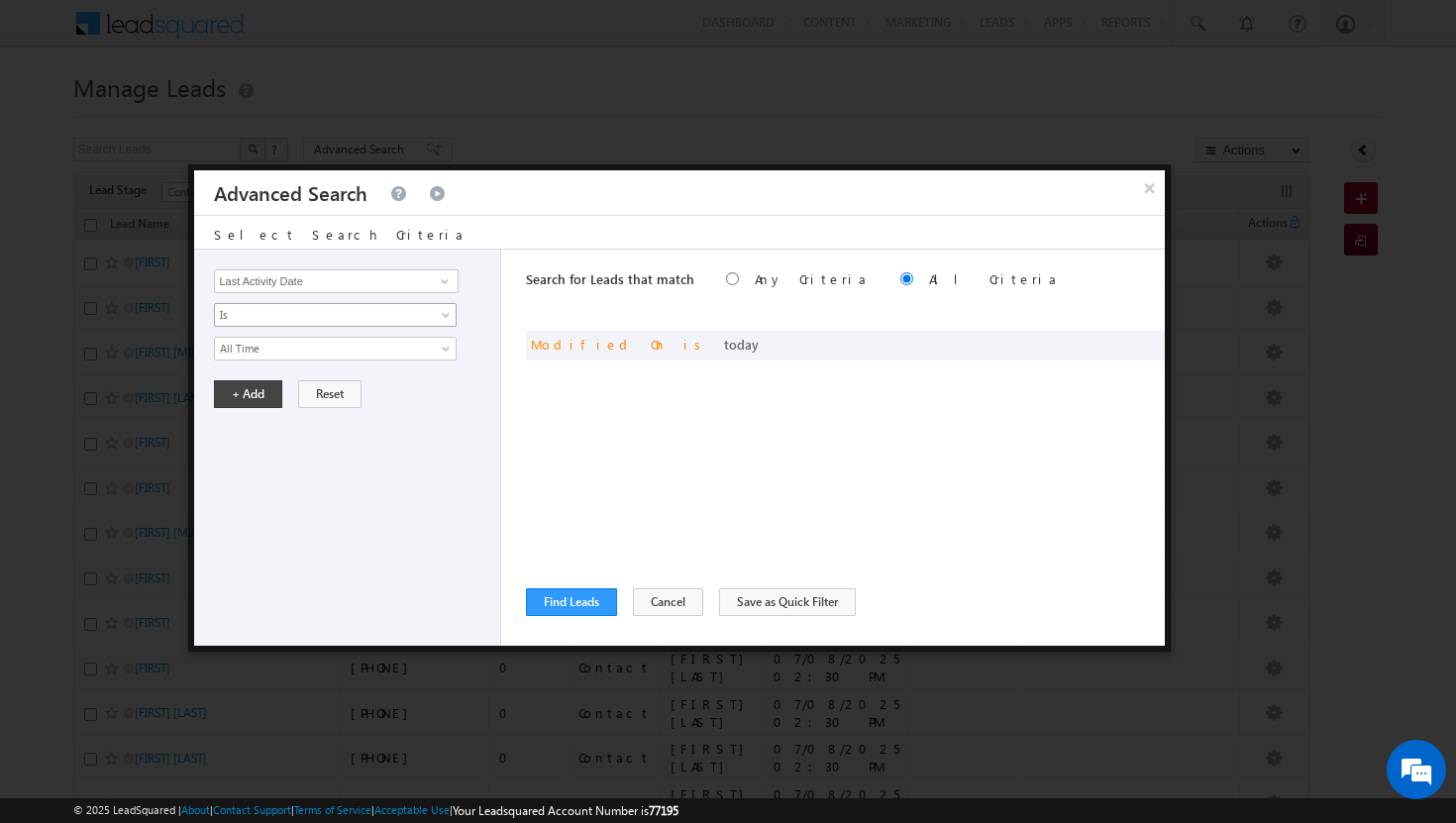 click at bounding box center [448, 319] 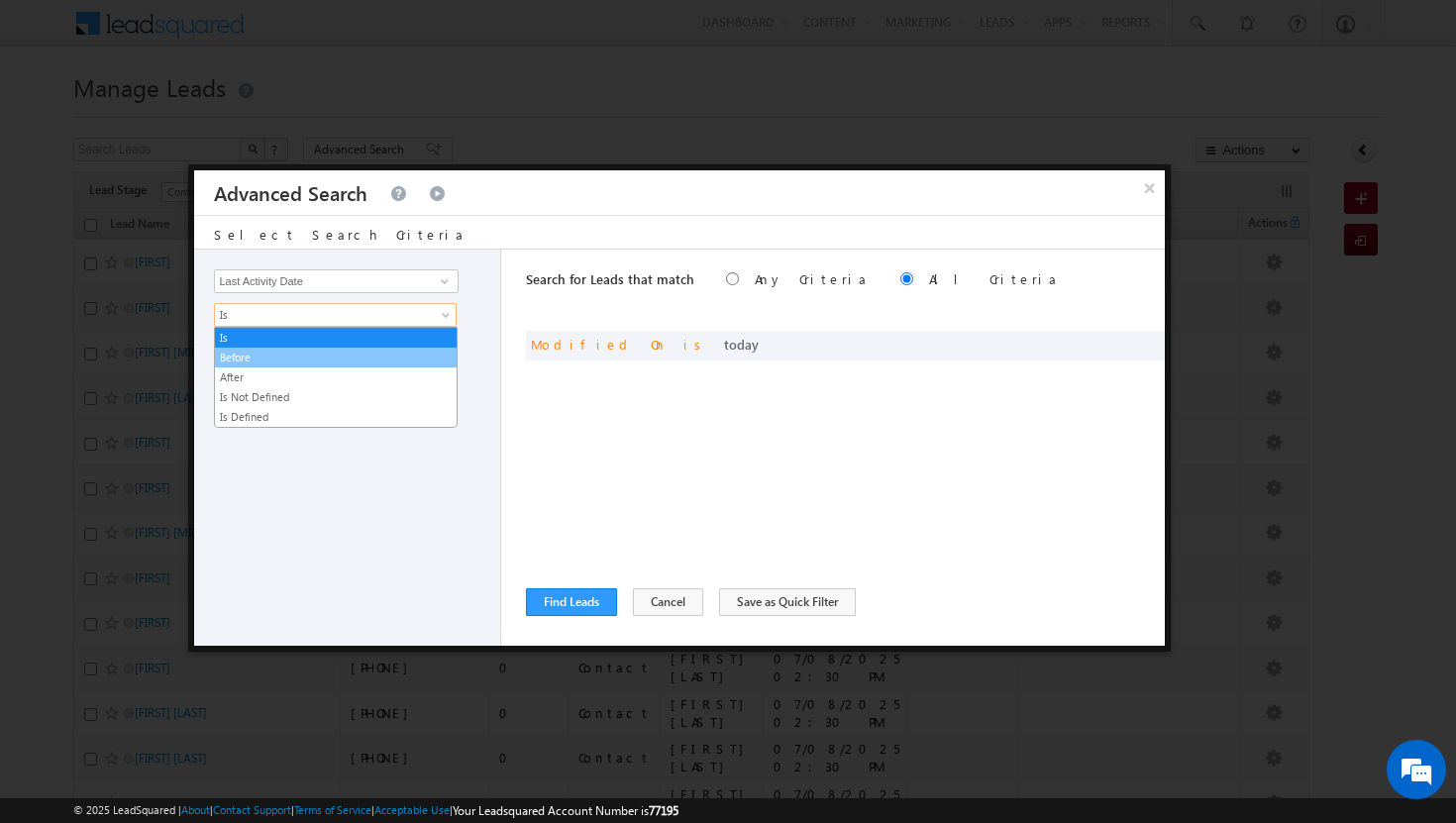 click on "Before" at bounding box center [336, 358] 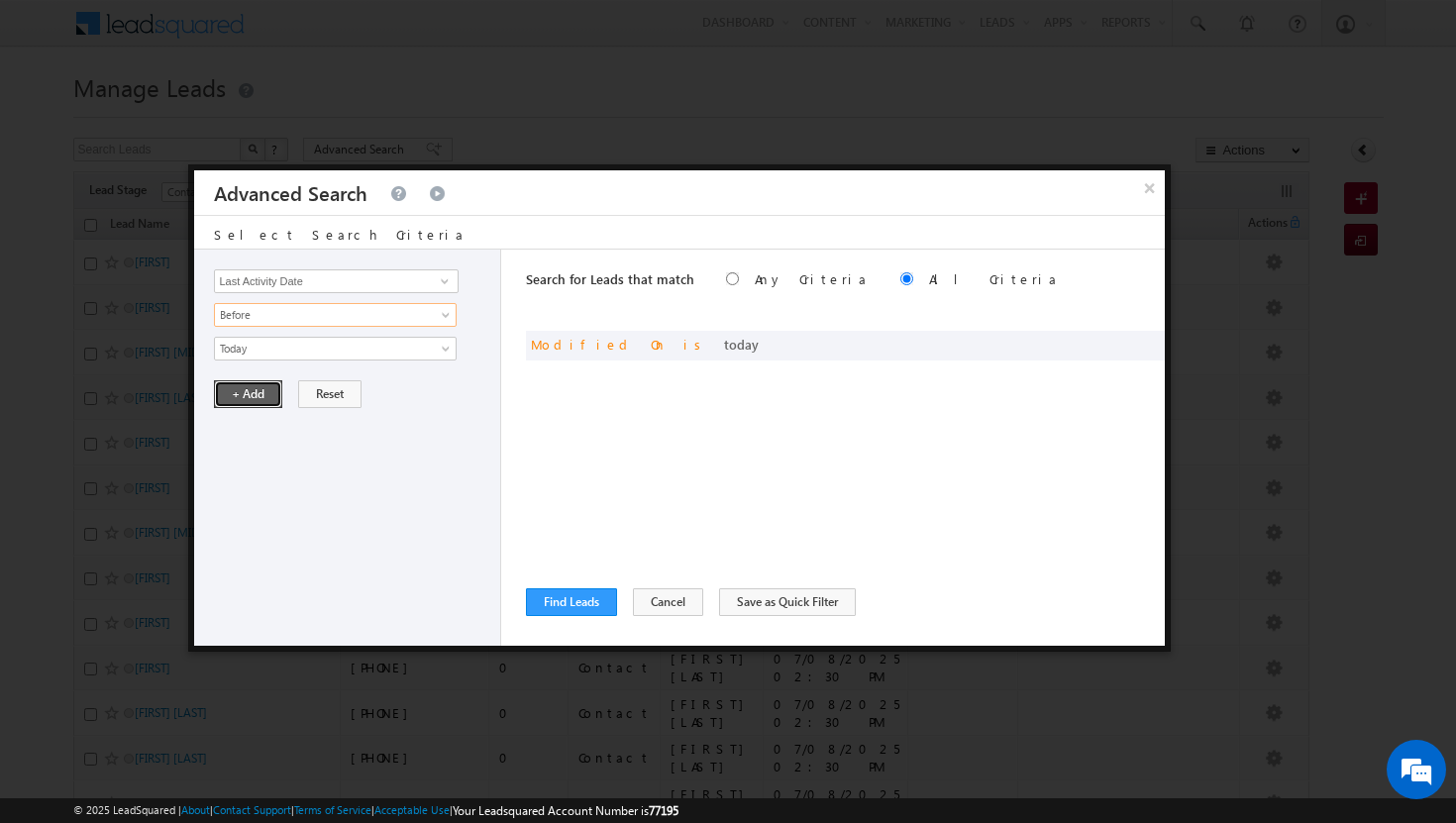 click on "+ Add" at bounding box center [248, 394] 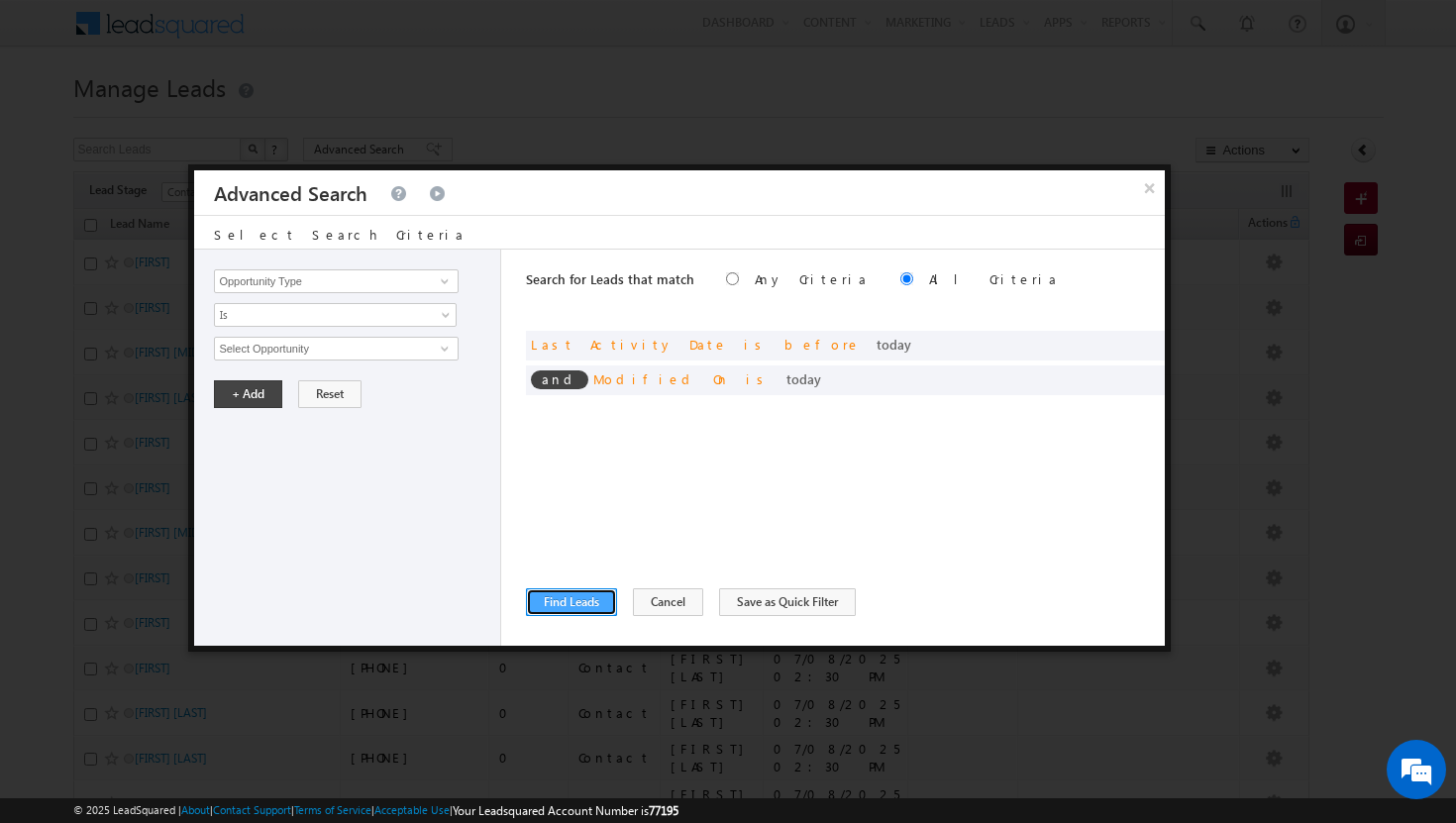 click on "Find Leads" at bounding box center (572, 602) 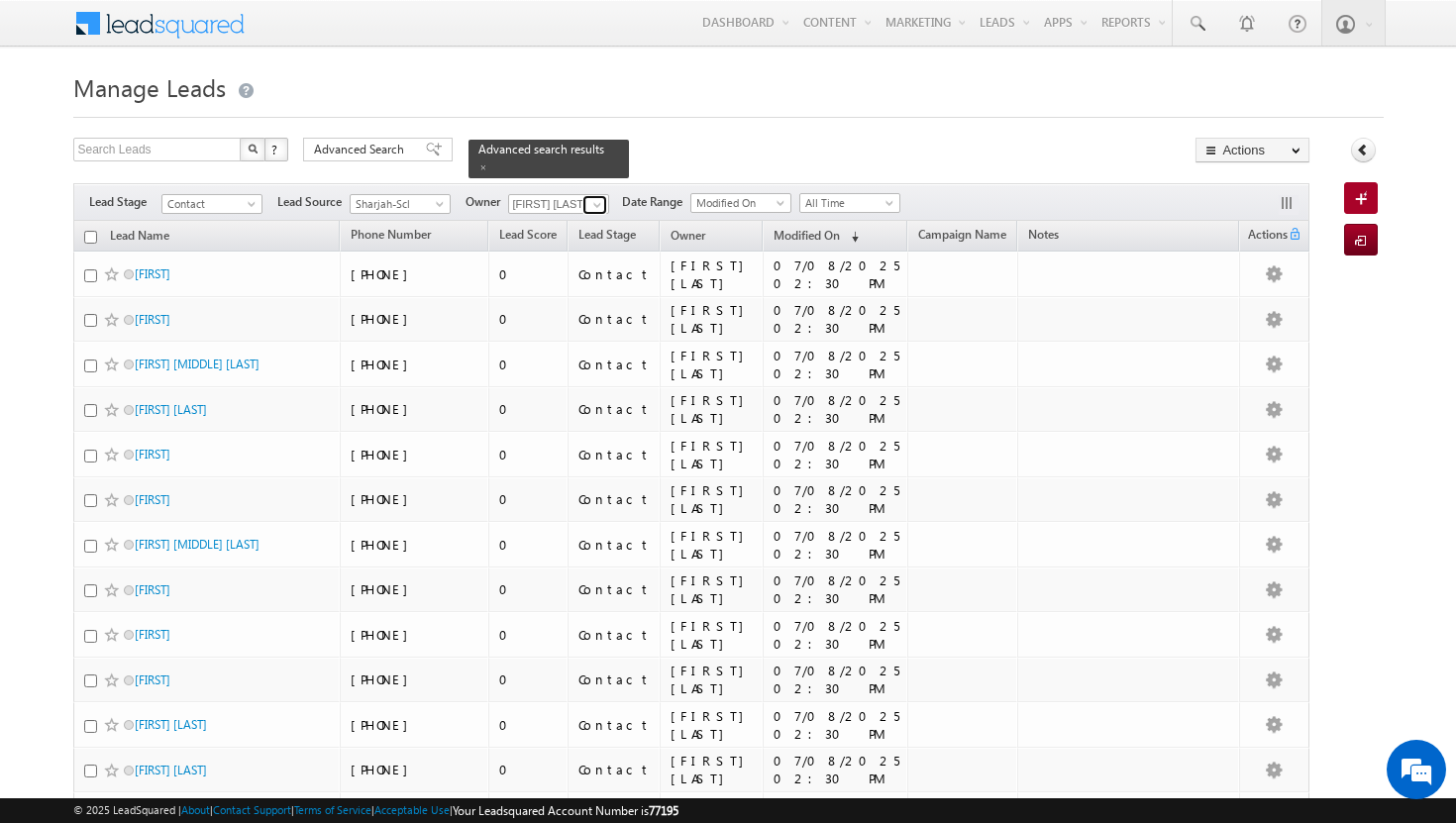 click at bounding box center [597, 205] 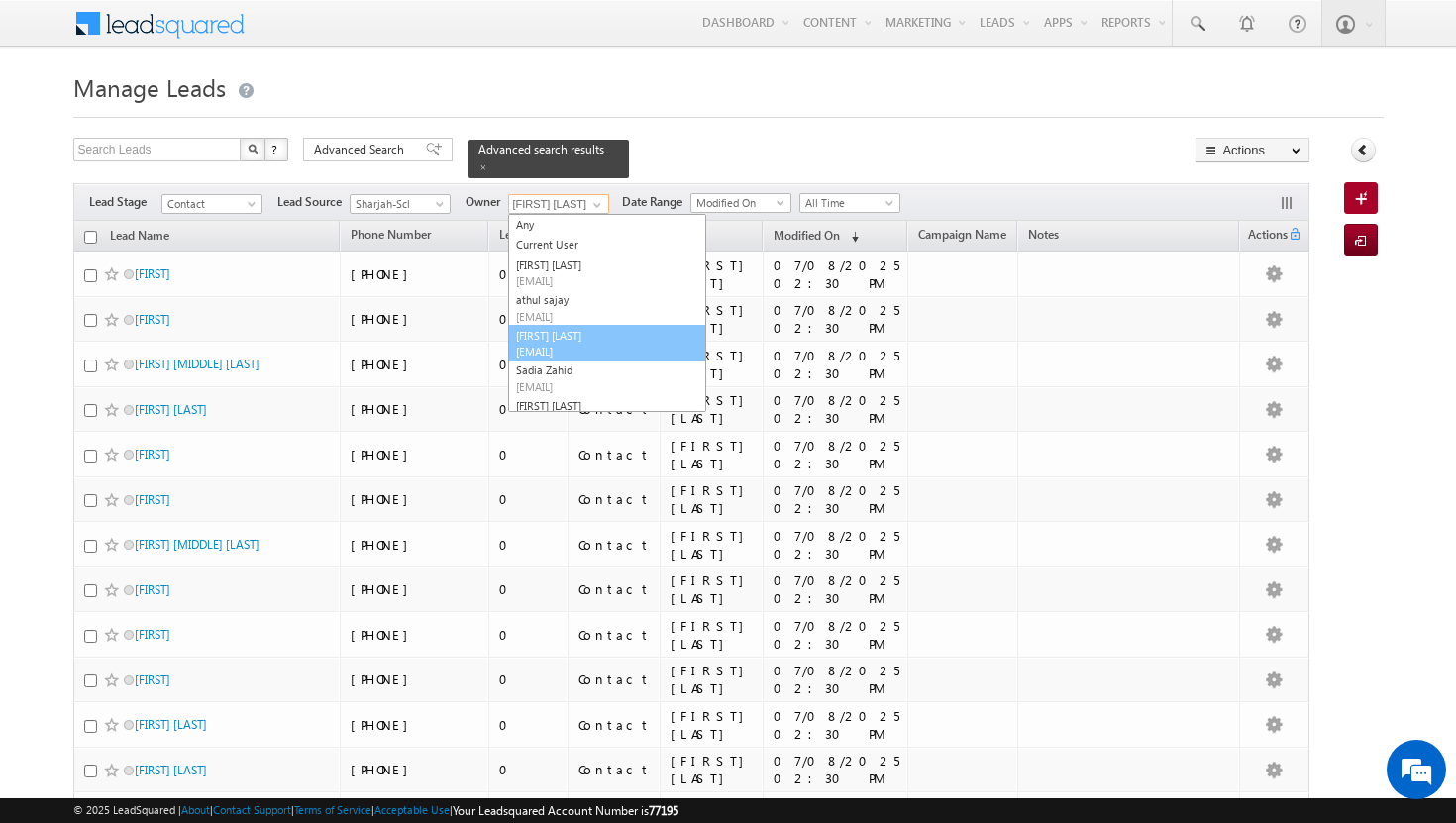 click on "[EMAIL]" at bounding box center (605, 351) 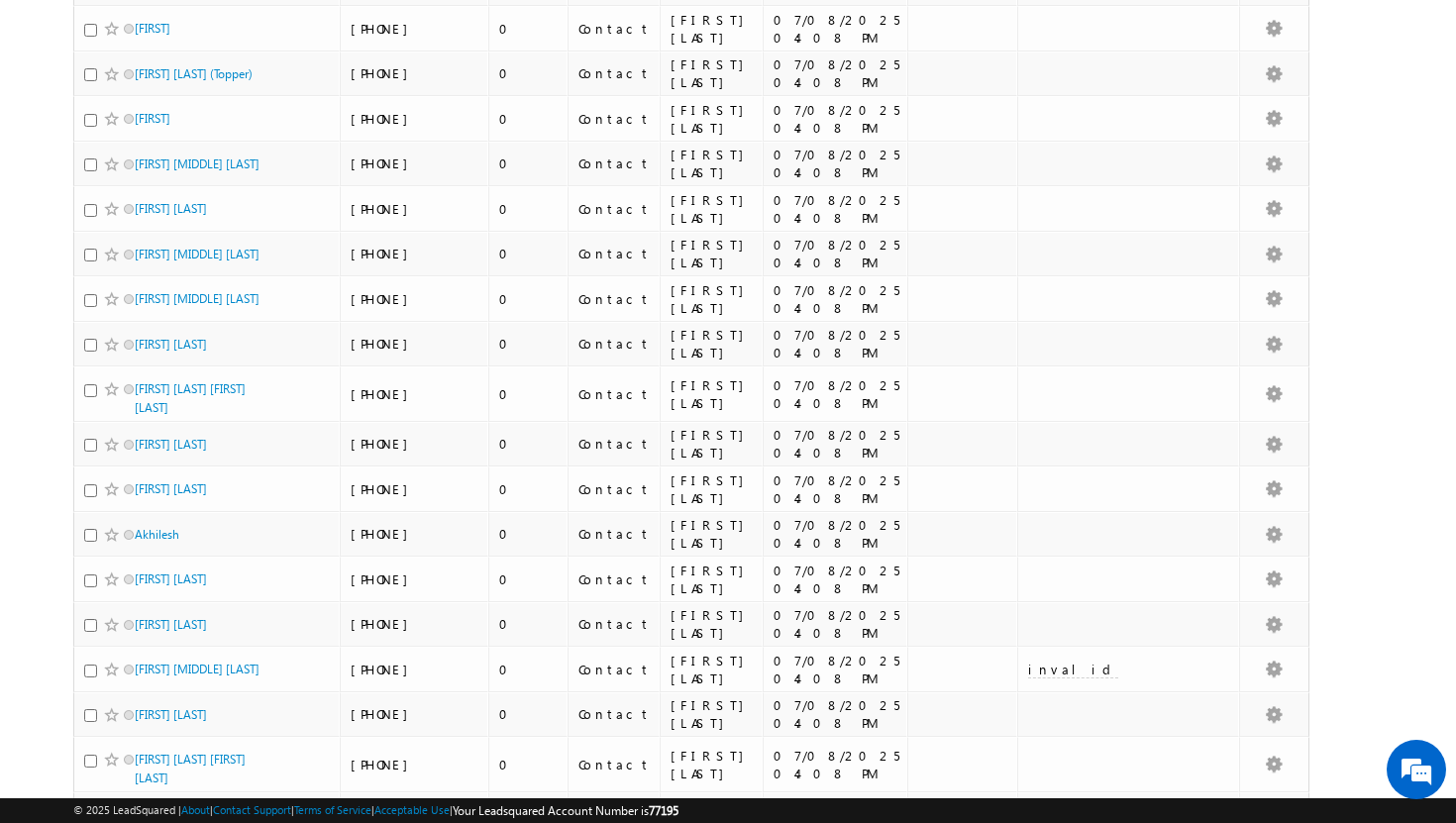 scroll, scrollTop: 1569, scrollLeft: 0, axis: vertical 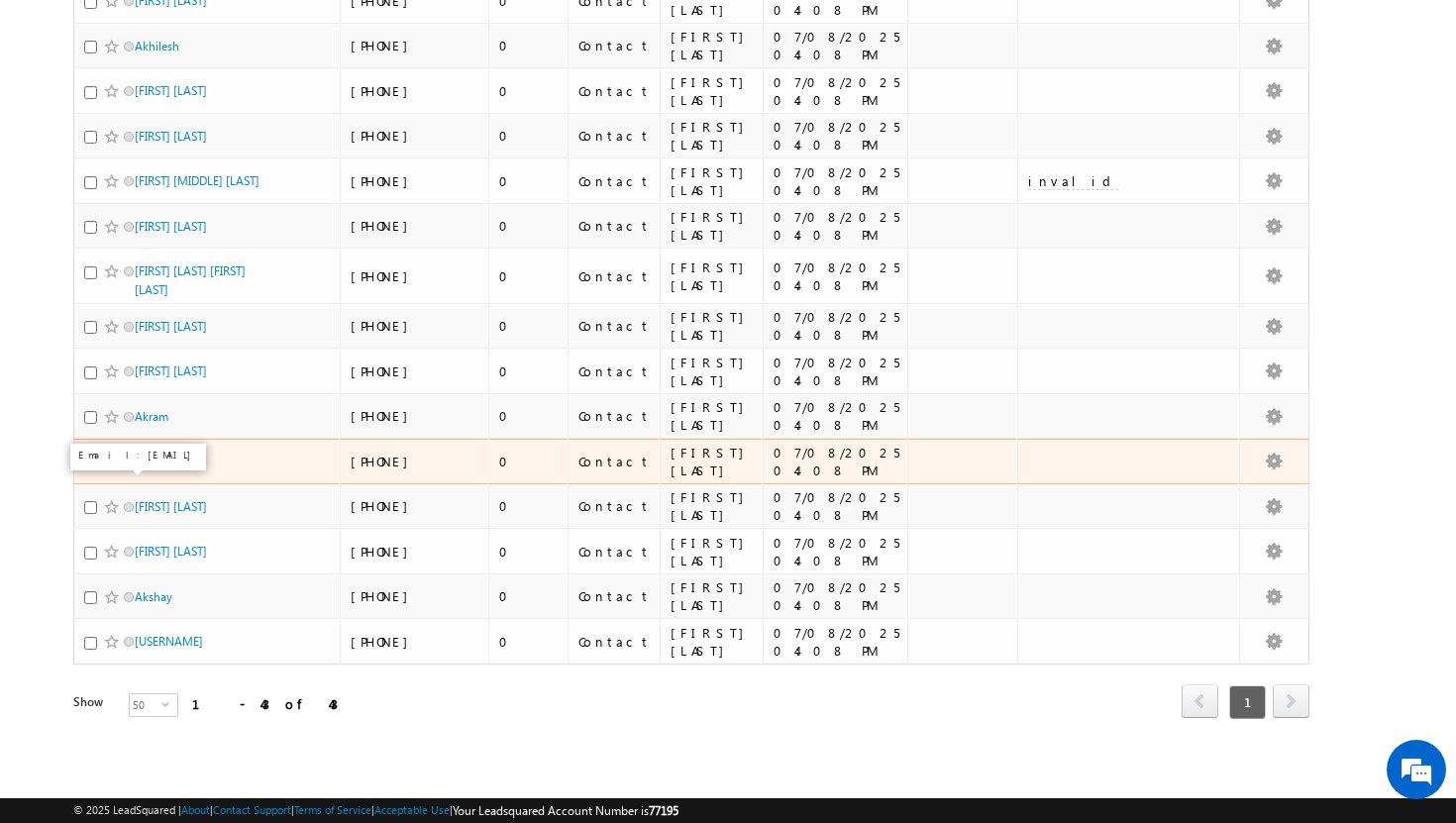 click on "[FIRST]" at bounding box center (153, 461) 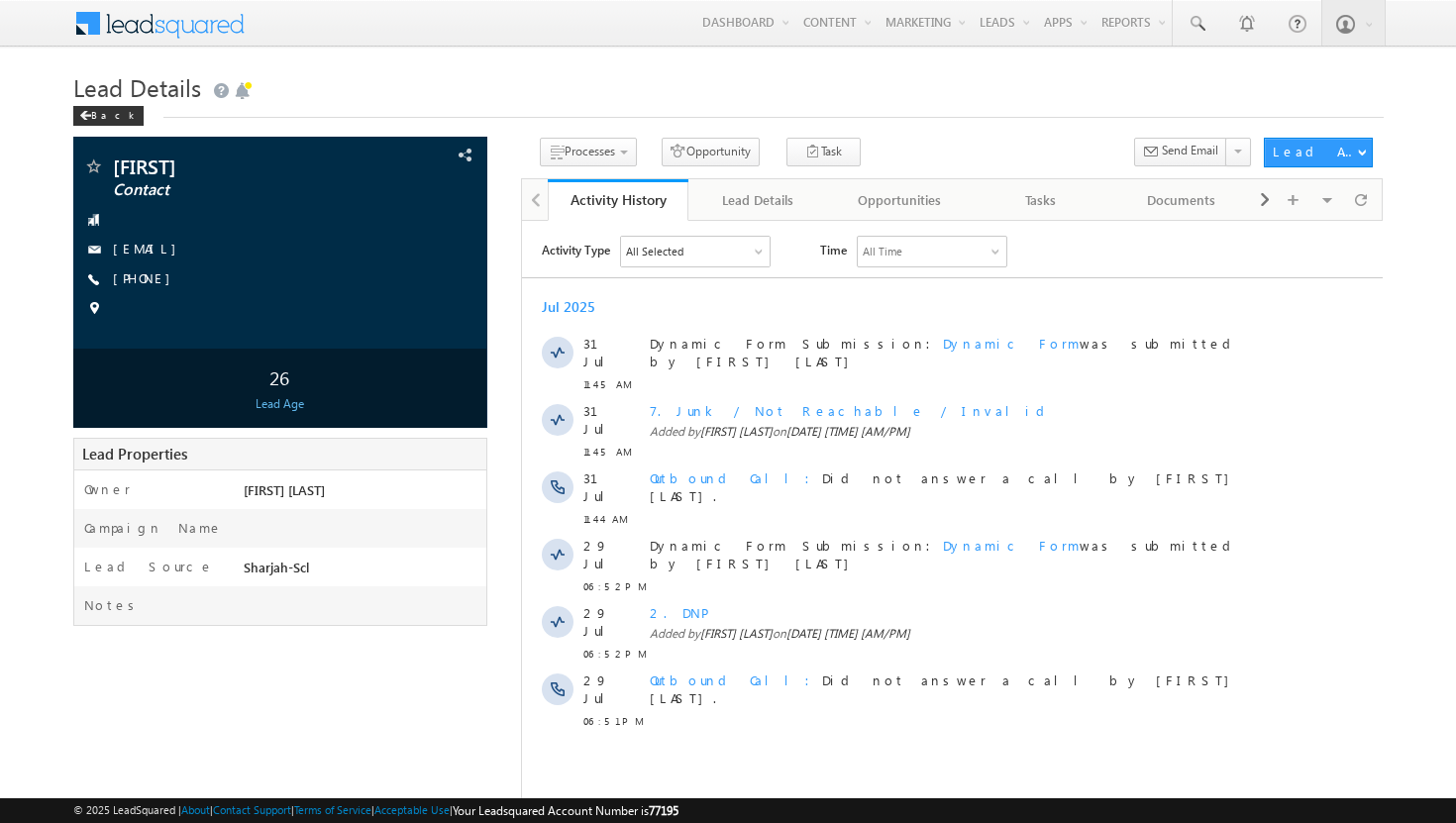 scroll, scrollTop: 0, scrollLeft: 0, axis: both 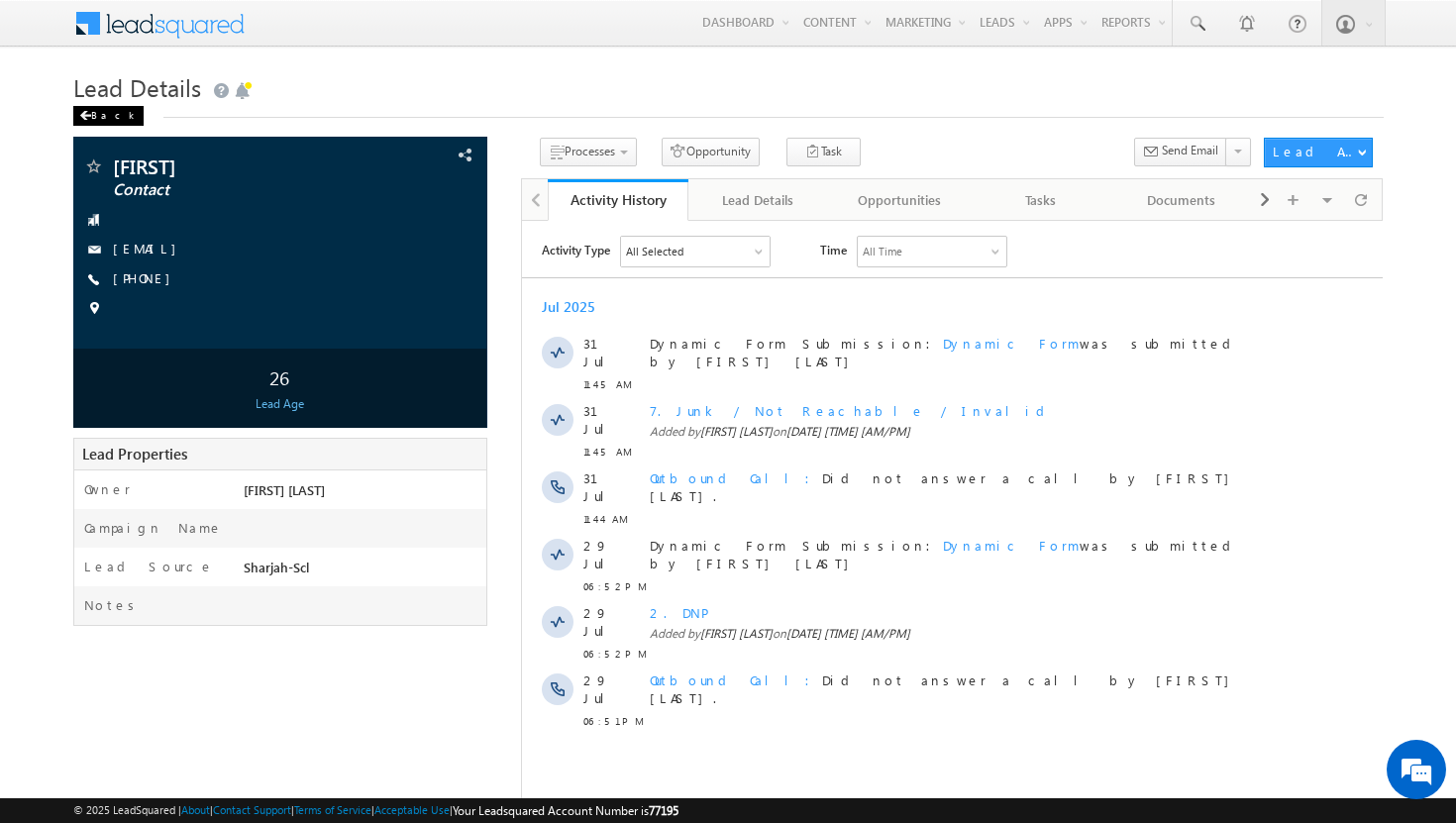 click on "Back" at bounding box center [108, 116] 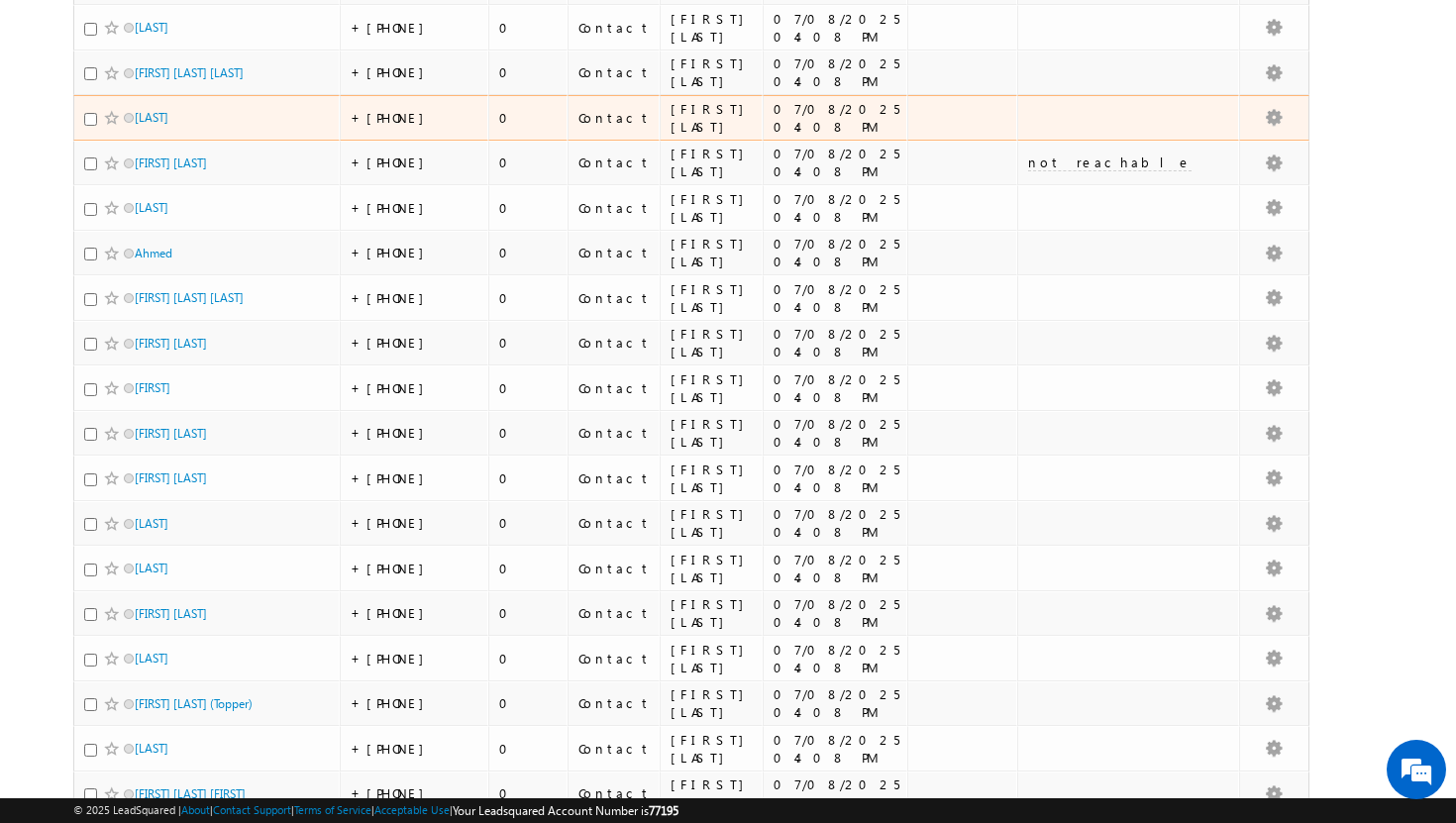 scroll, scrollTop: 442, scrollLeft: 0, axis: vertical 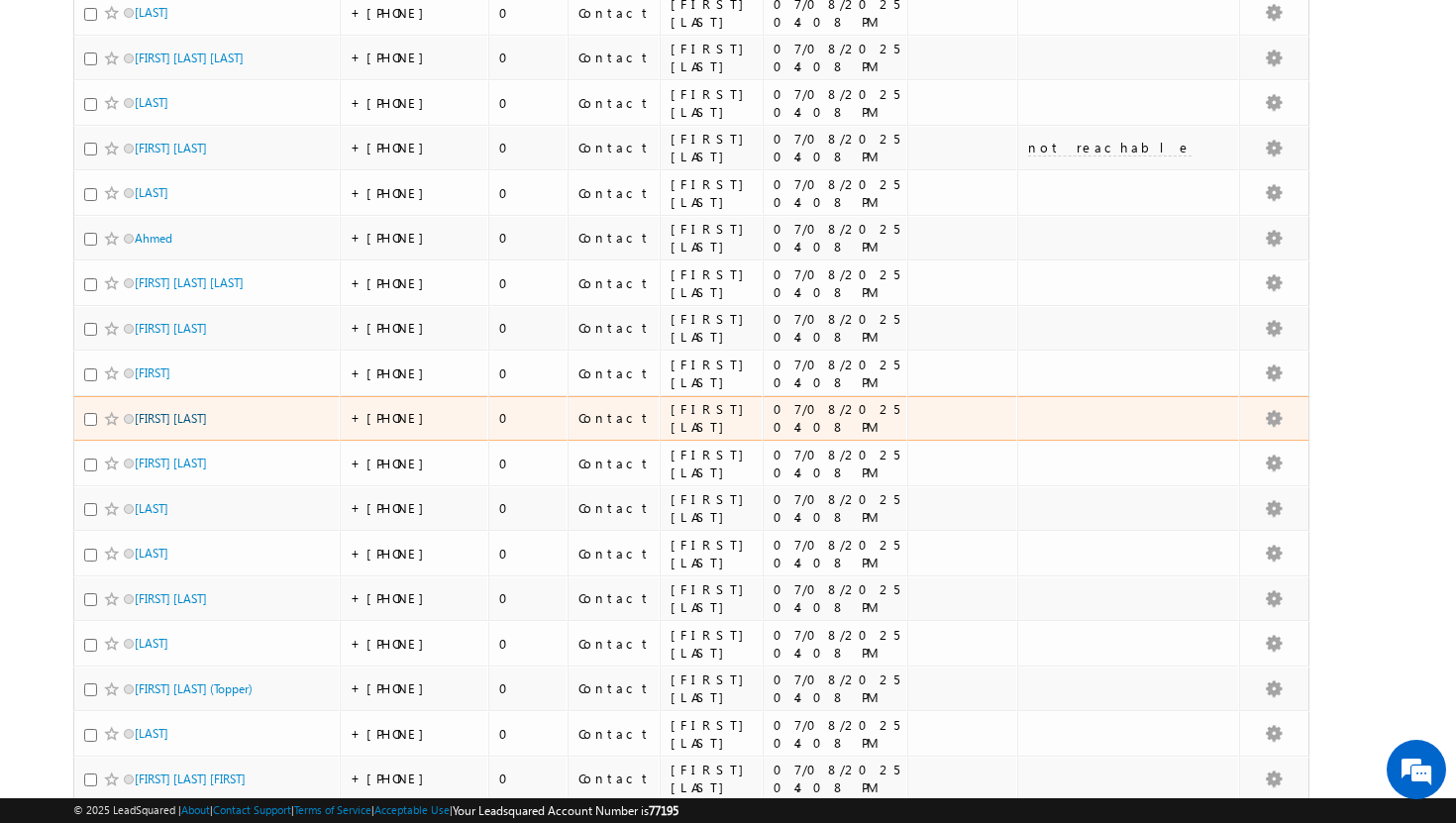 click on "[FIRST] [LAST]" at bounding box center (170, 418) 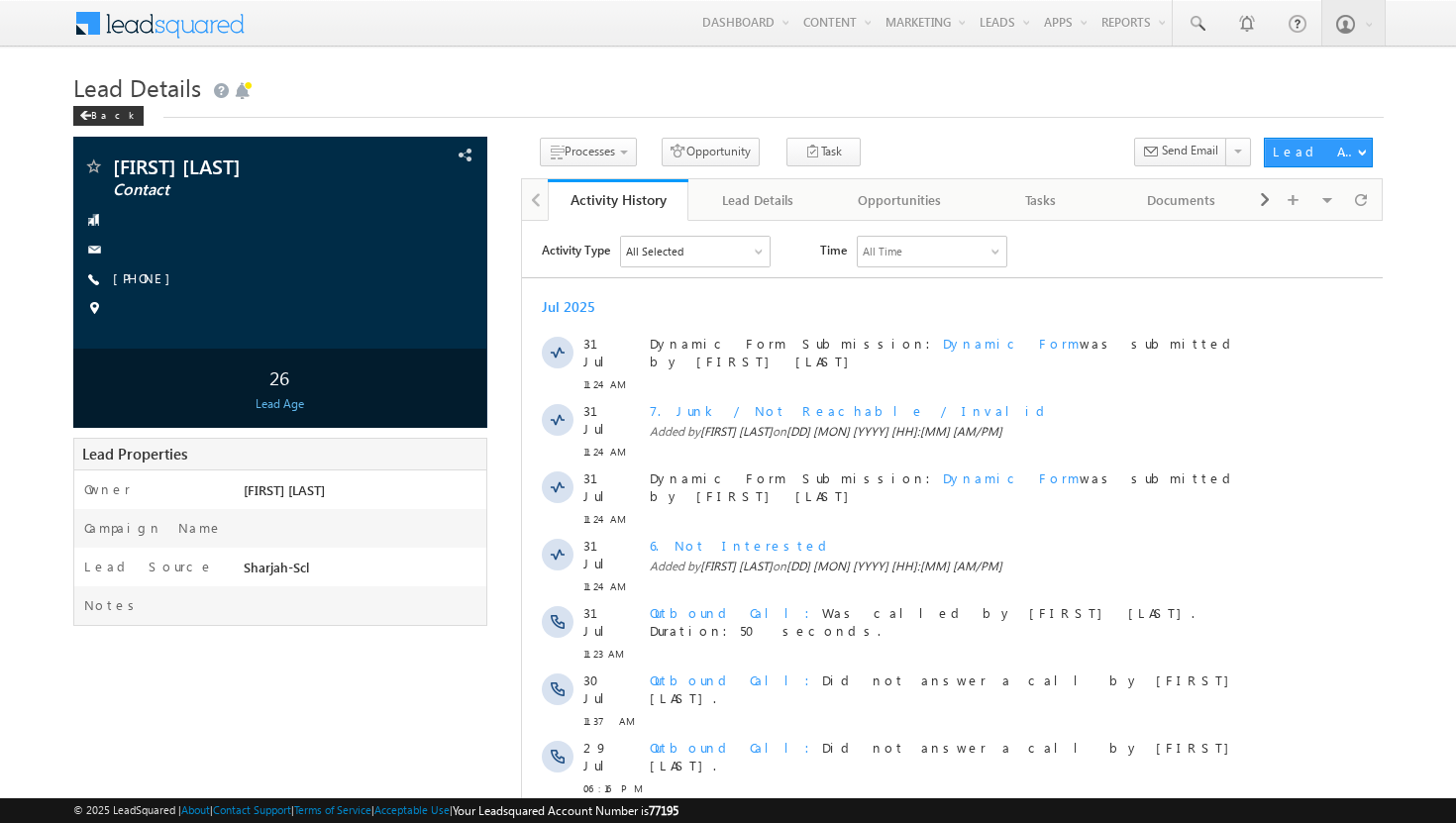 scroll, scrollTop: 0, scrollLeft: 0, axis: both 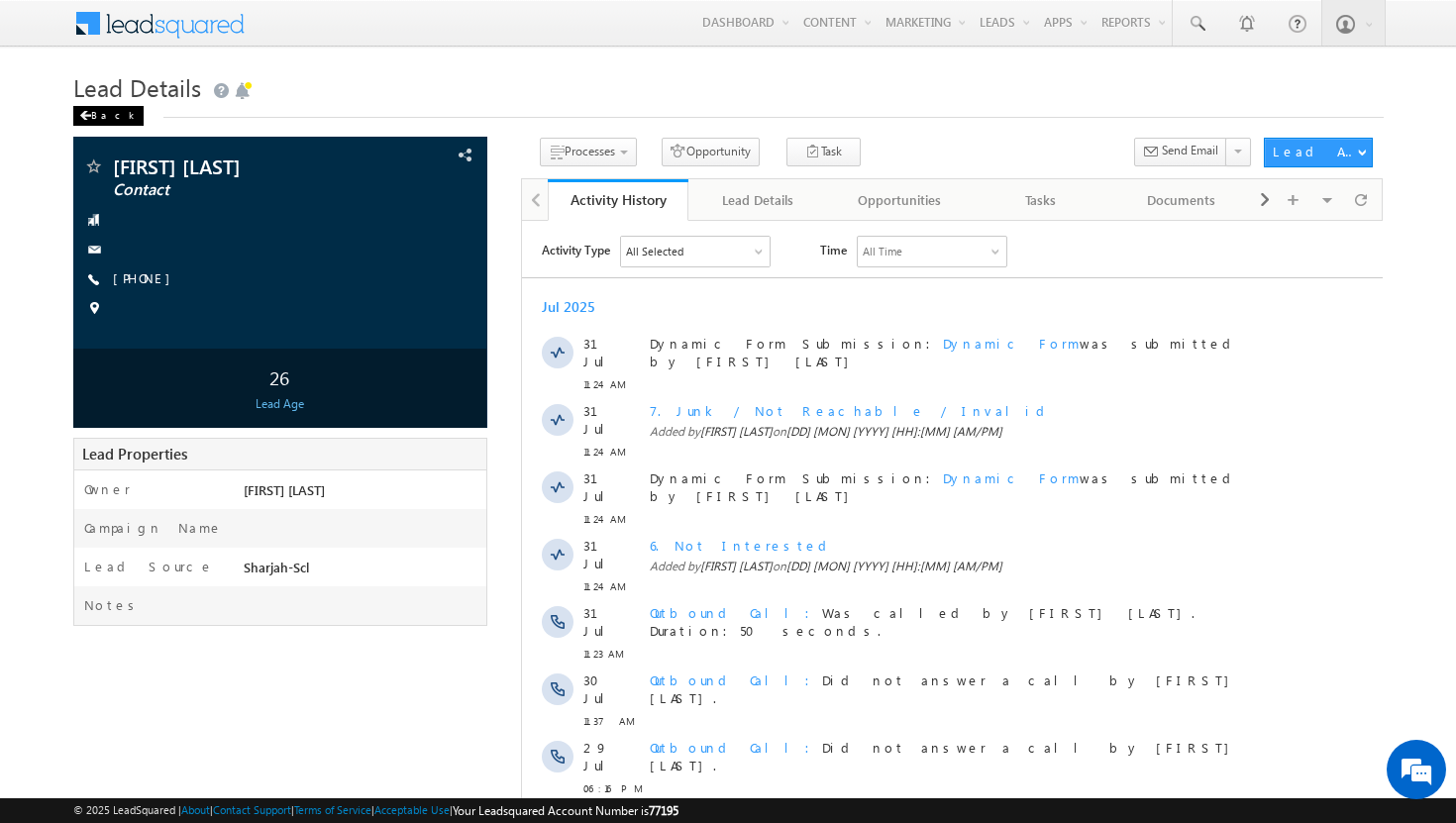 click on "Back" at bounding box center [108, 116] 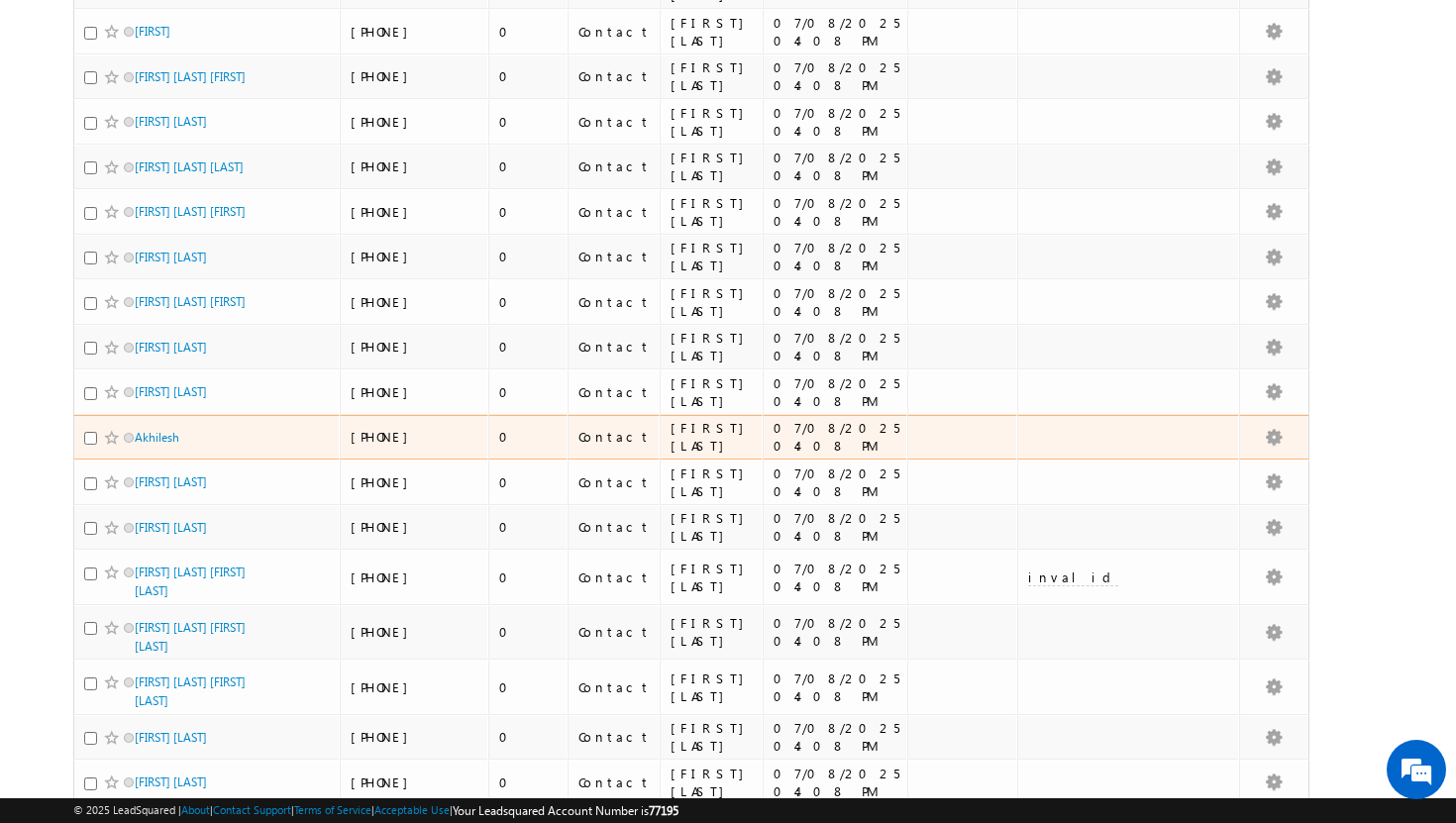 scroll, scrollTop: 1130, scrollLeft: 0, axis: vertical 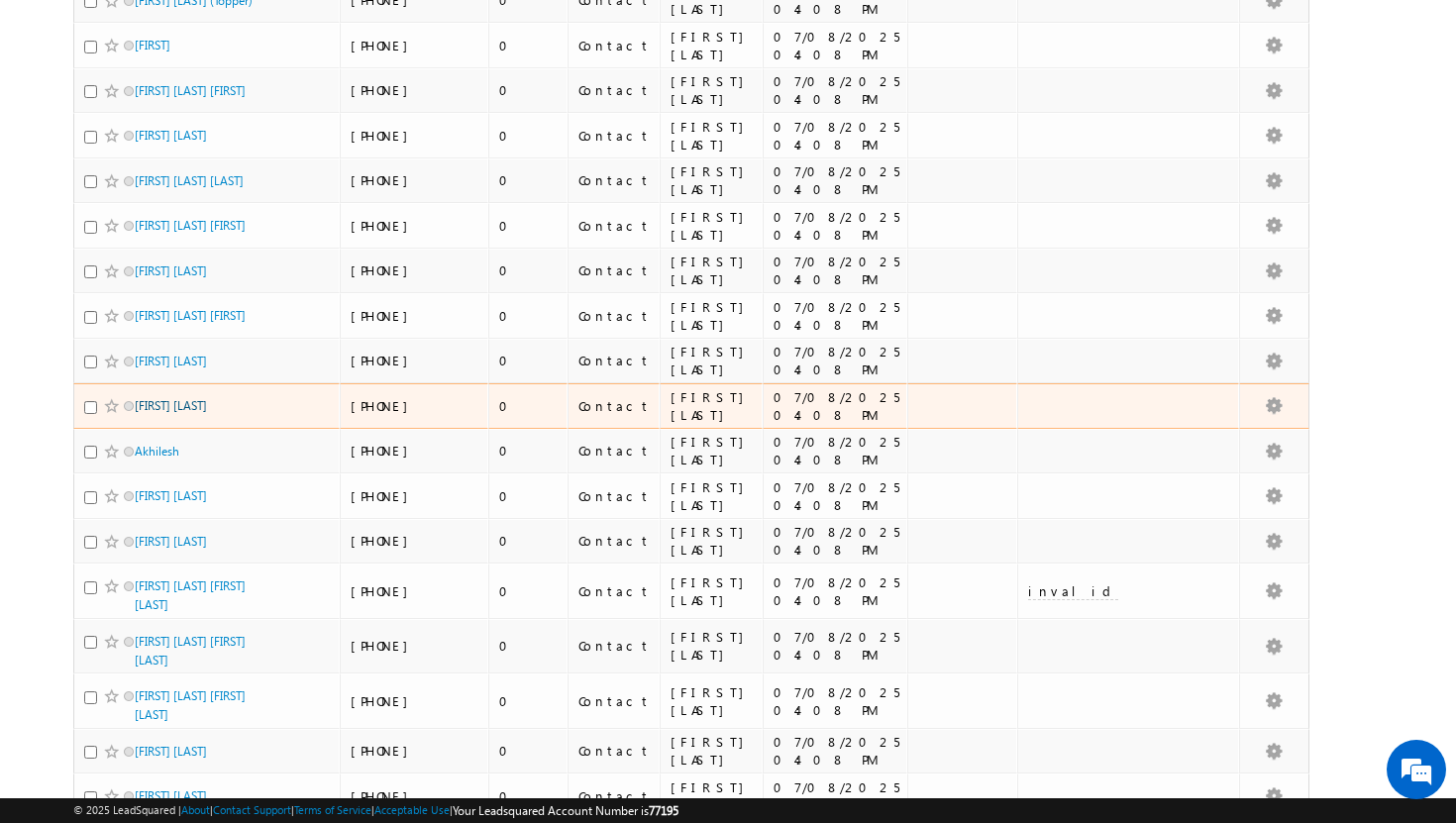 click on "[FIRST] [LAST]" at bounding box center (170, 405) 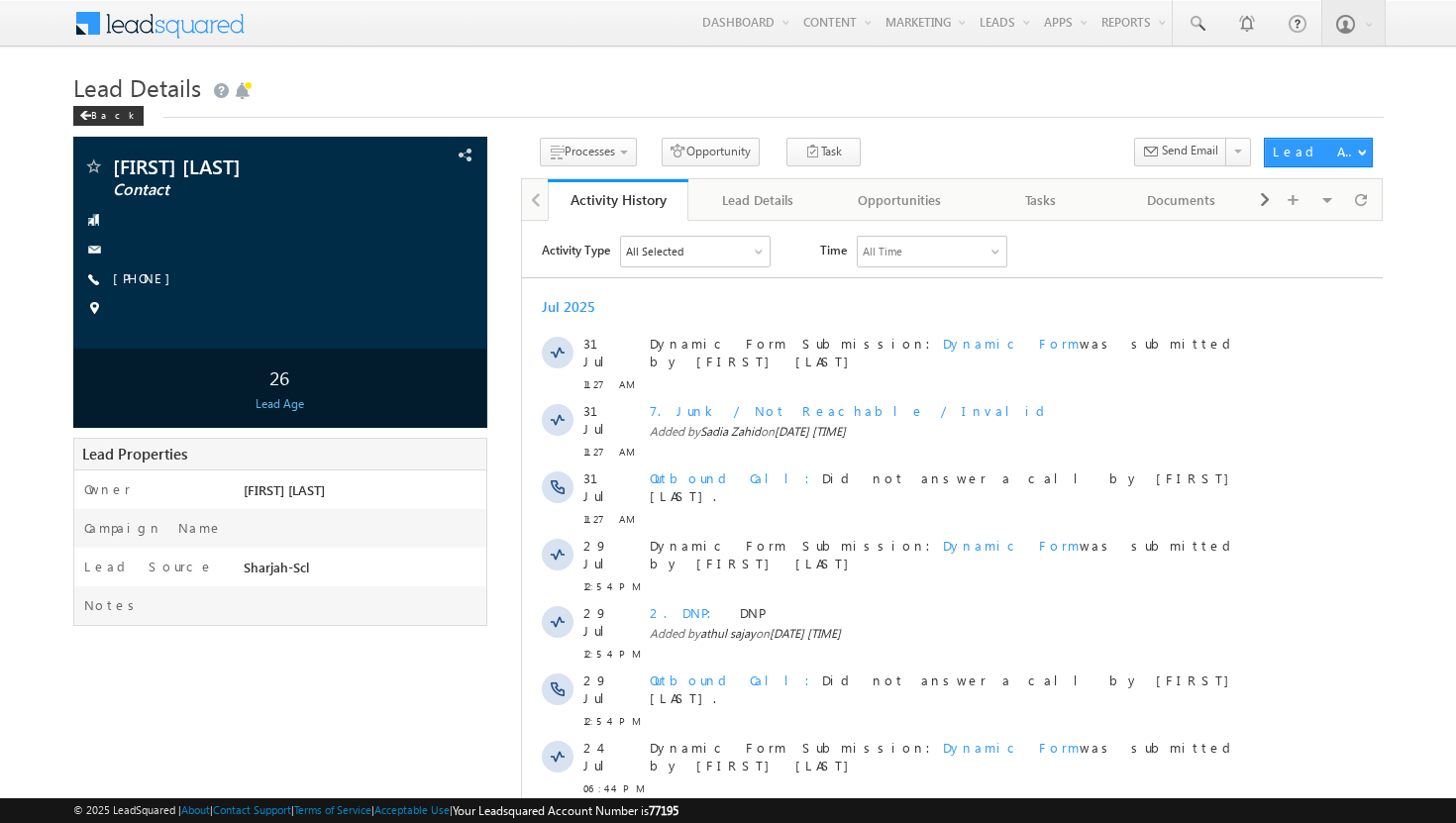 scroll, scrollTop: 0, scrollLeft: 0, axis: both 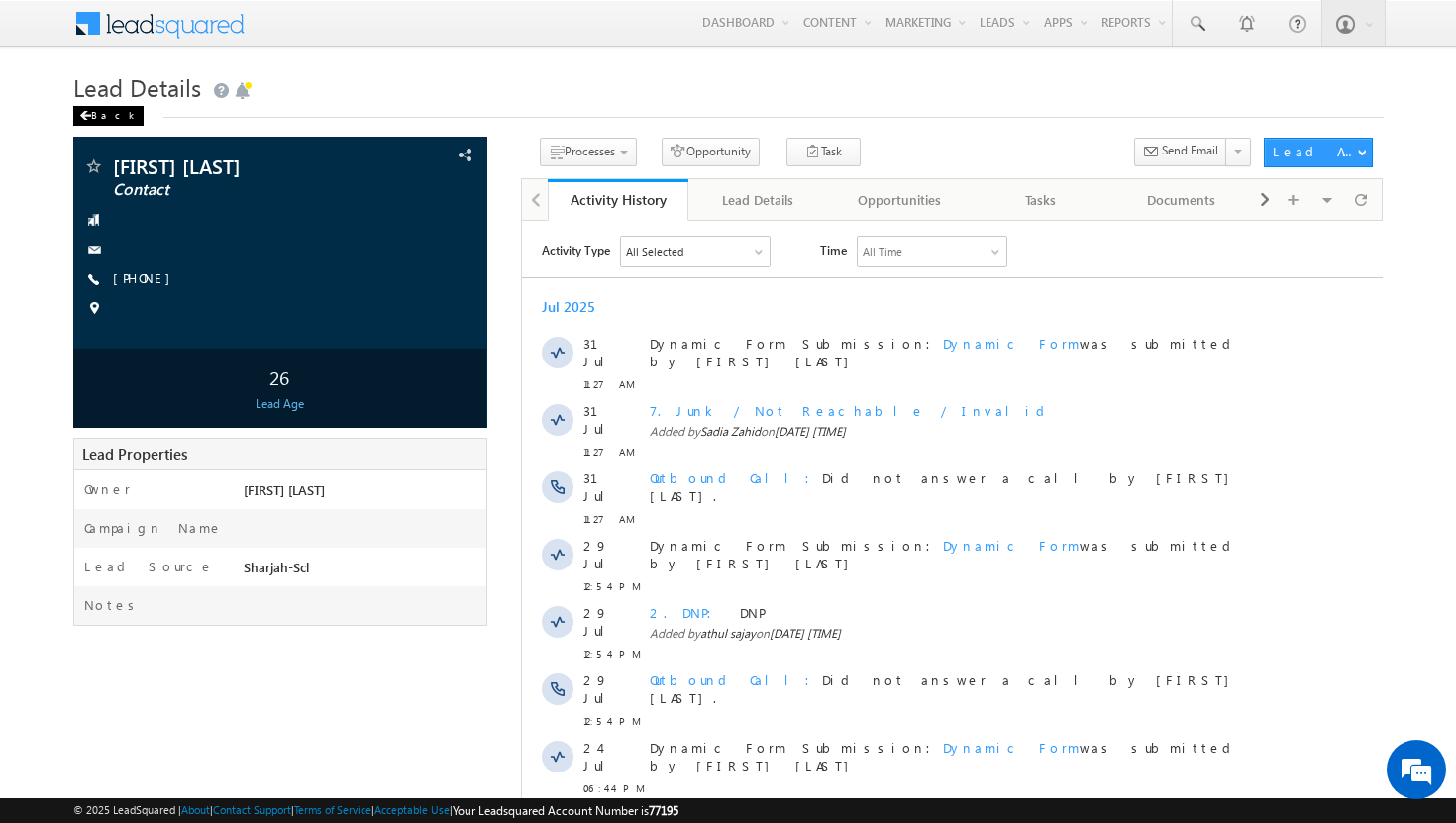 click on "Back" at bounding box center (108, 116) 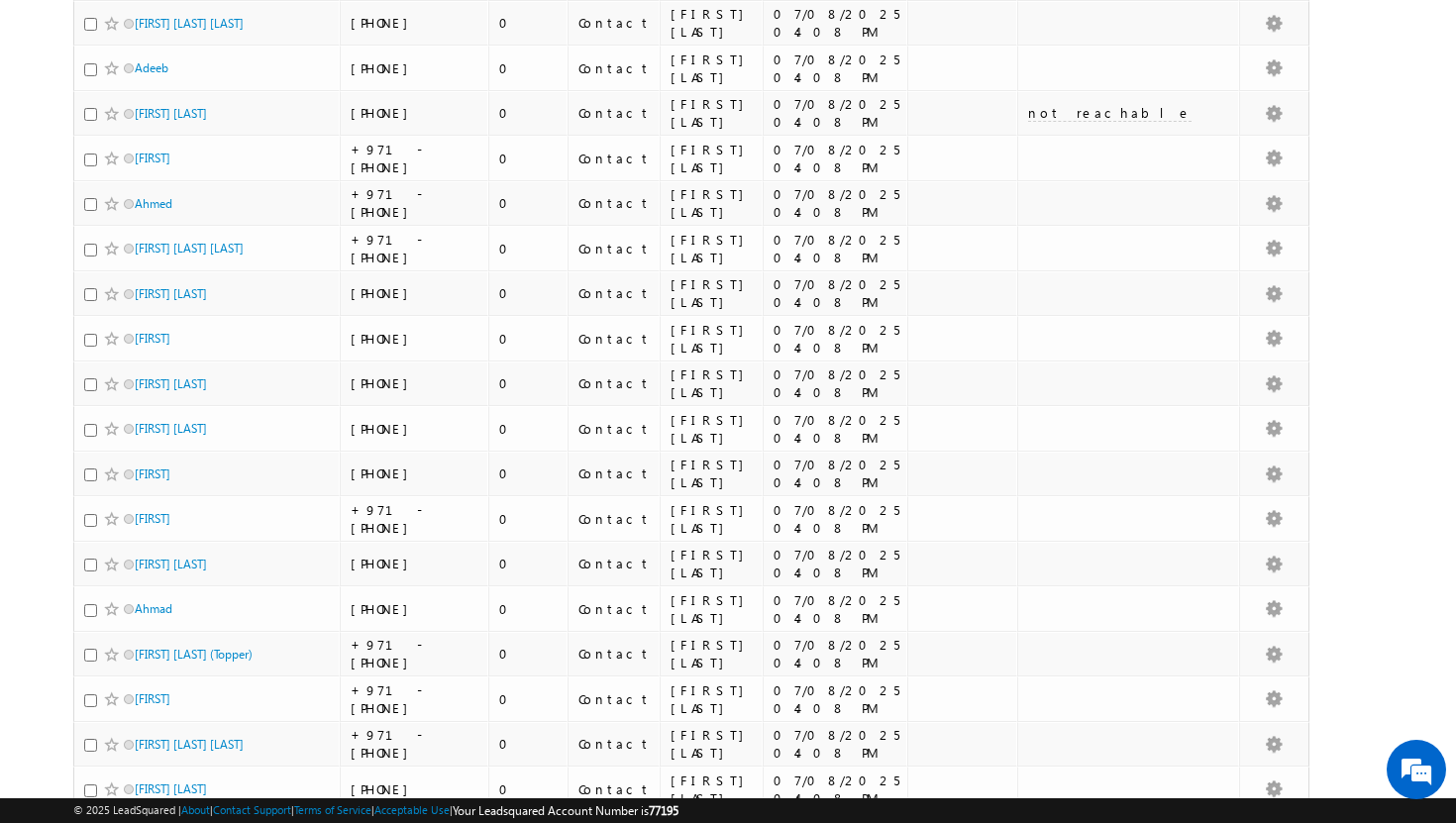 scroll, scrollTop: 0, scrollLeft: 0, axis: both 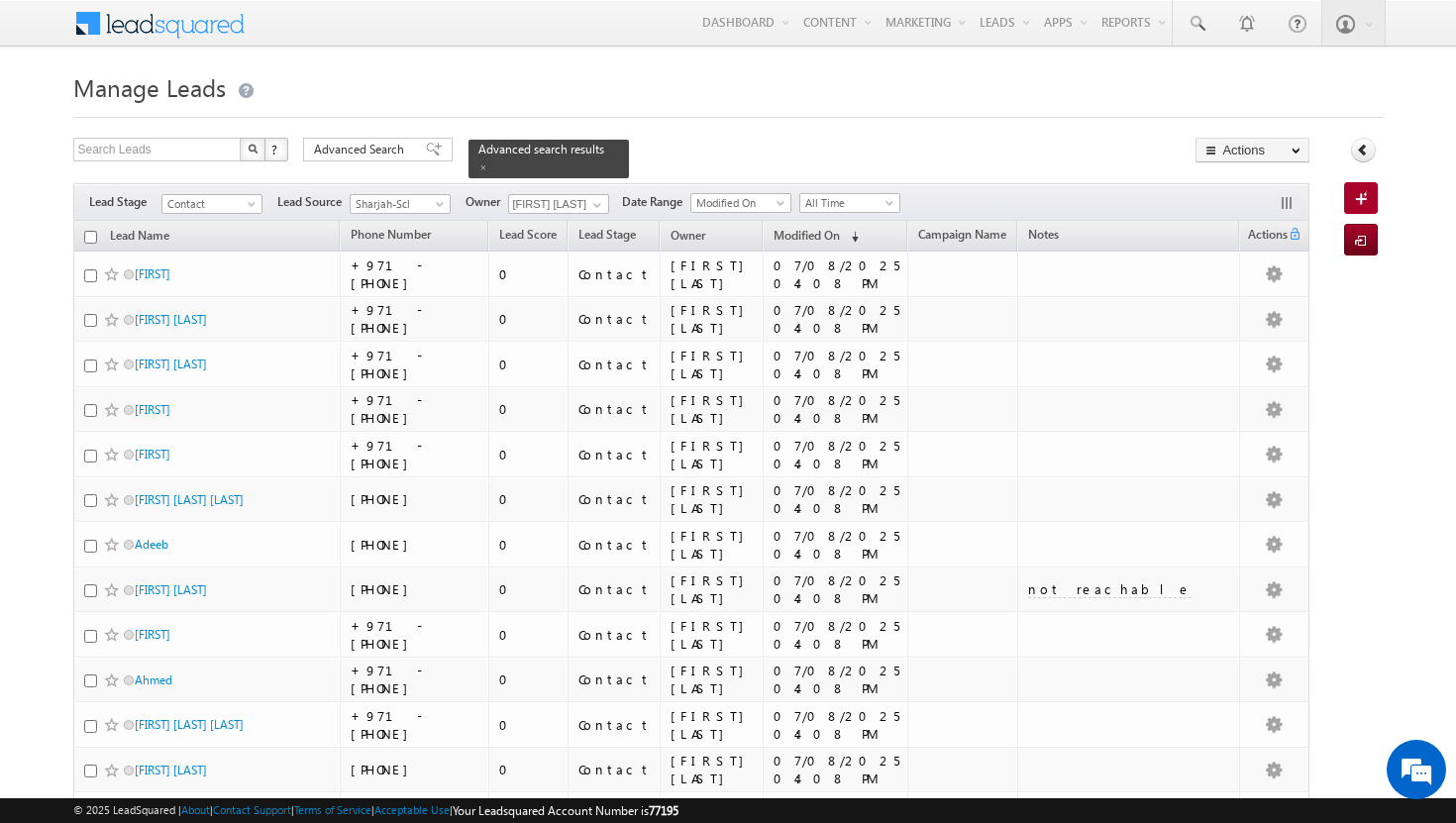 click at bounding box center (90, 237) 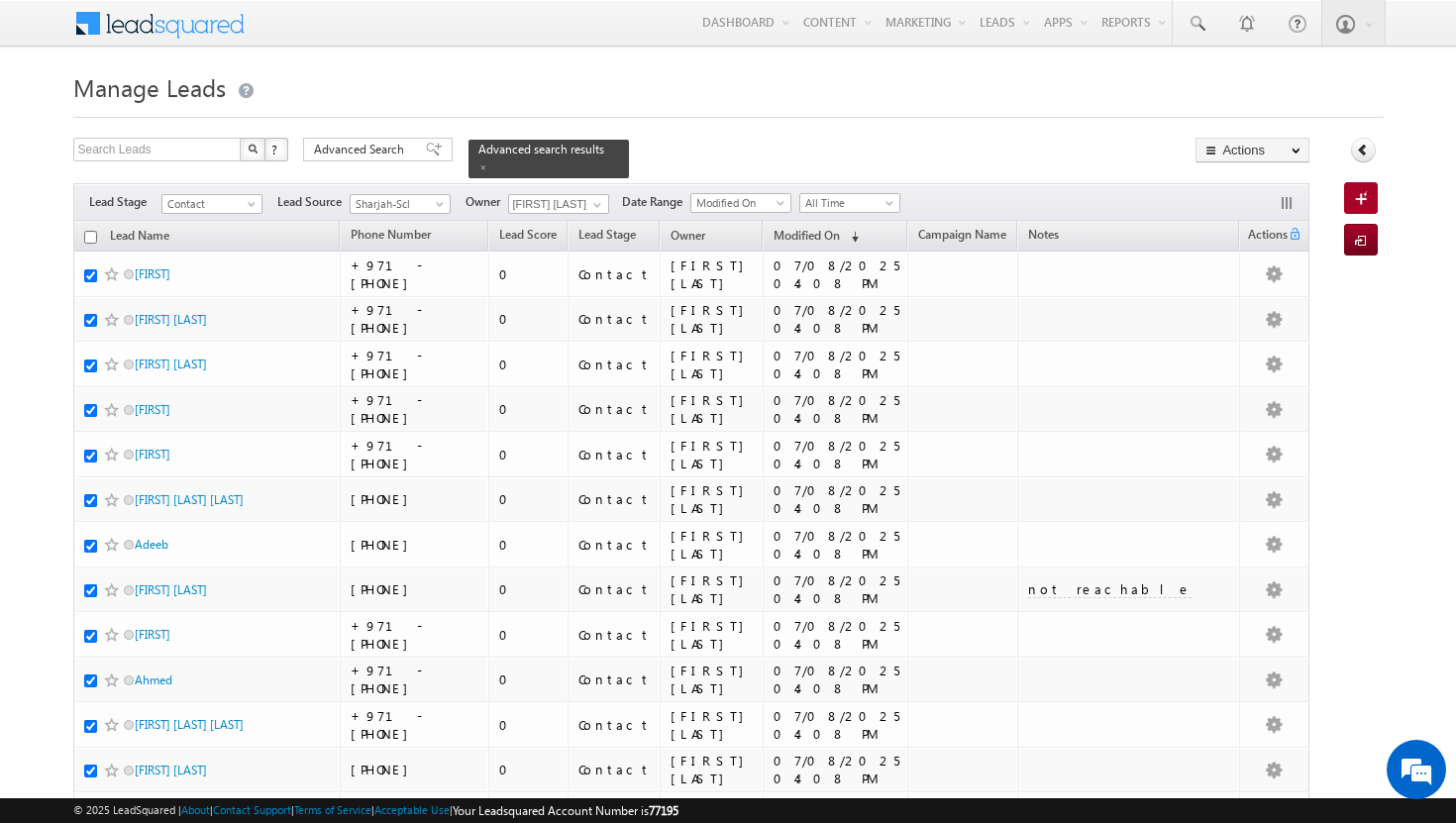 checkbox on "true" 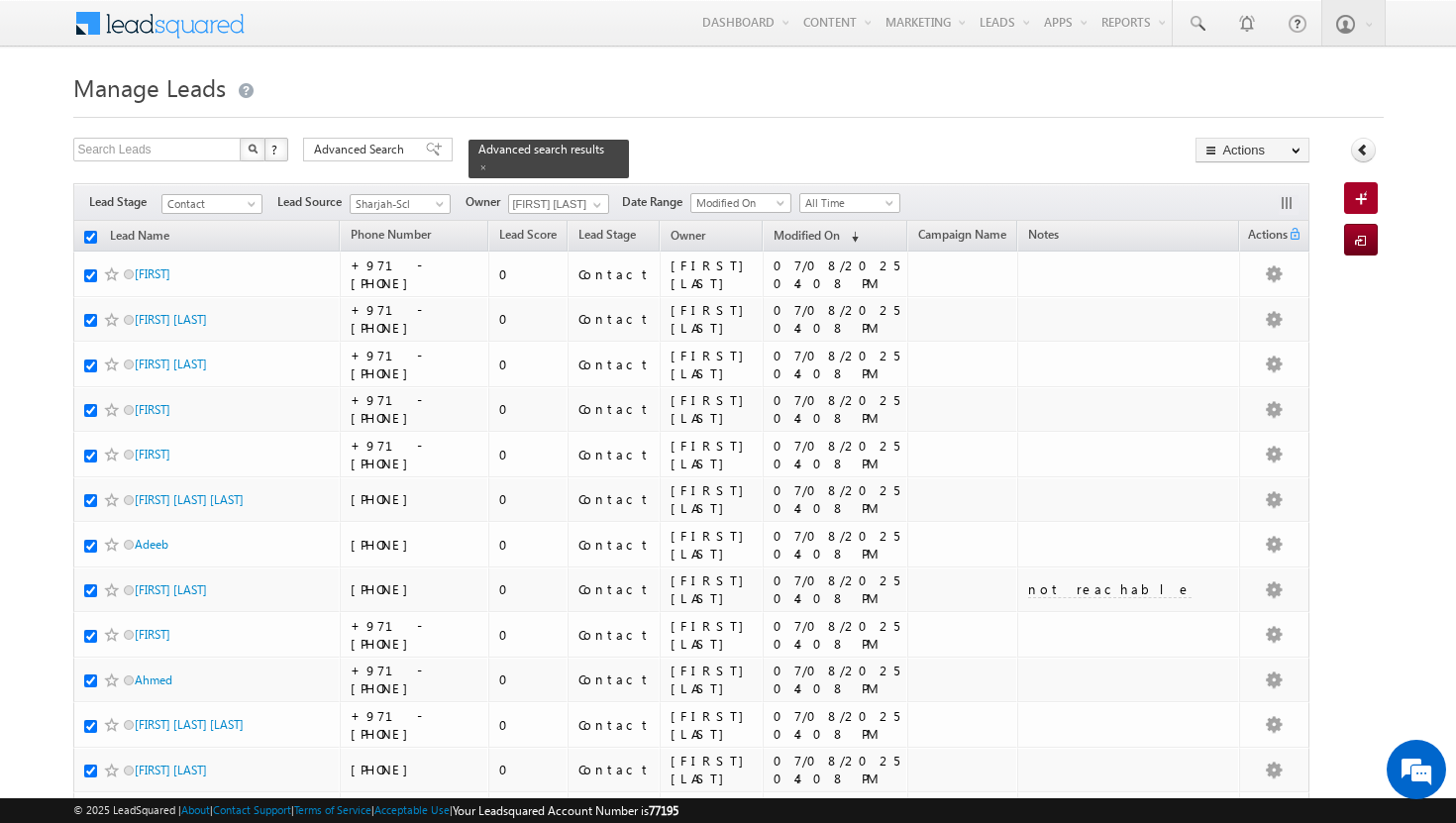 checkbox on "true" 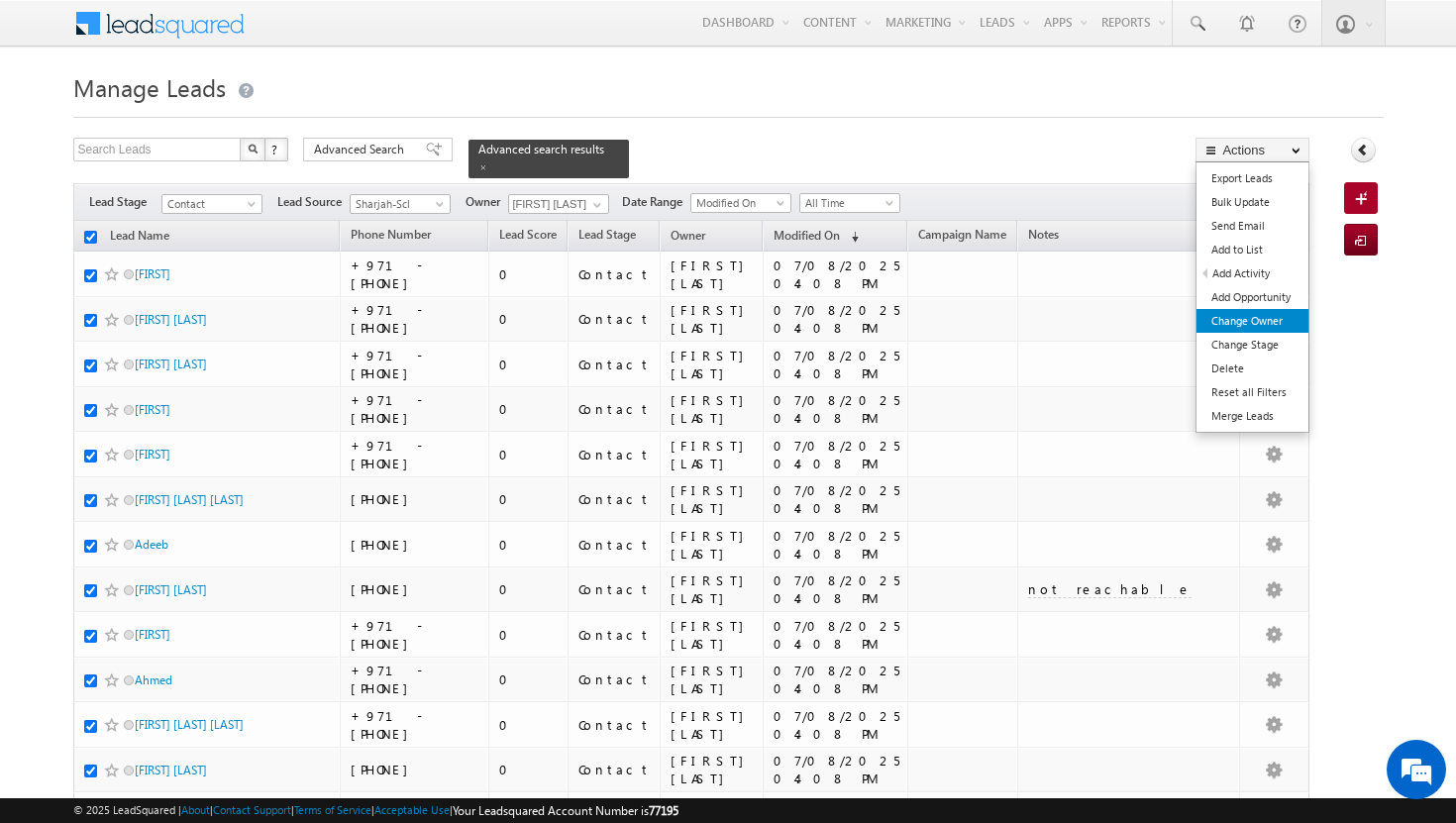 click on "Change Owner" at bounding box center (1252, 321) 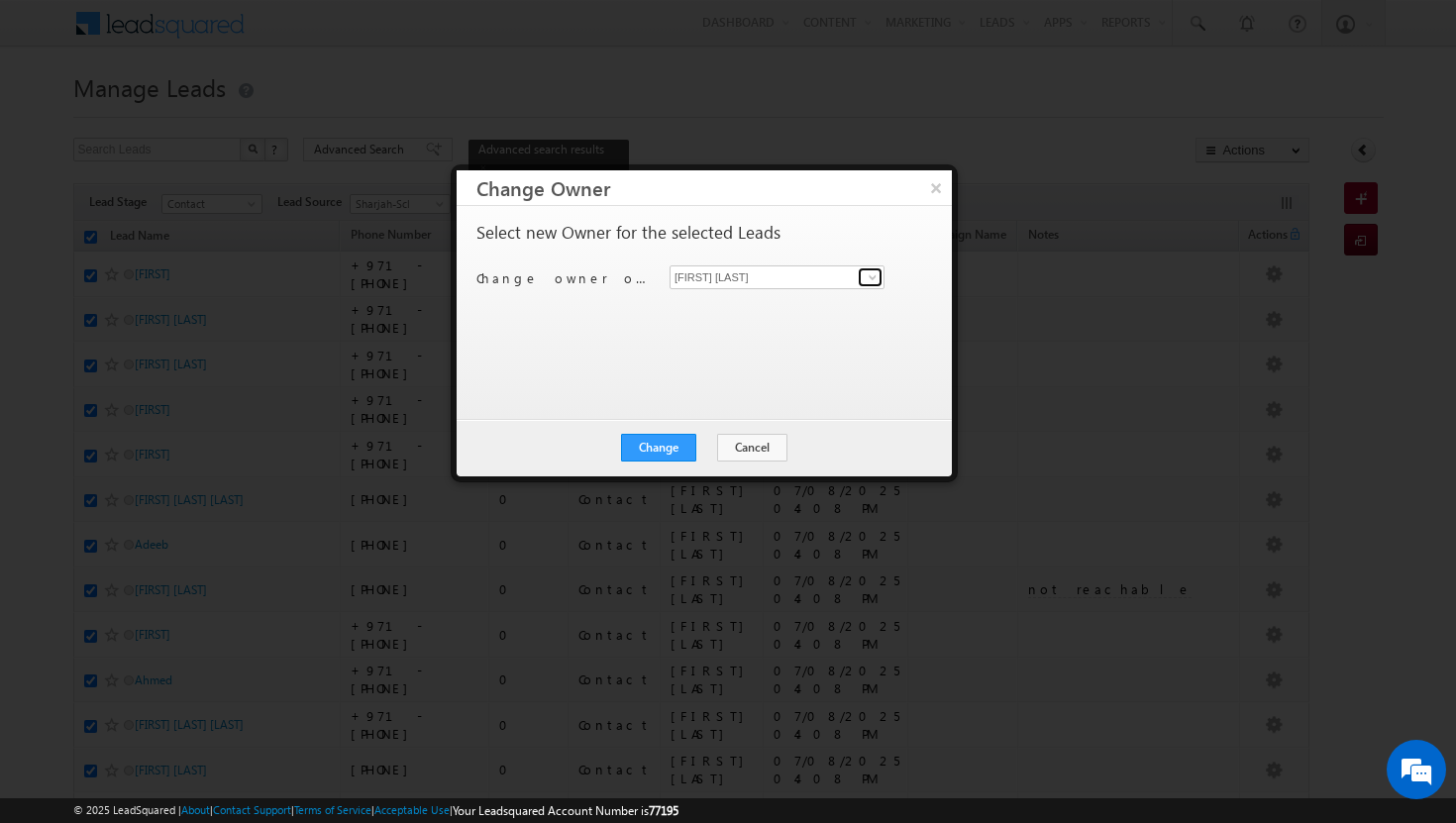 click at bounding box center [873, 277] 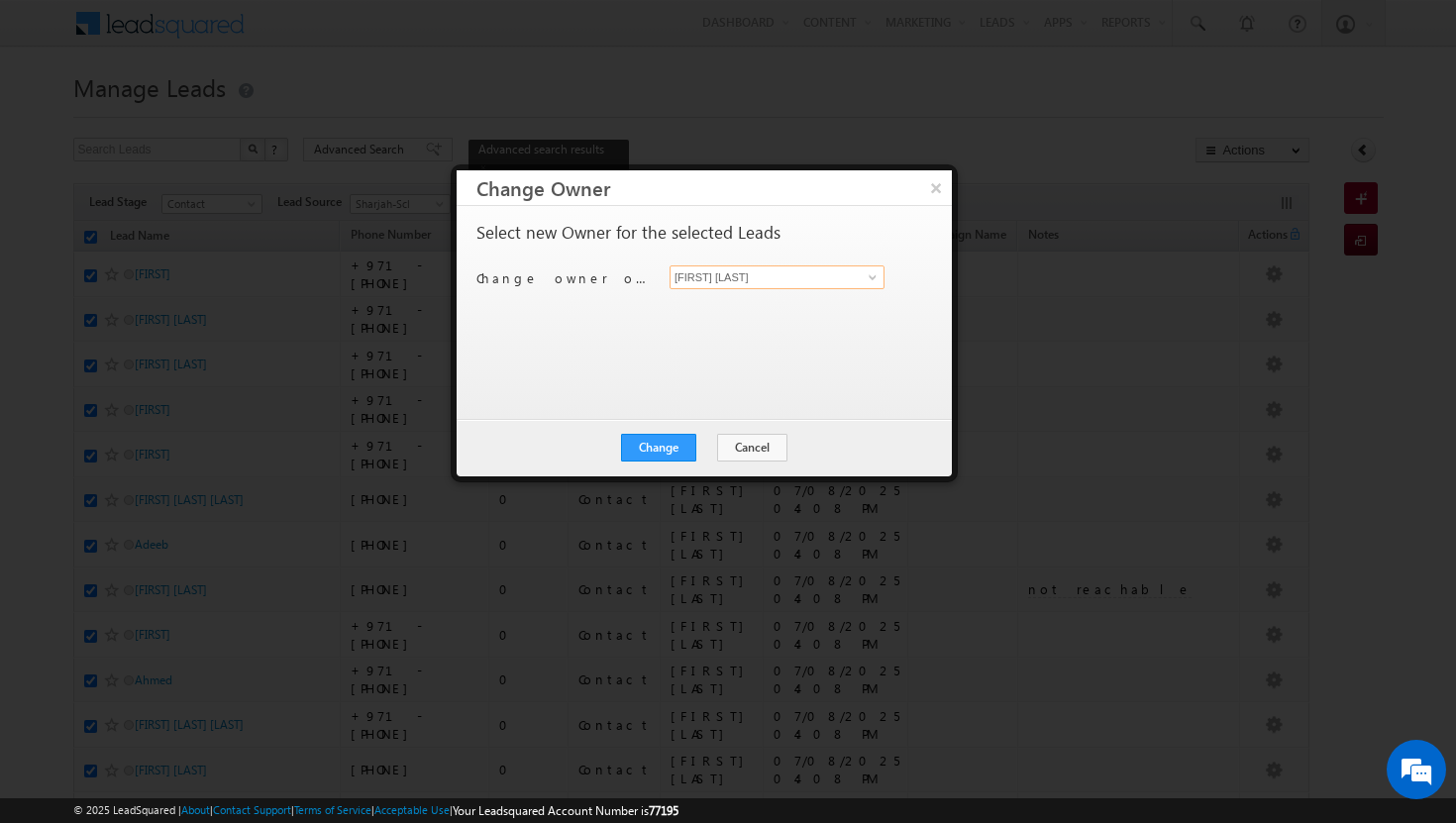scroll, scrollTop: 0, scrollLeft: 0, axis: both 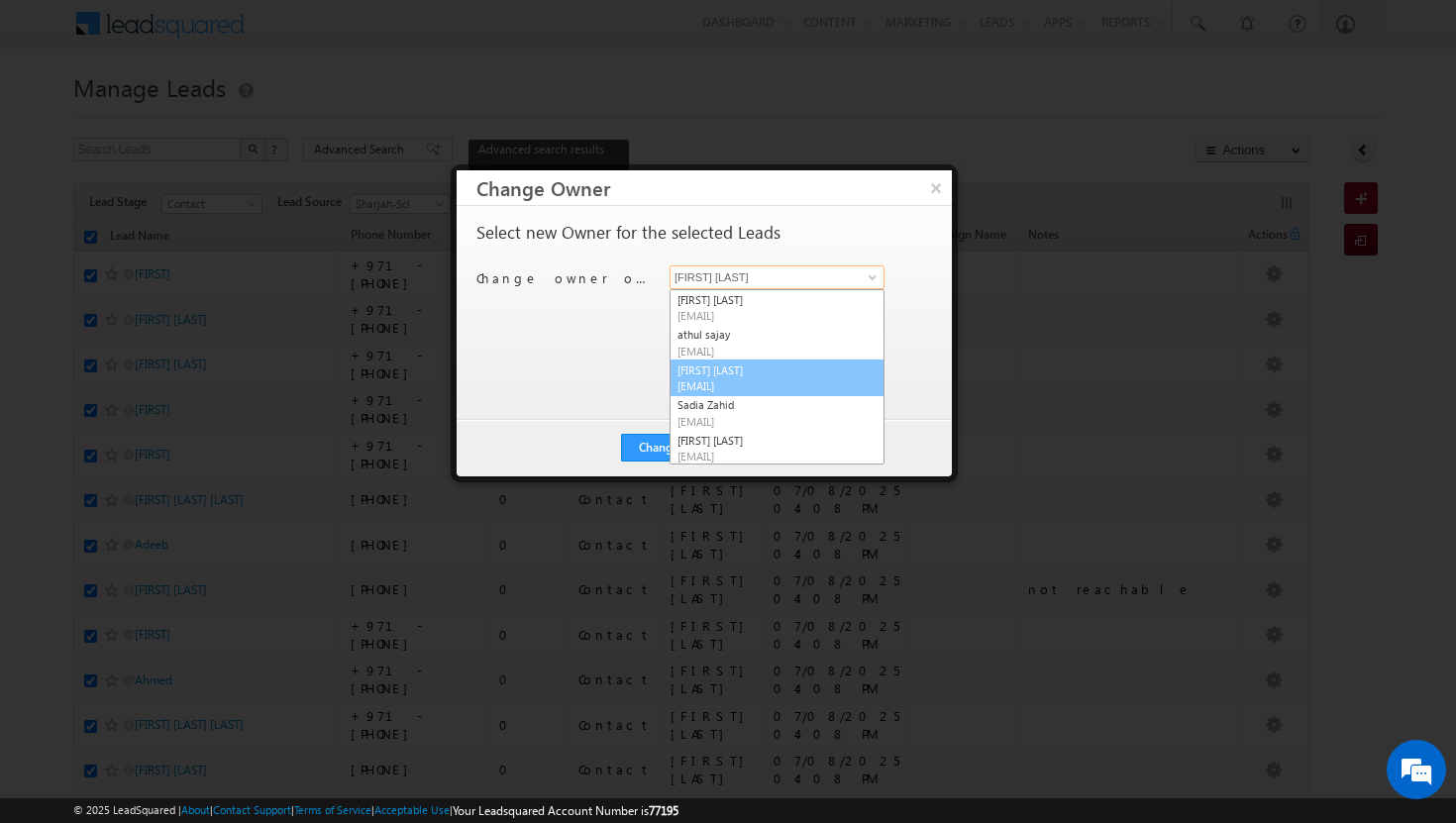 click on "[FIRST] [LAST]   [EMAIL]" at bounding box center (777, 378) 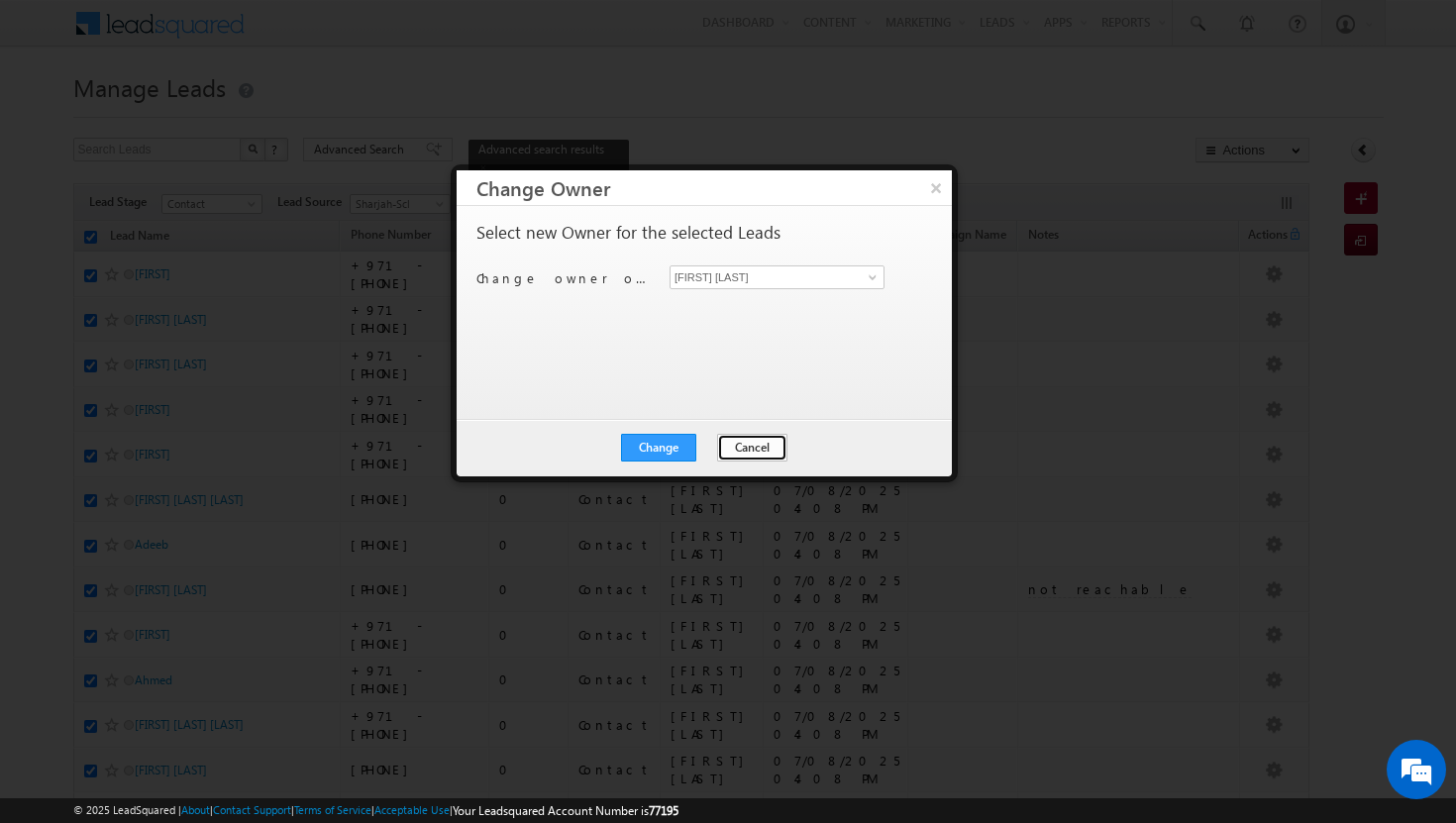 click on "Cancel" at bounding box center (752, 448) 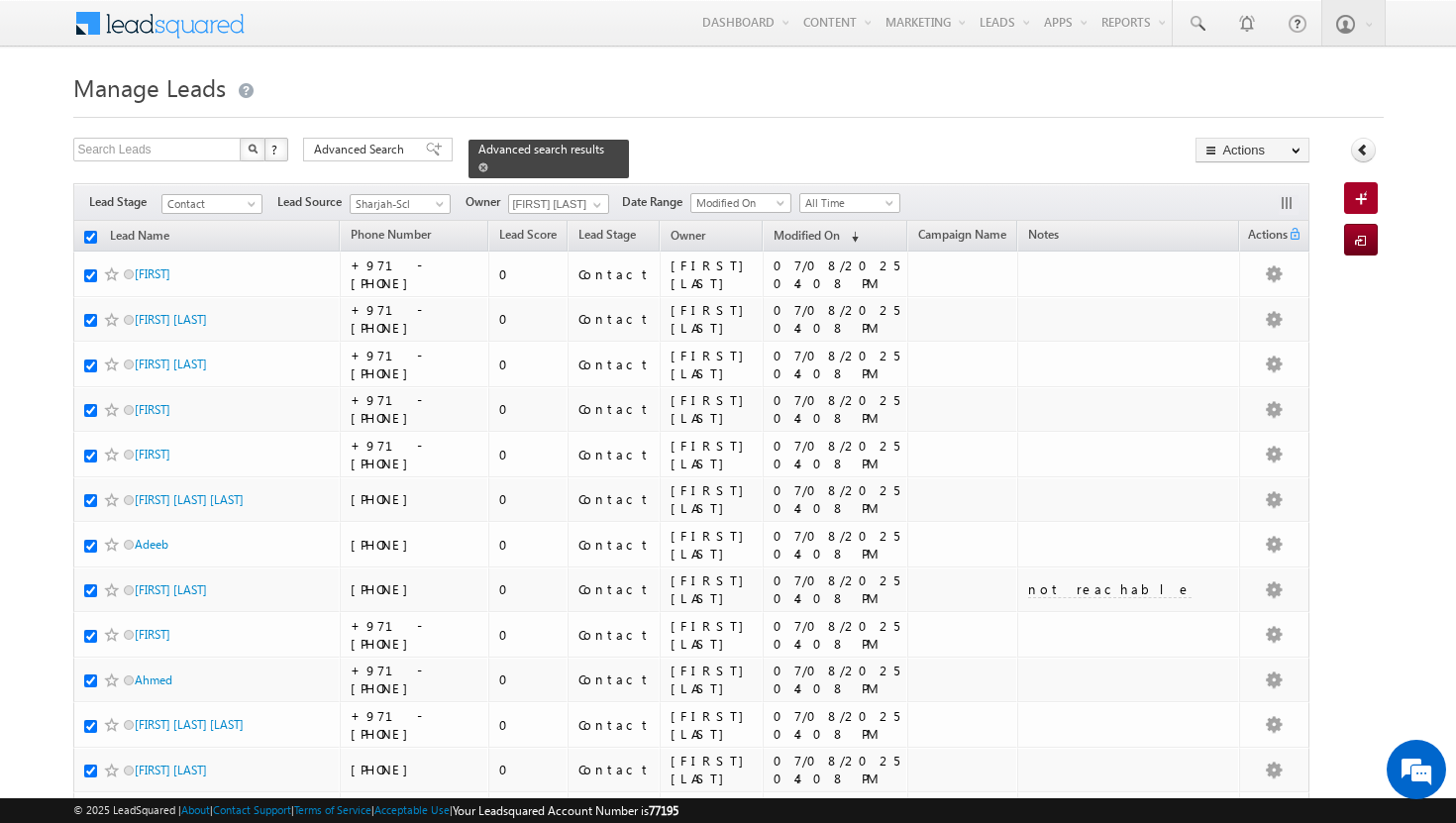 click at bounding box center (483, 167) 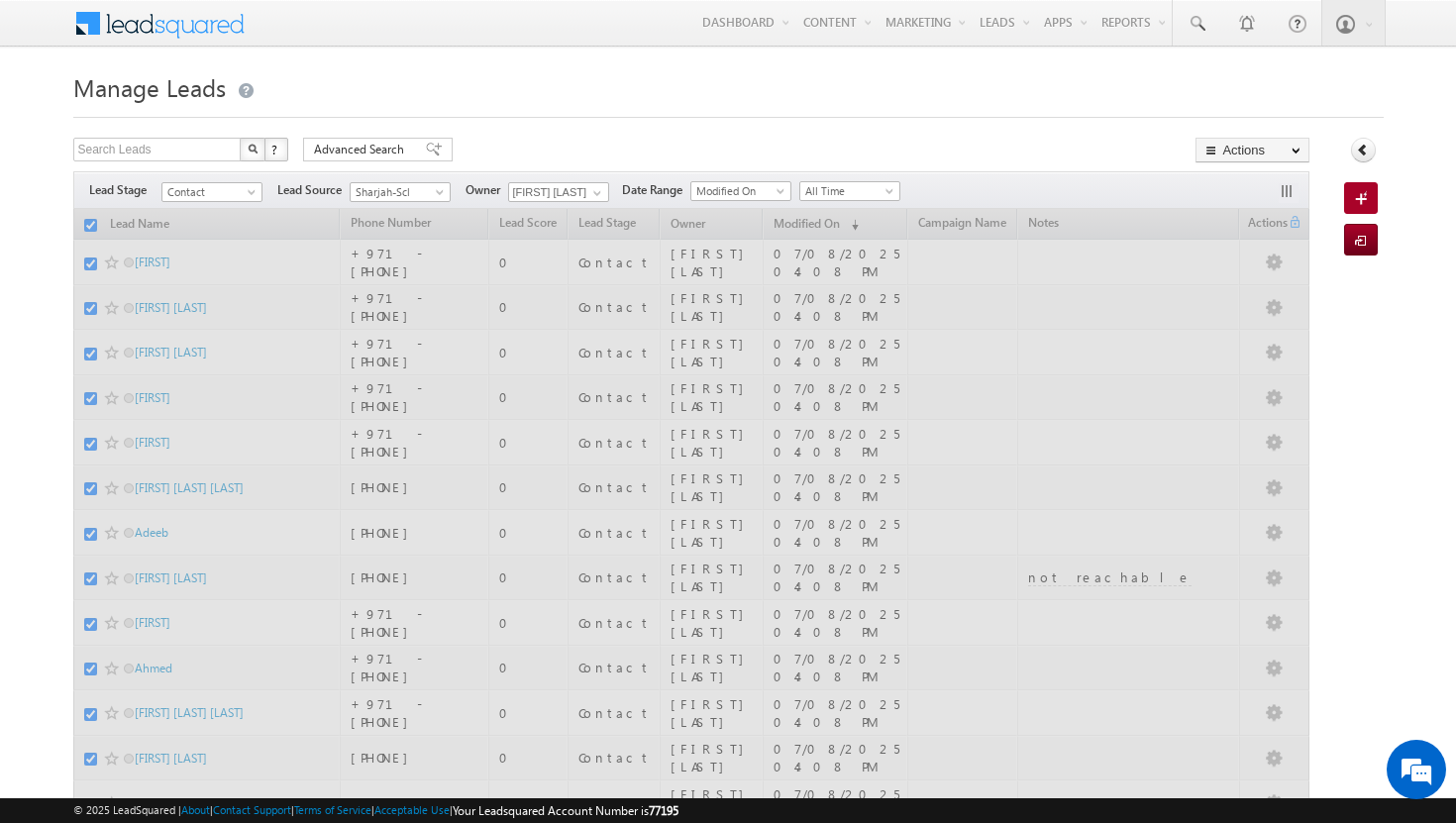 checkbox on "false" 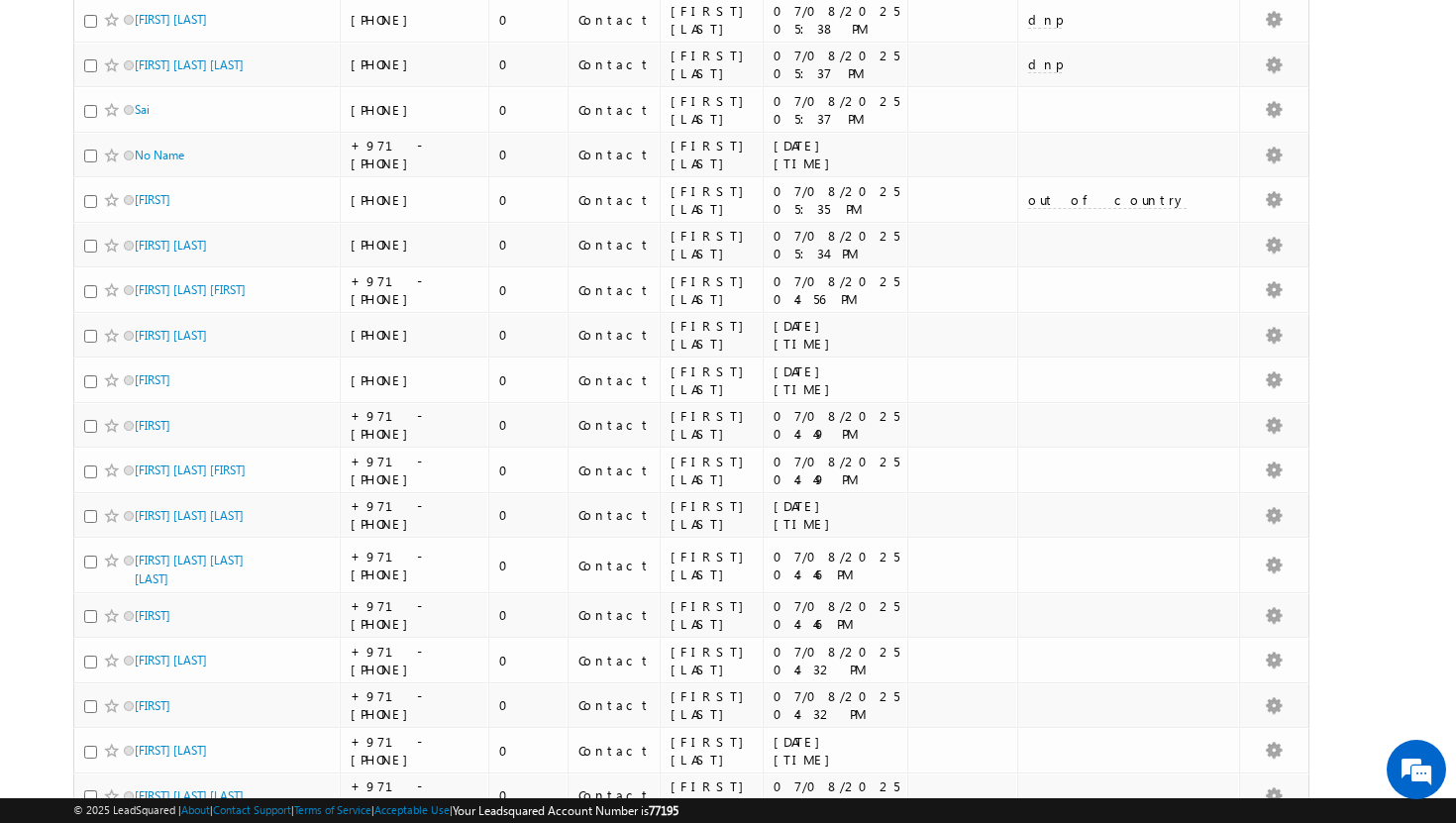 scroll, scrollTop: 0, scrollLeft: 0, axis: both 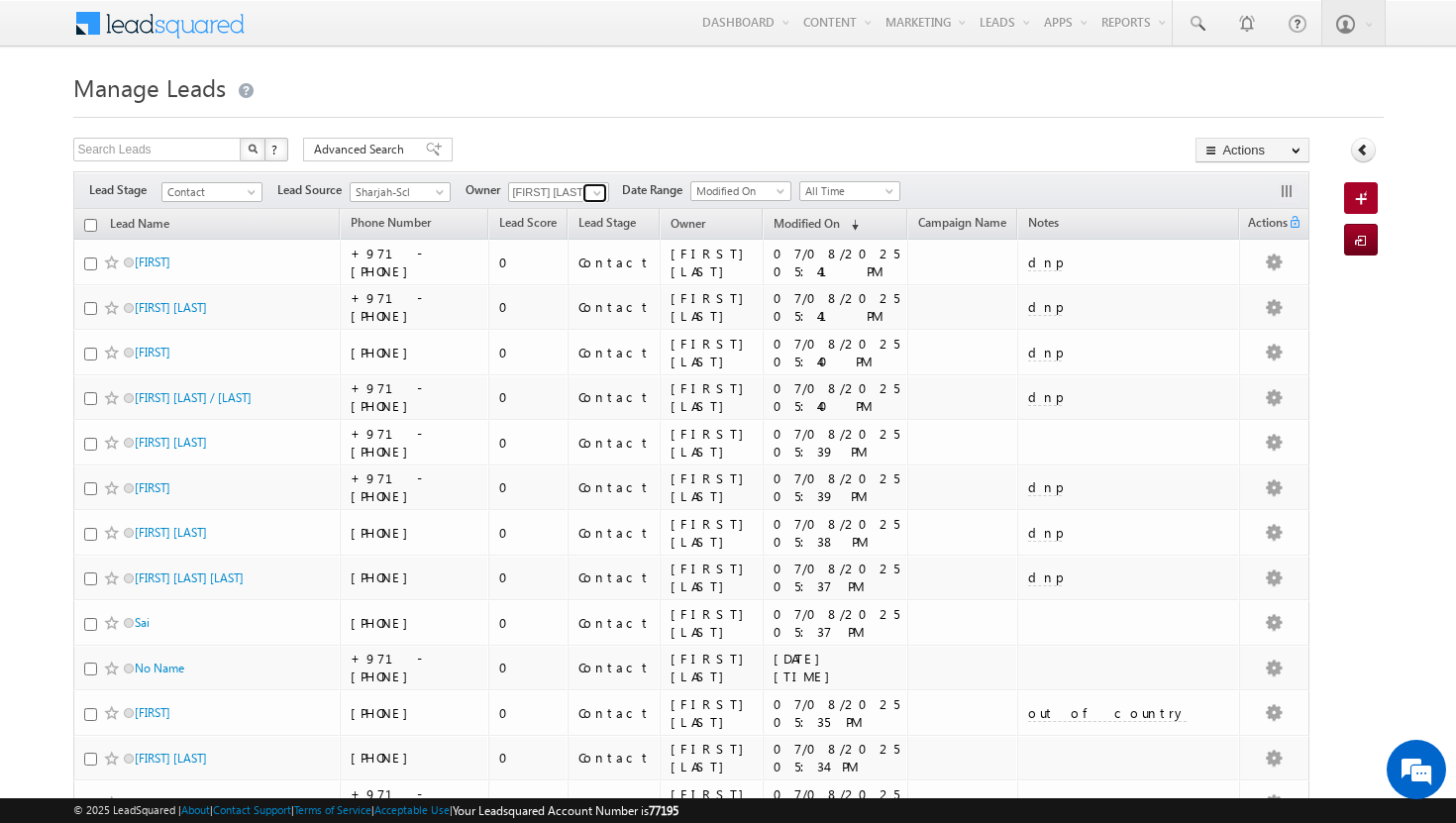 click at bounding box center (597, 193) 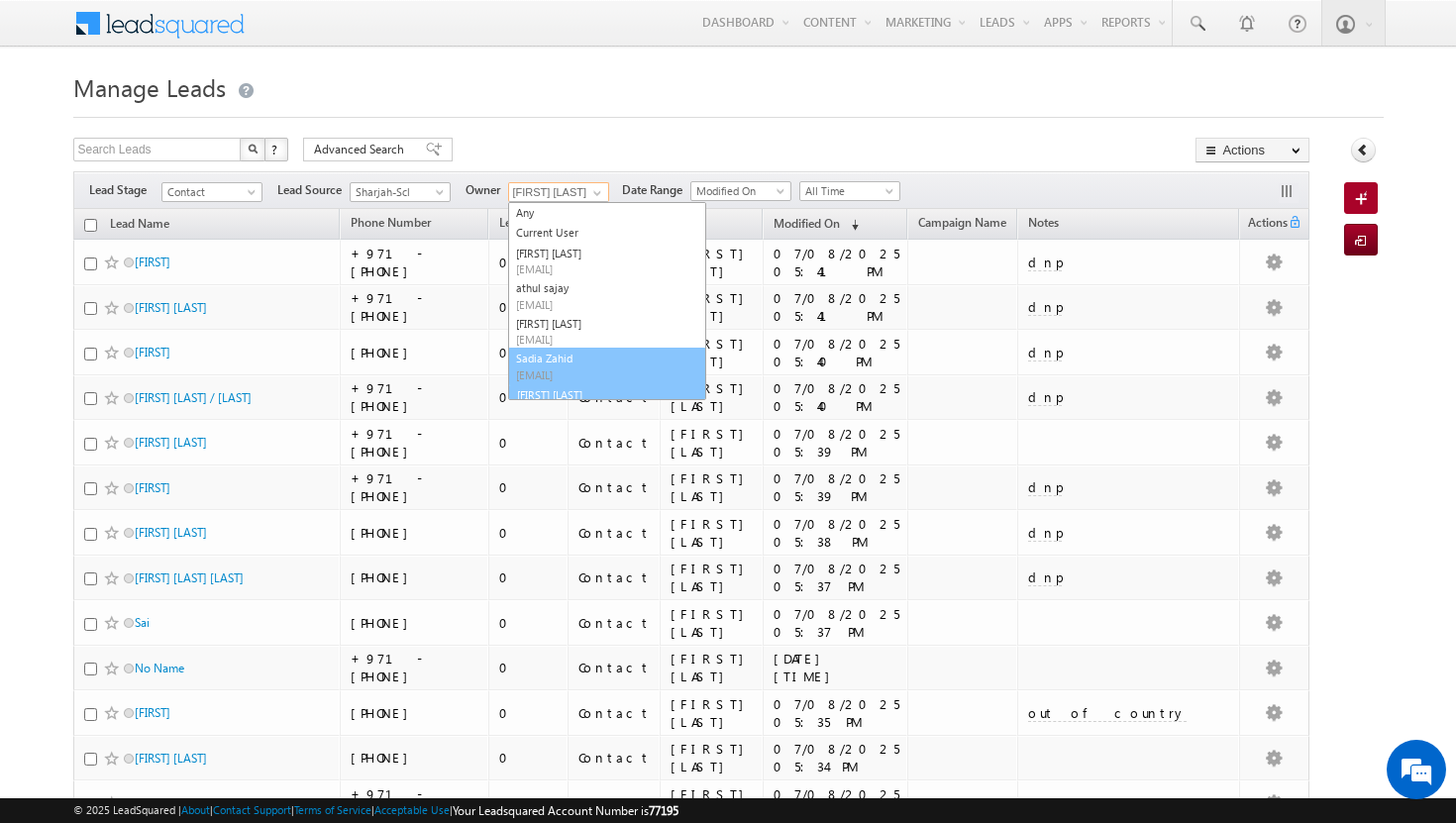 scroll, scrollTop: 23, scrollLeft: 0, axis: vertical 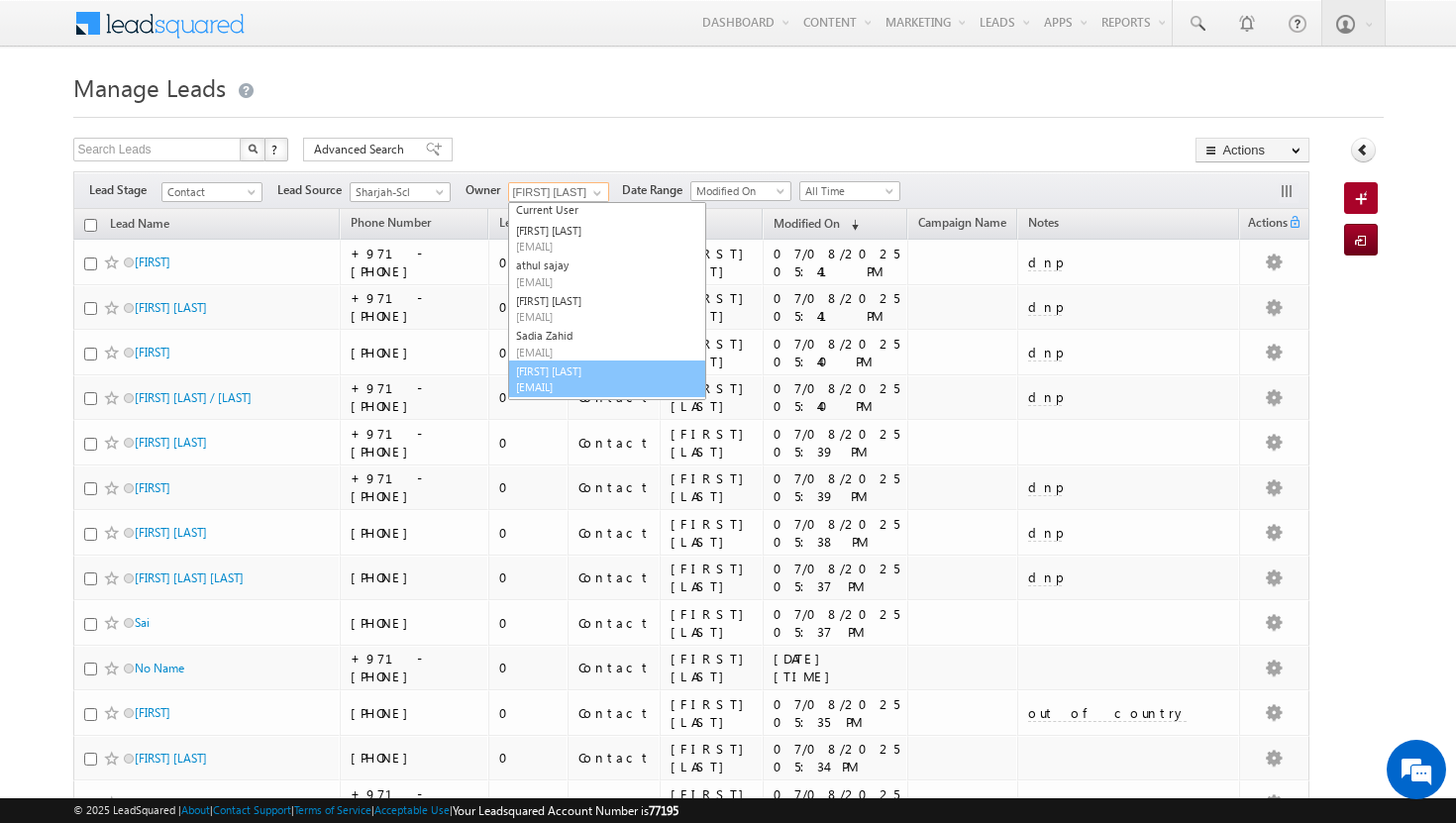 click on "[FIRST] [LAST]   [EMAIL]" at bounding box center (607, 379) 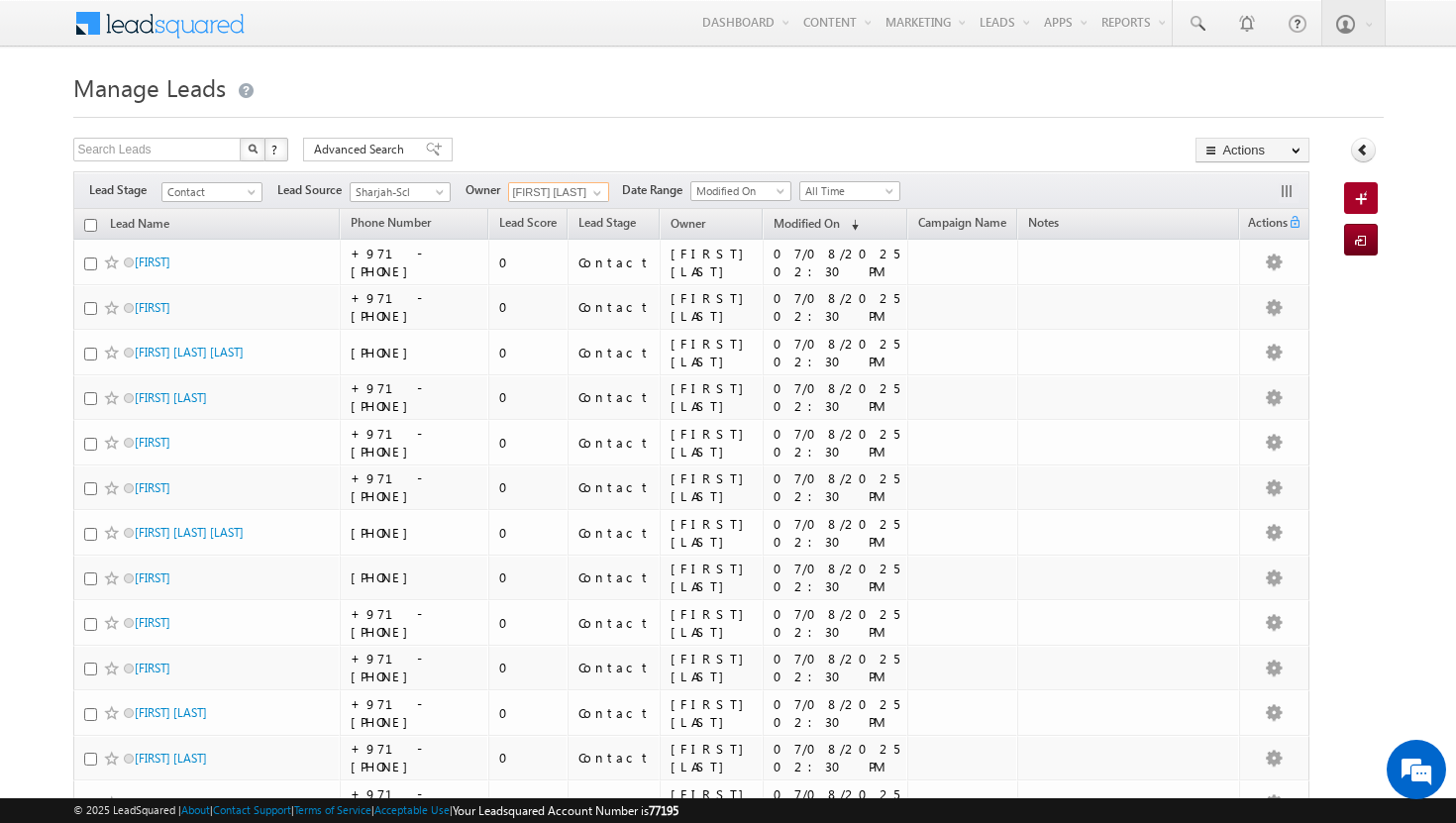 click at bounding box center [90, 225] 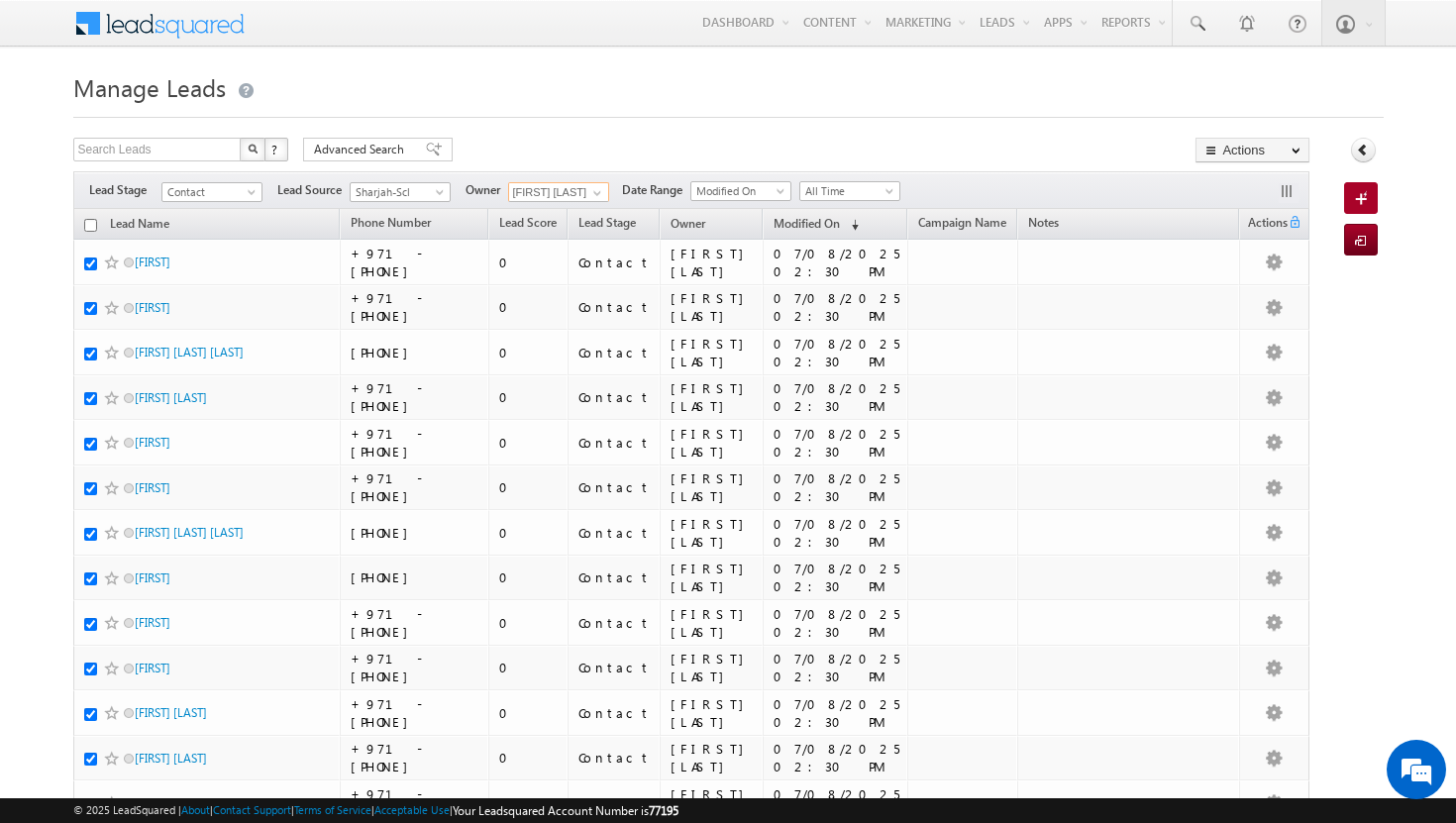 checkbox on "true" 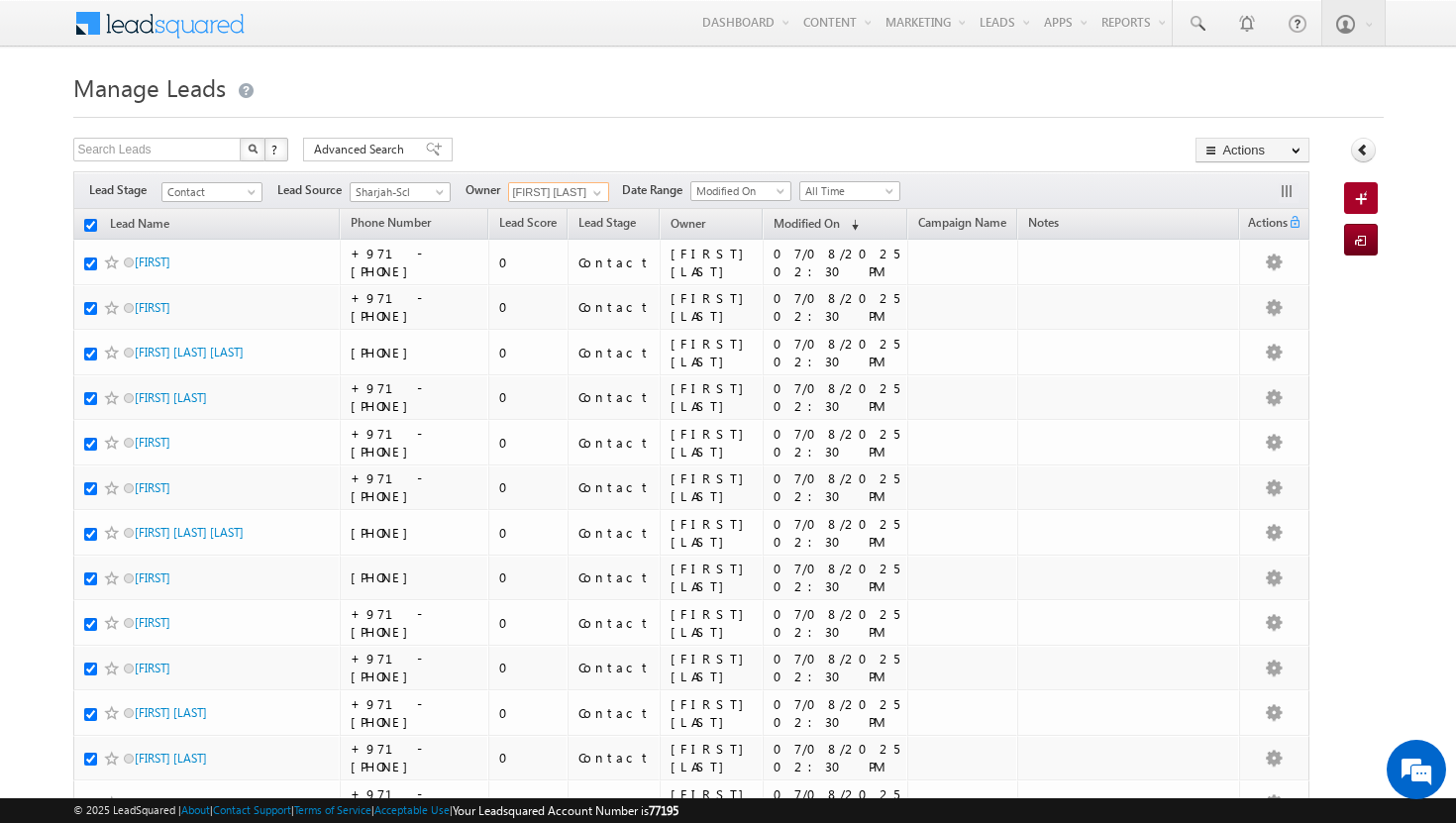 checkbox on "true" 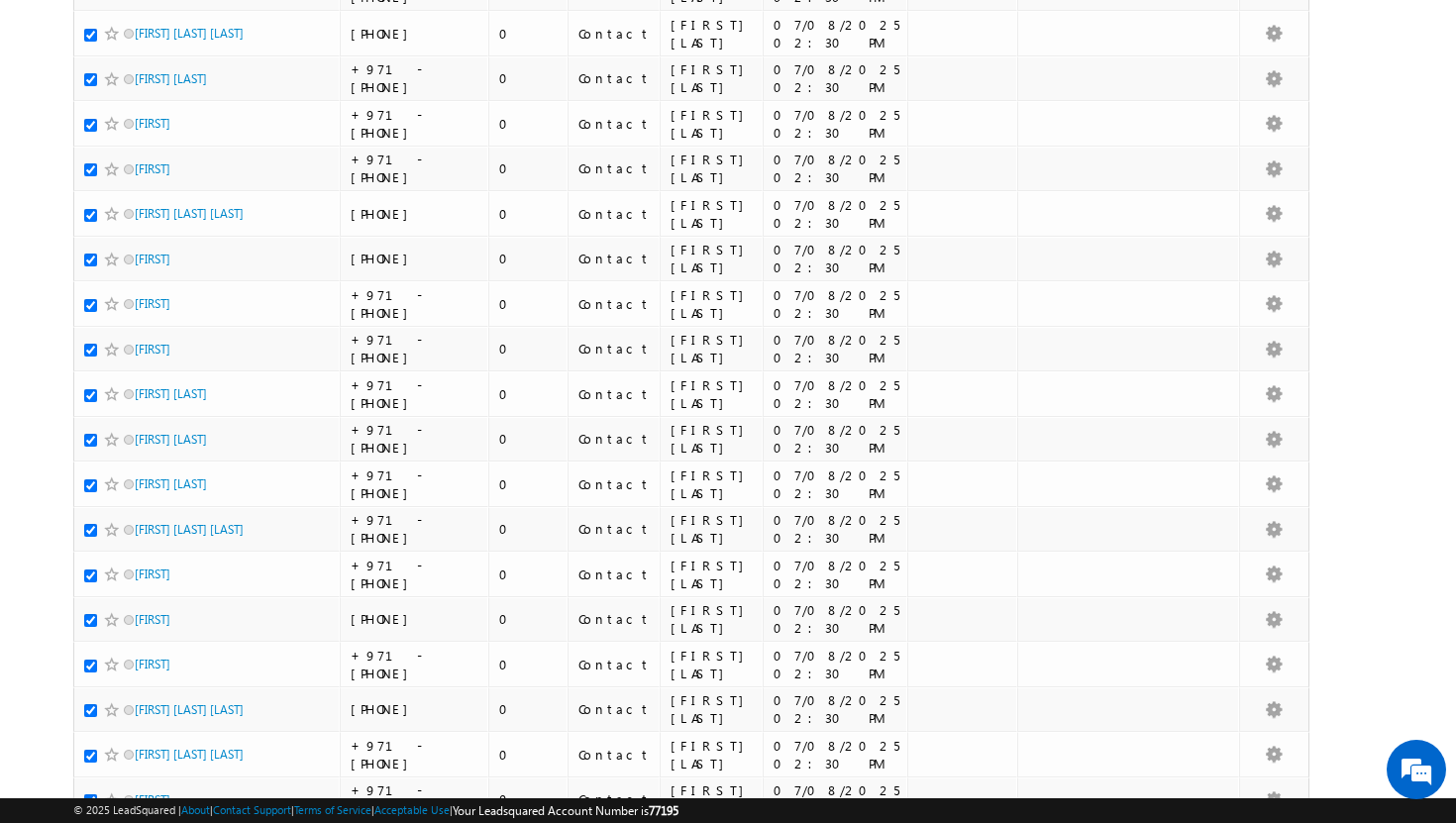 scroll, scrollTop: 0, scrollLeft: 0, axis: both 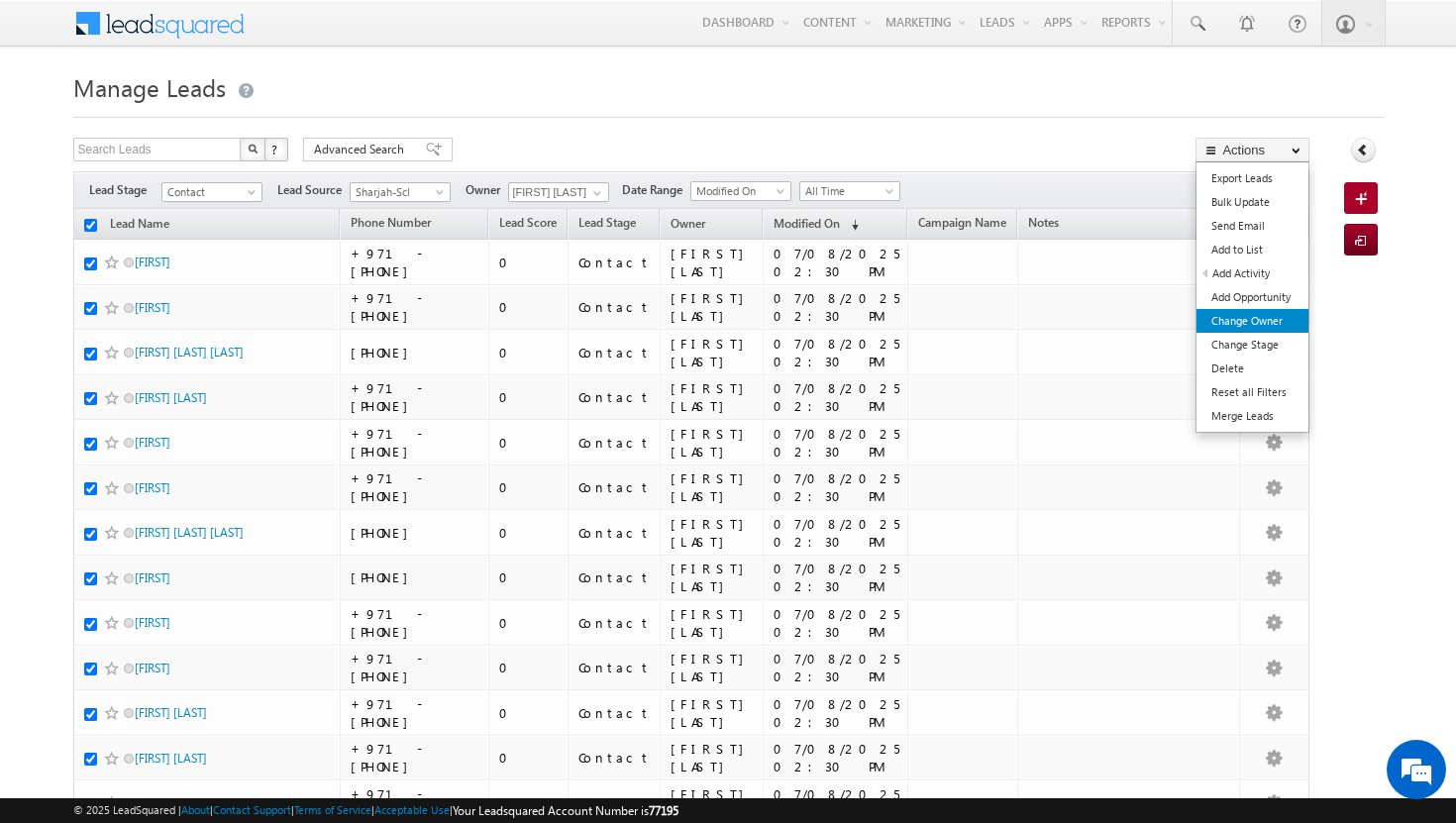 click on "Change Owner" at bounding box center (1252, 321) 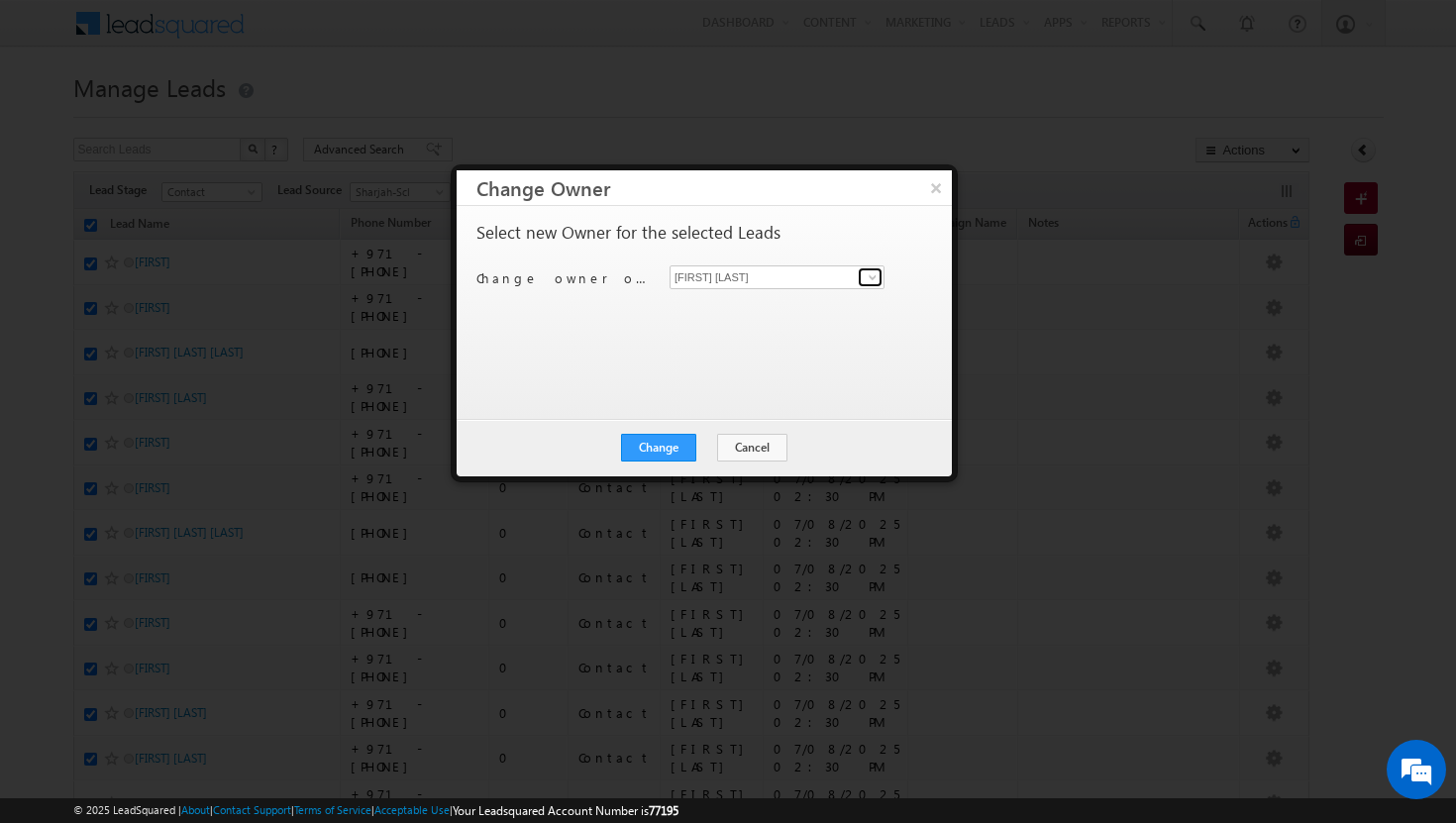 click at bounding box center [873, 277] 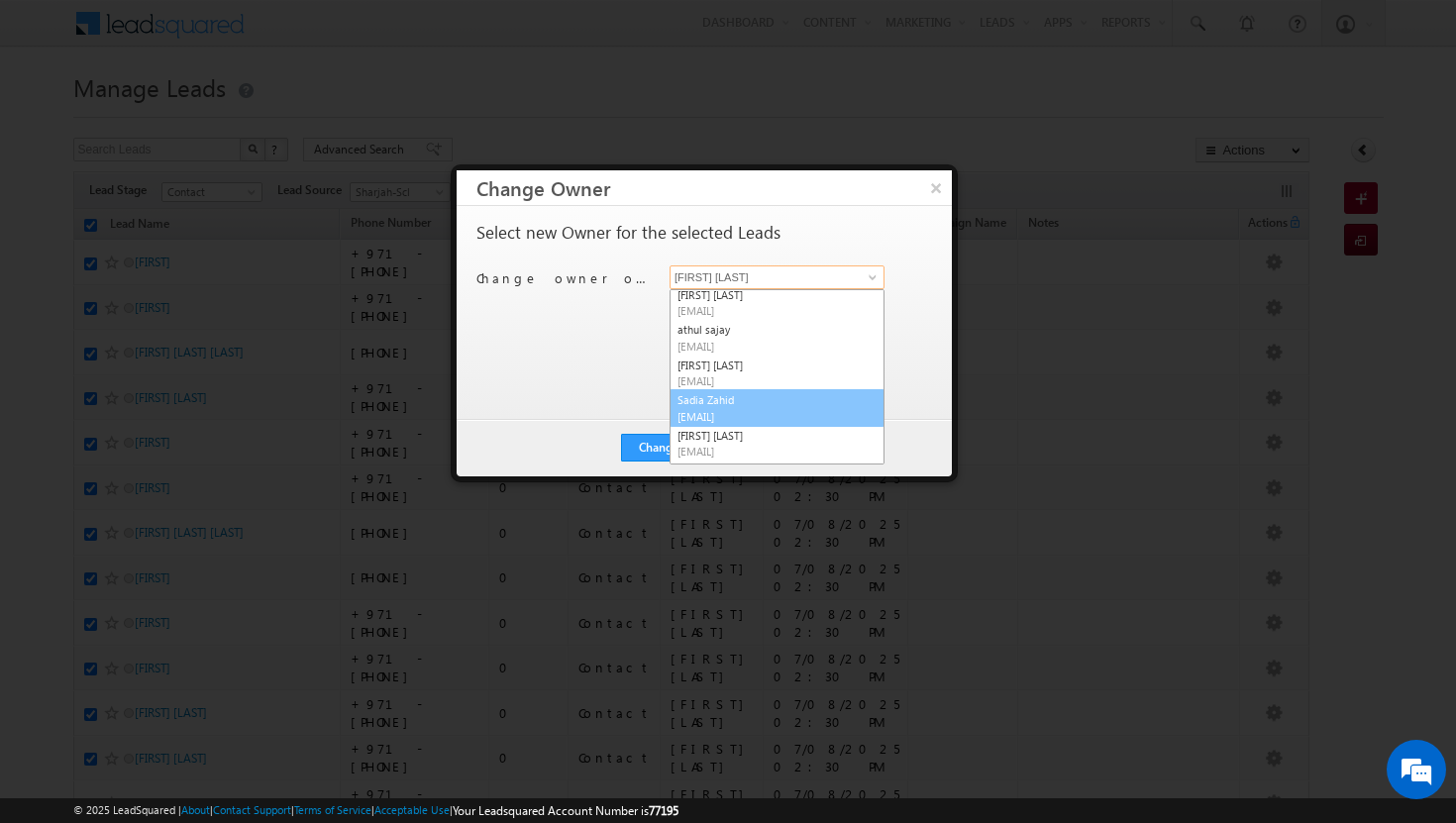 scroll, scrollTop: 72, scrollLeft: 0, axis: vertical 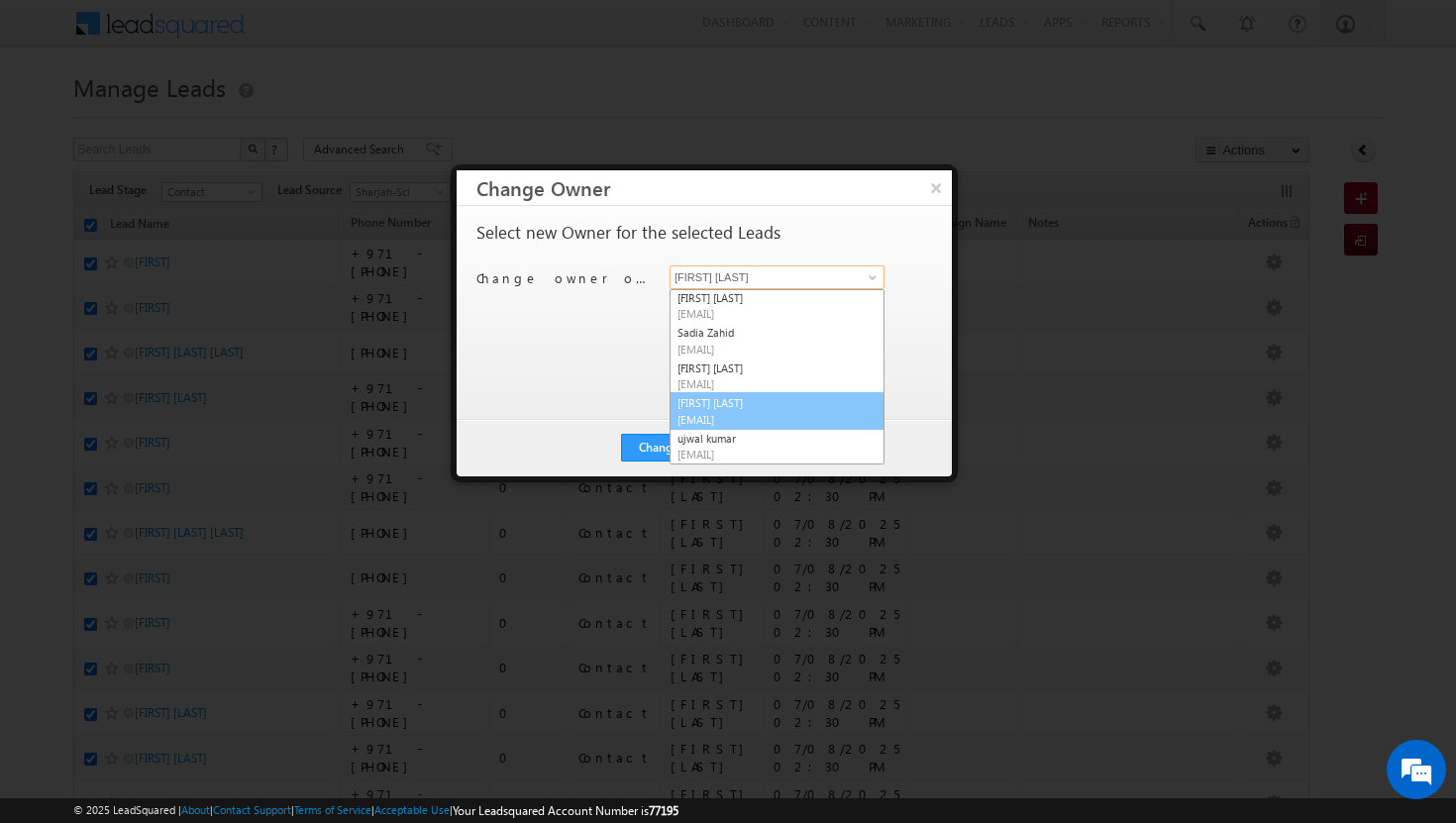 click on "[EMAIL]" at bounding box center (767, 419) 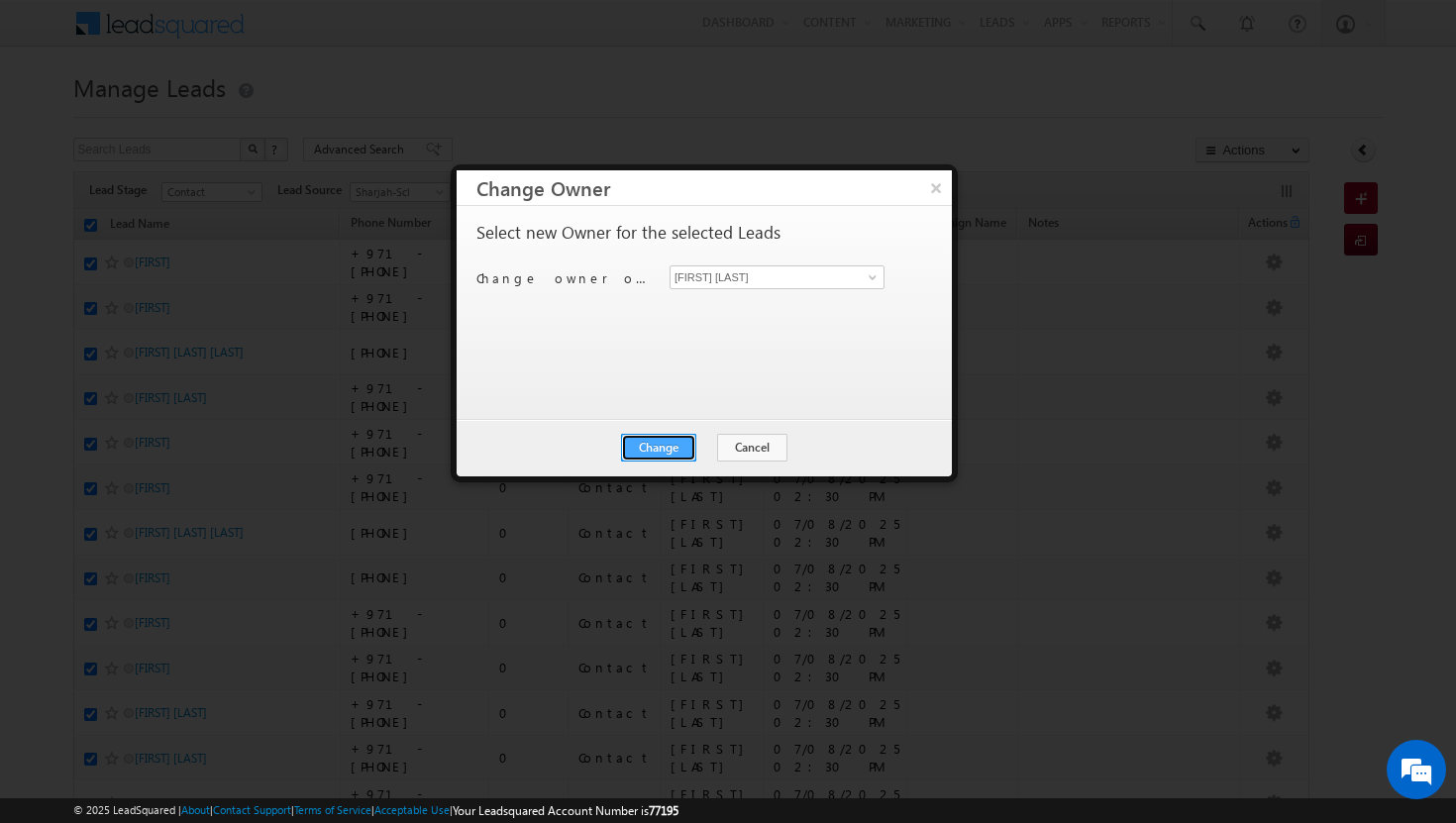 click on "Change" at bounding box center (659, 448) 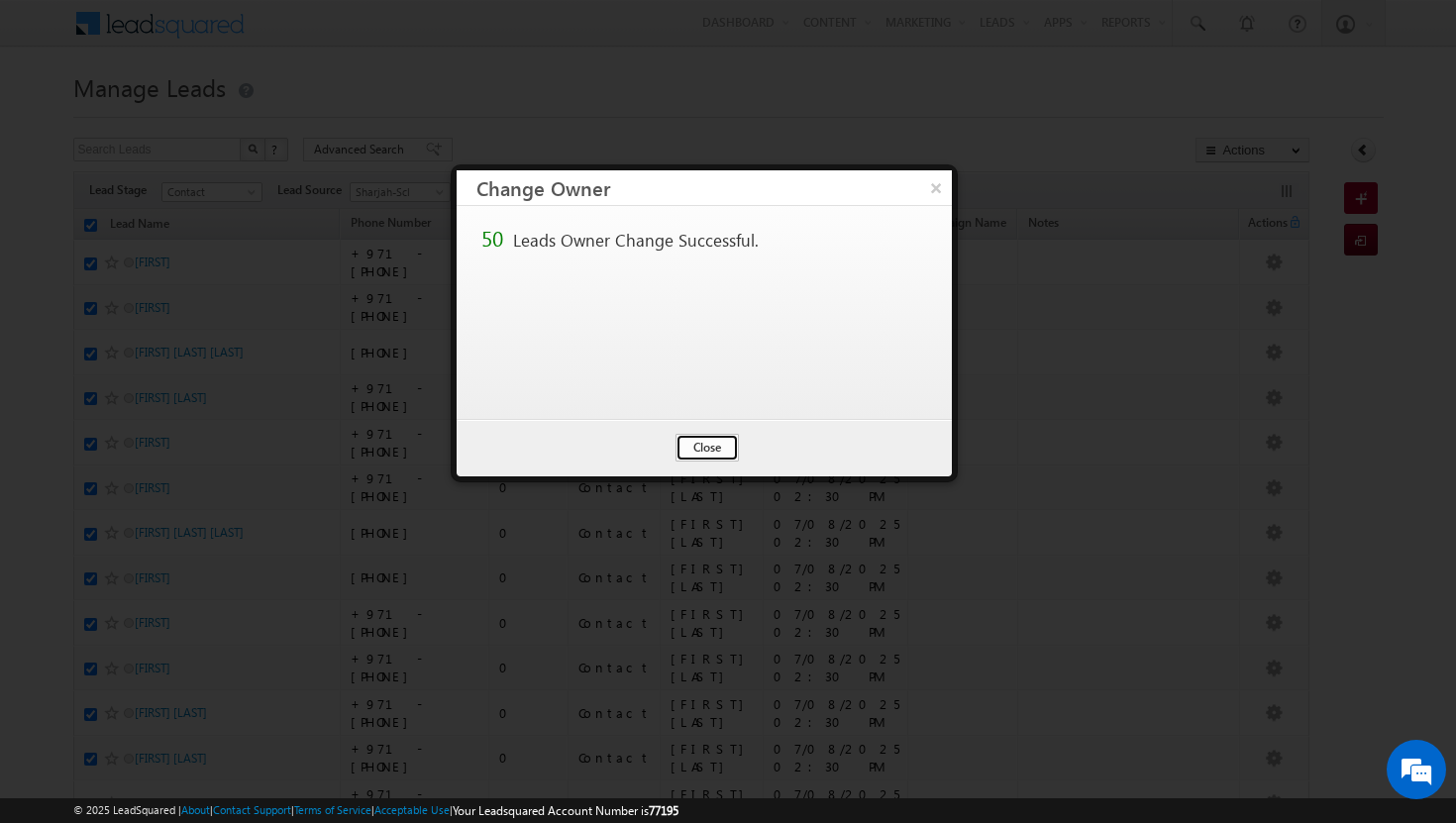 click on "Close" at bounding box center [707, 448] 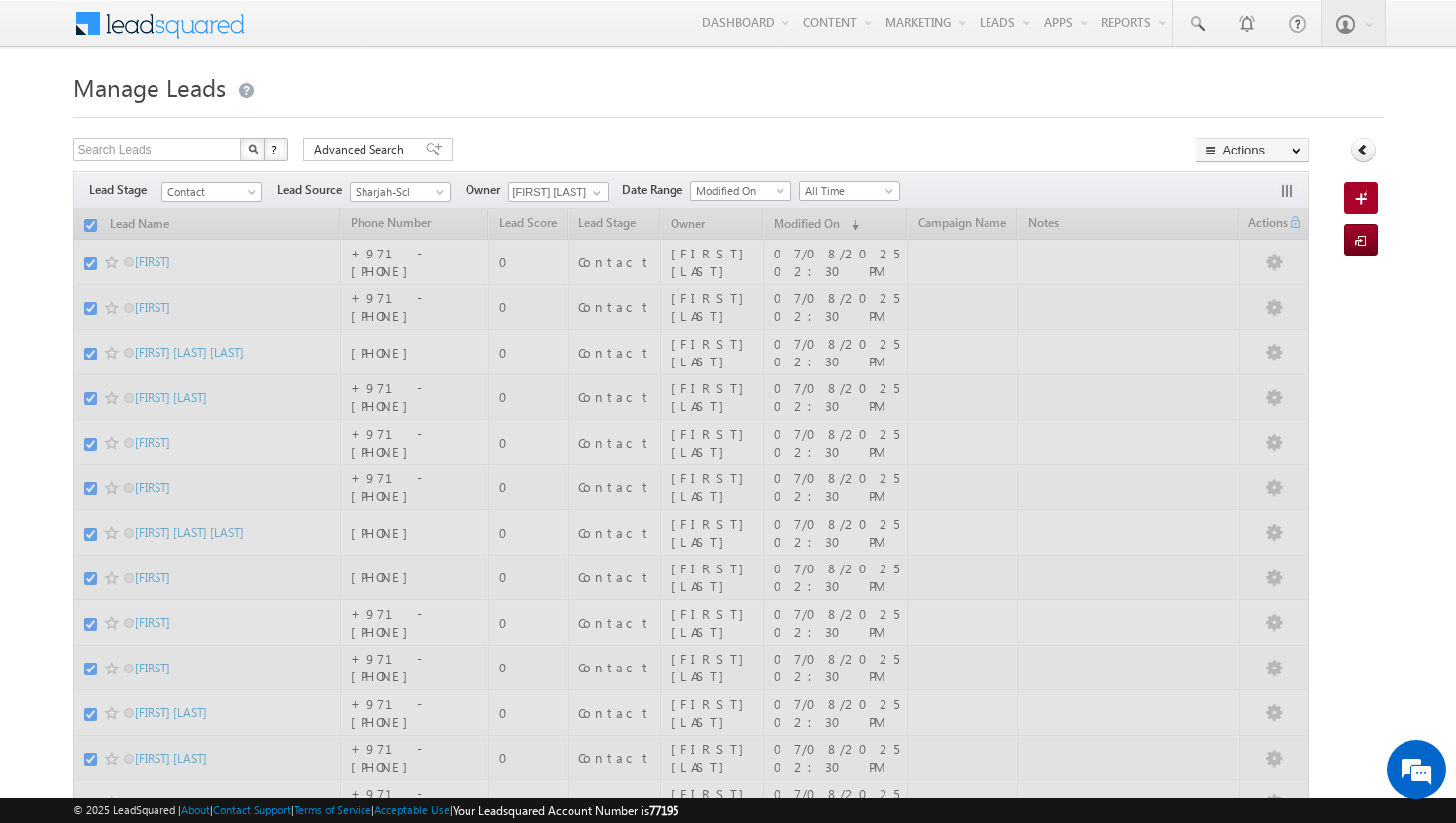 checkbox on "false" 